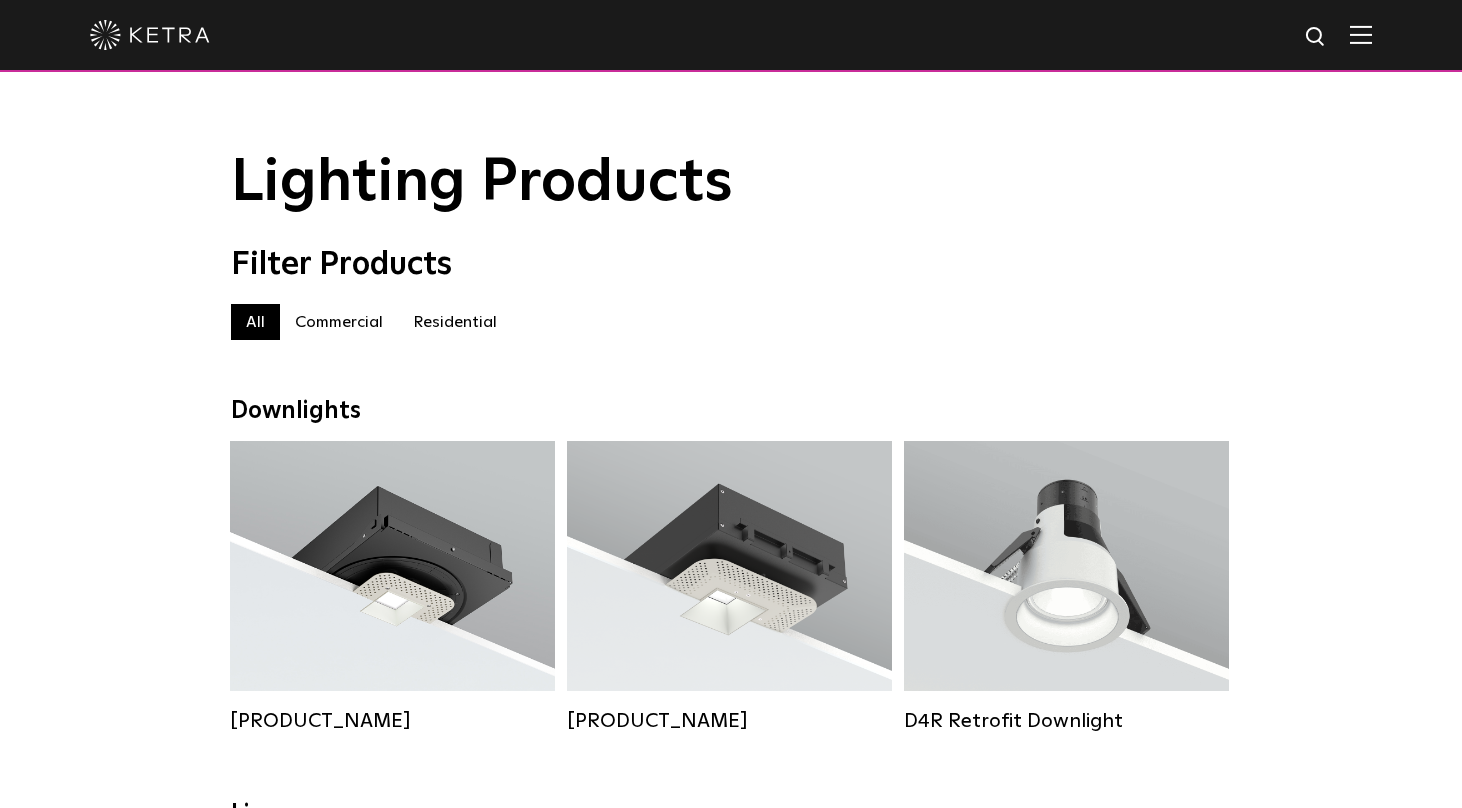 scroll, scrollTop: 208, scrollLeft: 0, axis: vertical 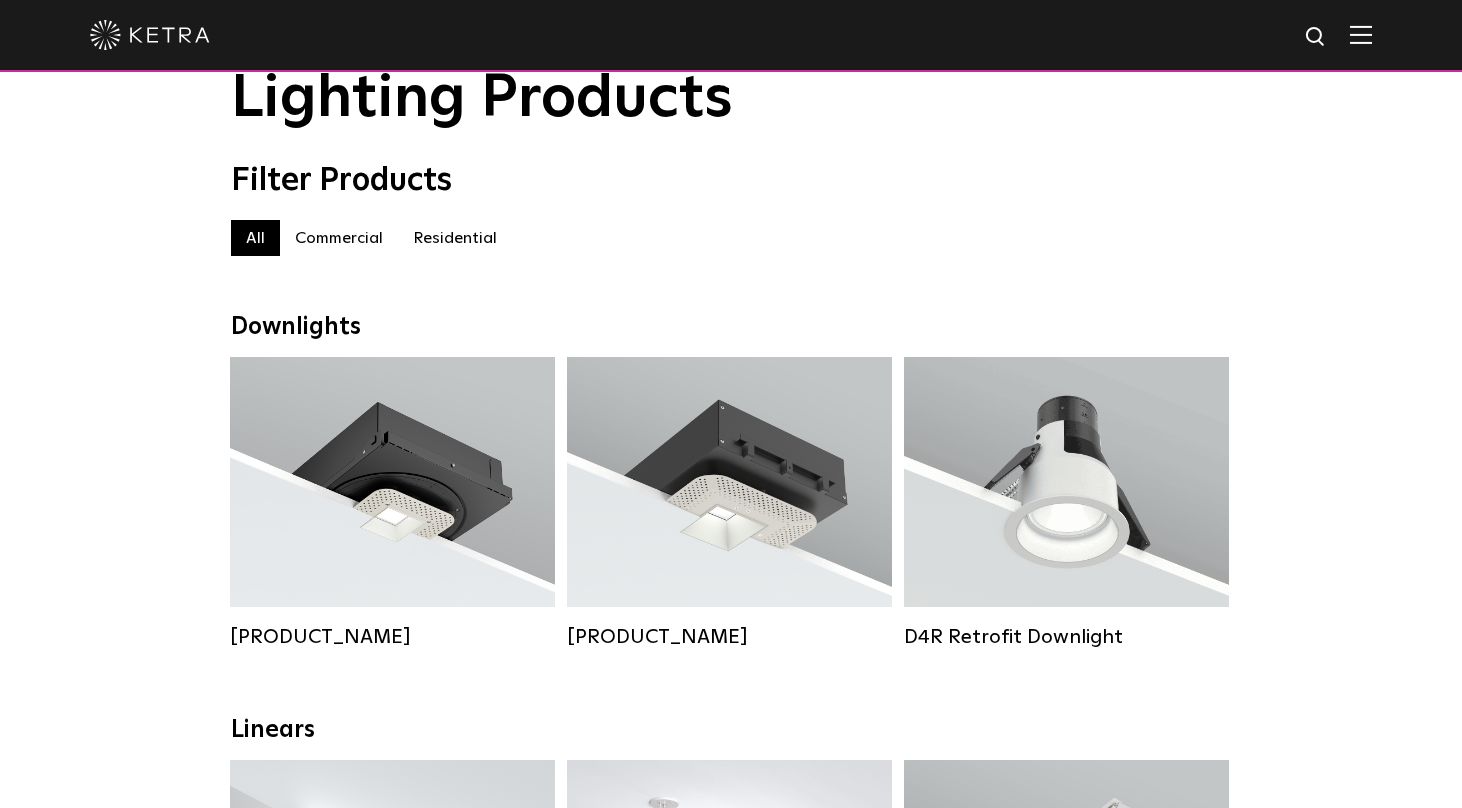 click on "Residential" at bounding box center (455, 238) 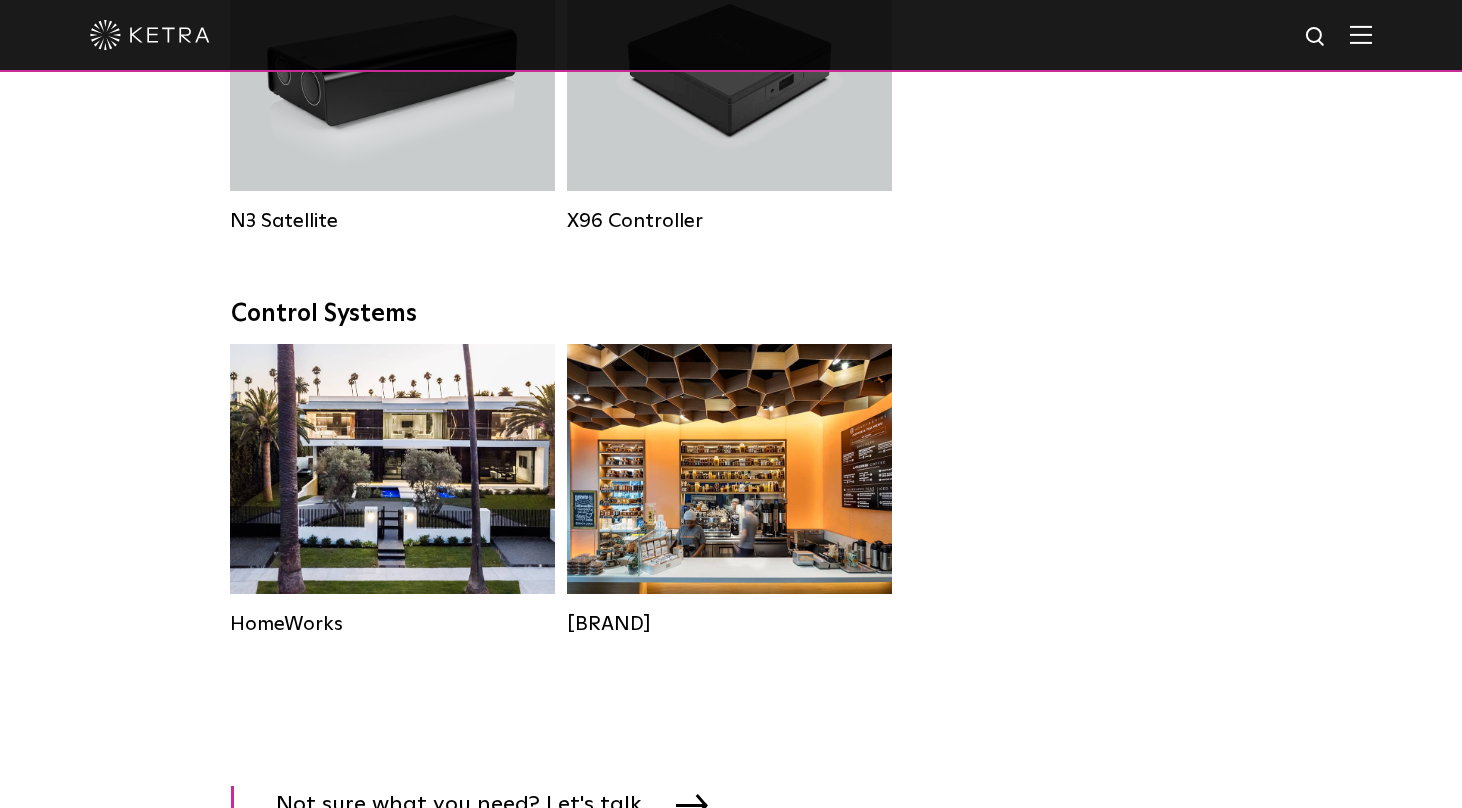 scroll, scrollTop: 2458, scrollLeft: 0, axis: vertical 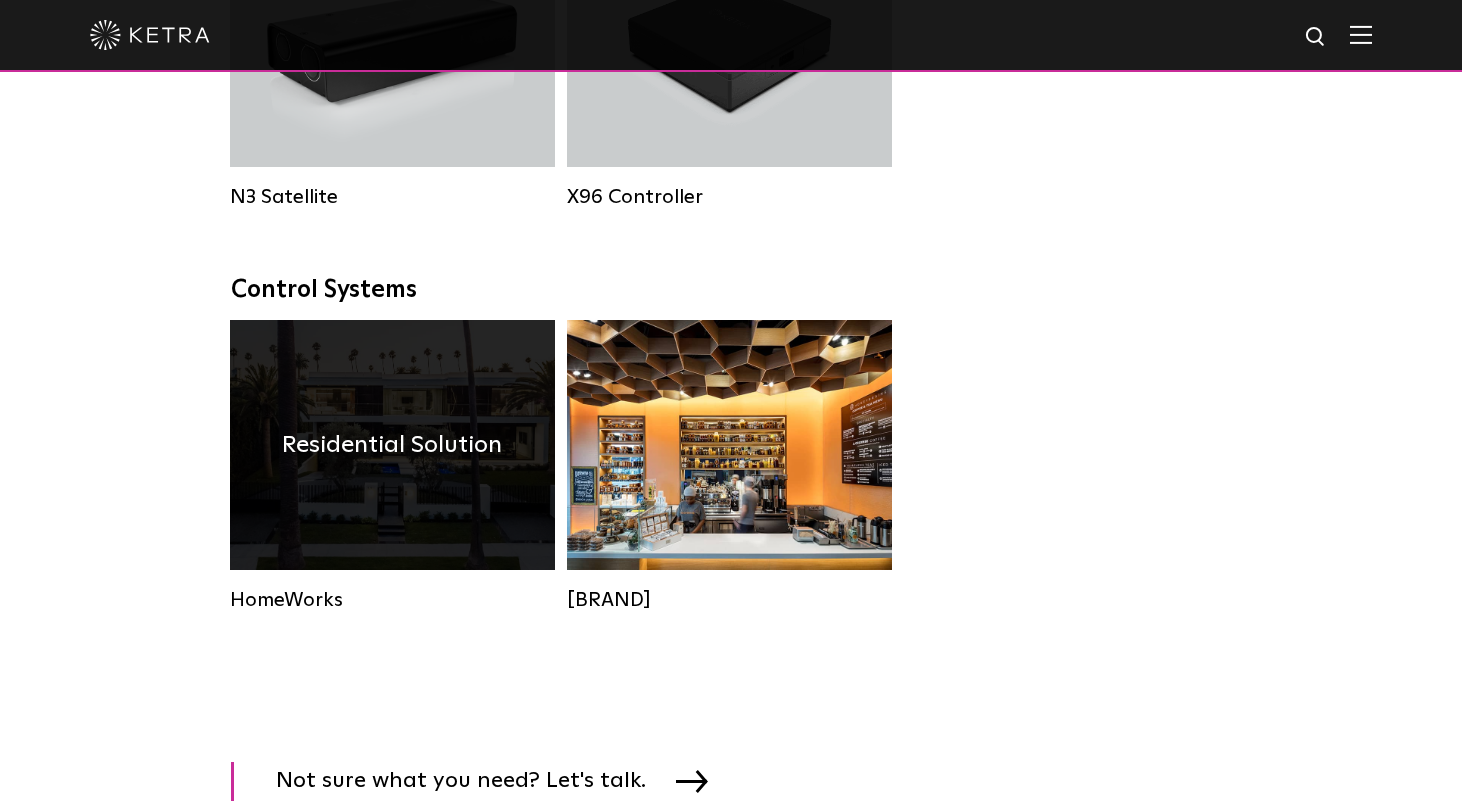 click on "Residential Solution" at bounding box center [392, 445] 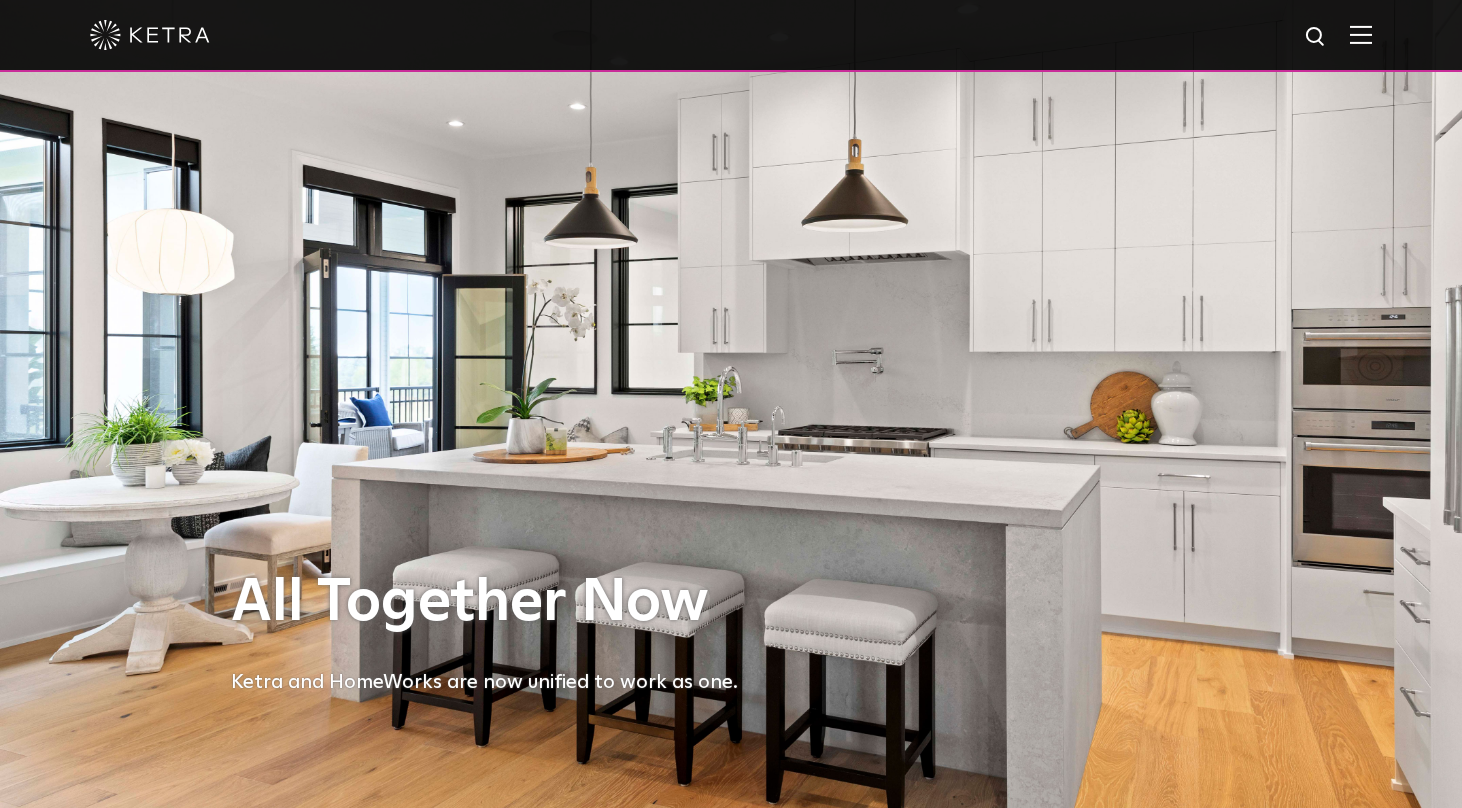 scroll, scrollTop: 0, scrollLeft: 0, axis: both 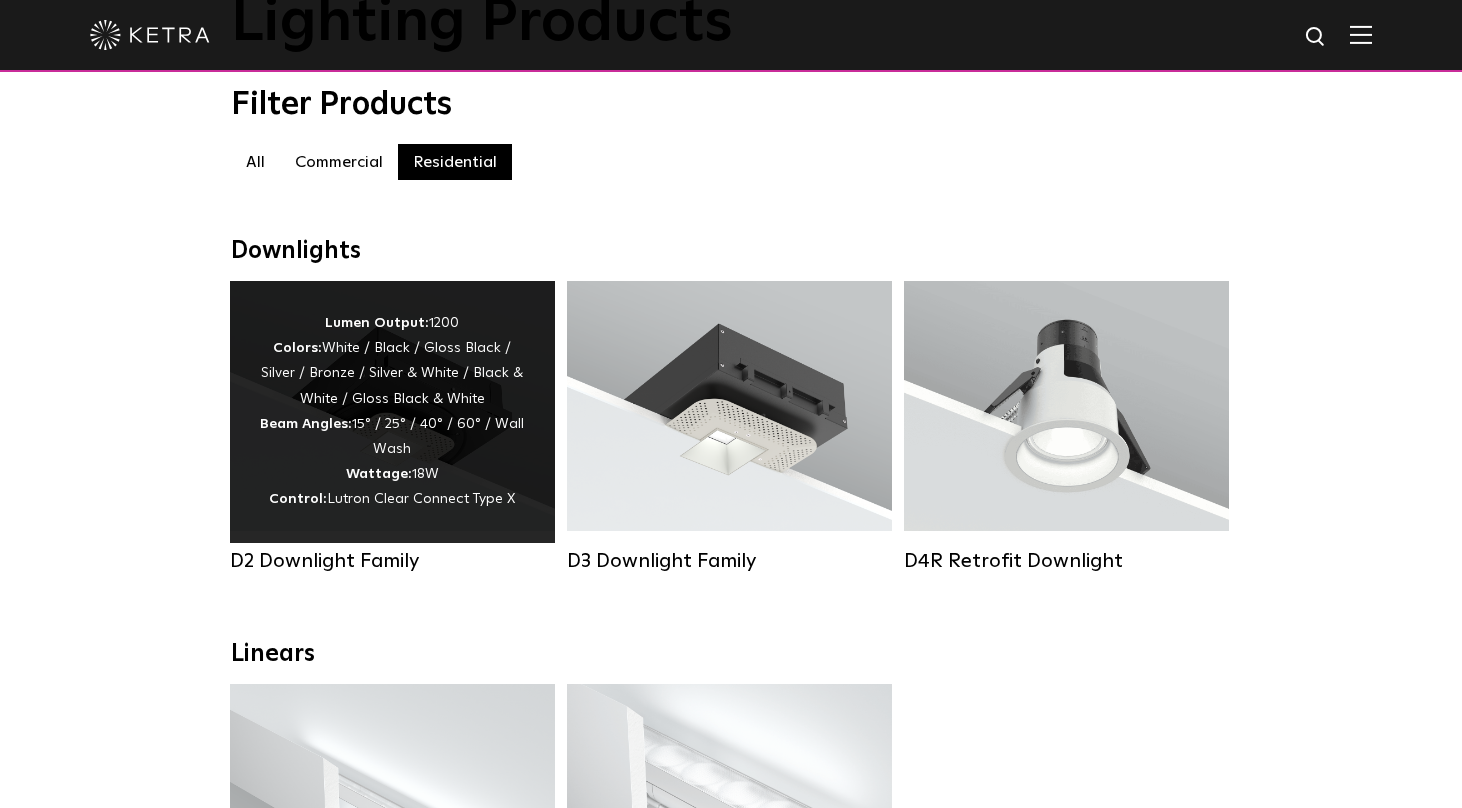 click on "Lumen Output:  1200 Colors:  White / Black / Gloss Black / Silver / Bronze / Silver & White / Black & White / Gloss Black & White  Beam Angles:  15° / 25° / 40° / 60° / Wall Wash Wattage:  18W Control:  Lutron Clear Connect Type X" at bounding box center [392, 412] 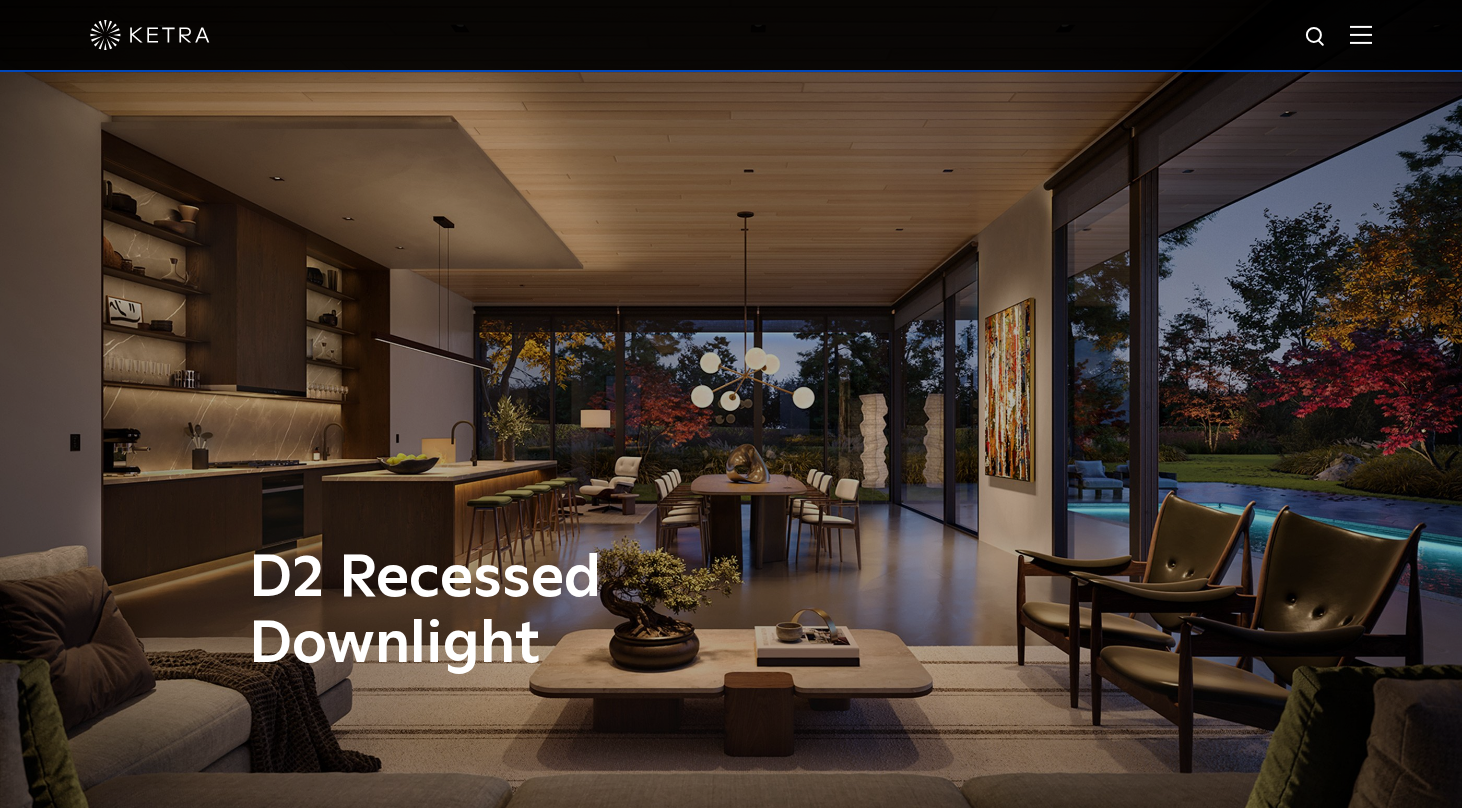 scroll, scrollTop: 0, scrollLeft: 0, axis: both 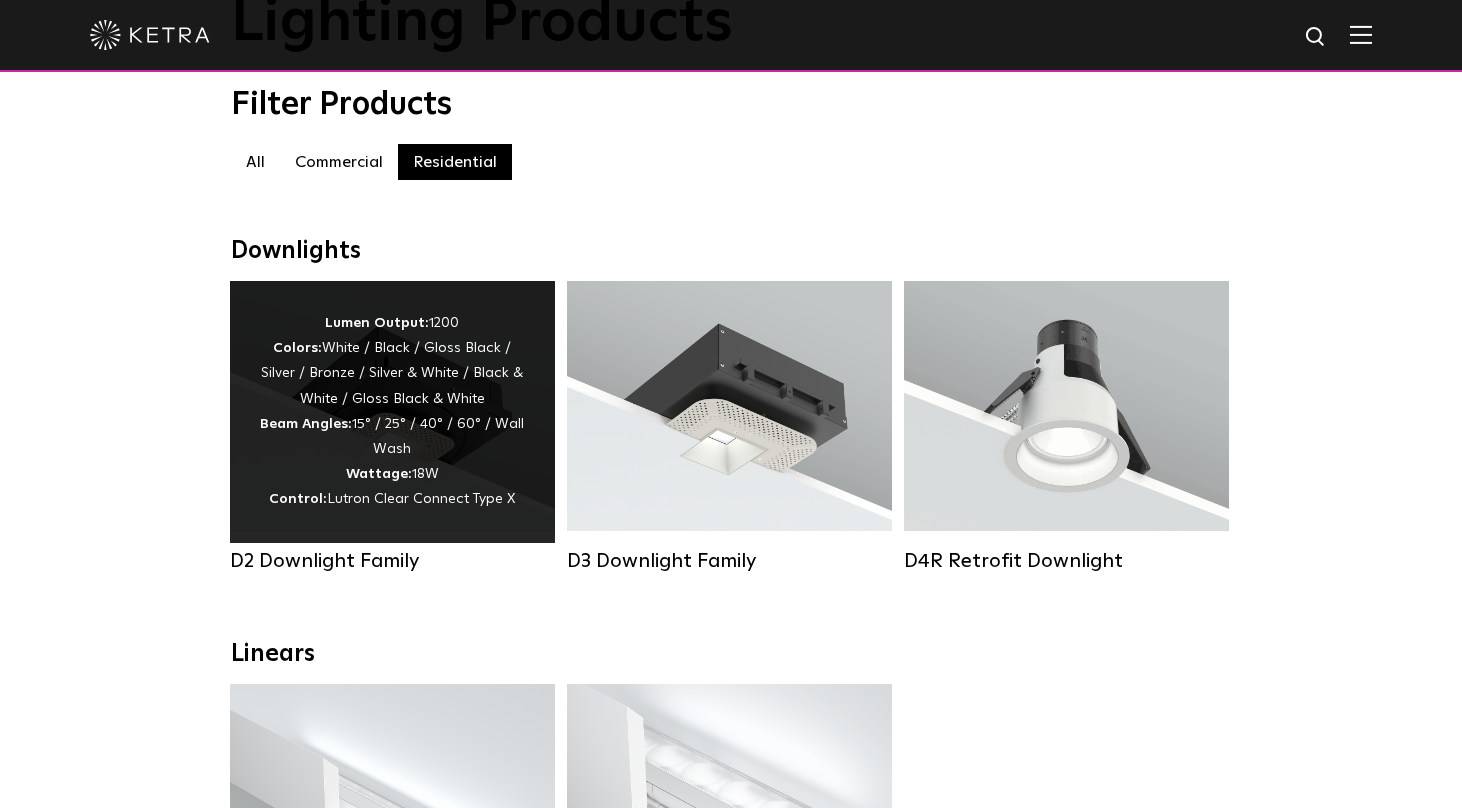 click on "Lumen Output:  1200 Colors:  White / Black / Gloss Black / Silver / Bronze / Silver & White / Black & White / Gloss Black & White  Beam Angles:  15° / 25° / 40° / 60° / Wall Wash Wattage:  18W Control:  Lutron Clear Connect Type X" at bounding box center (392, 412) 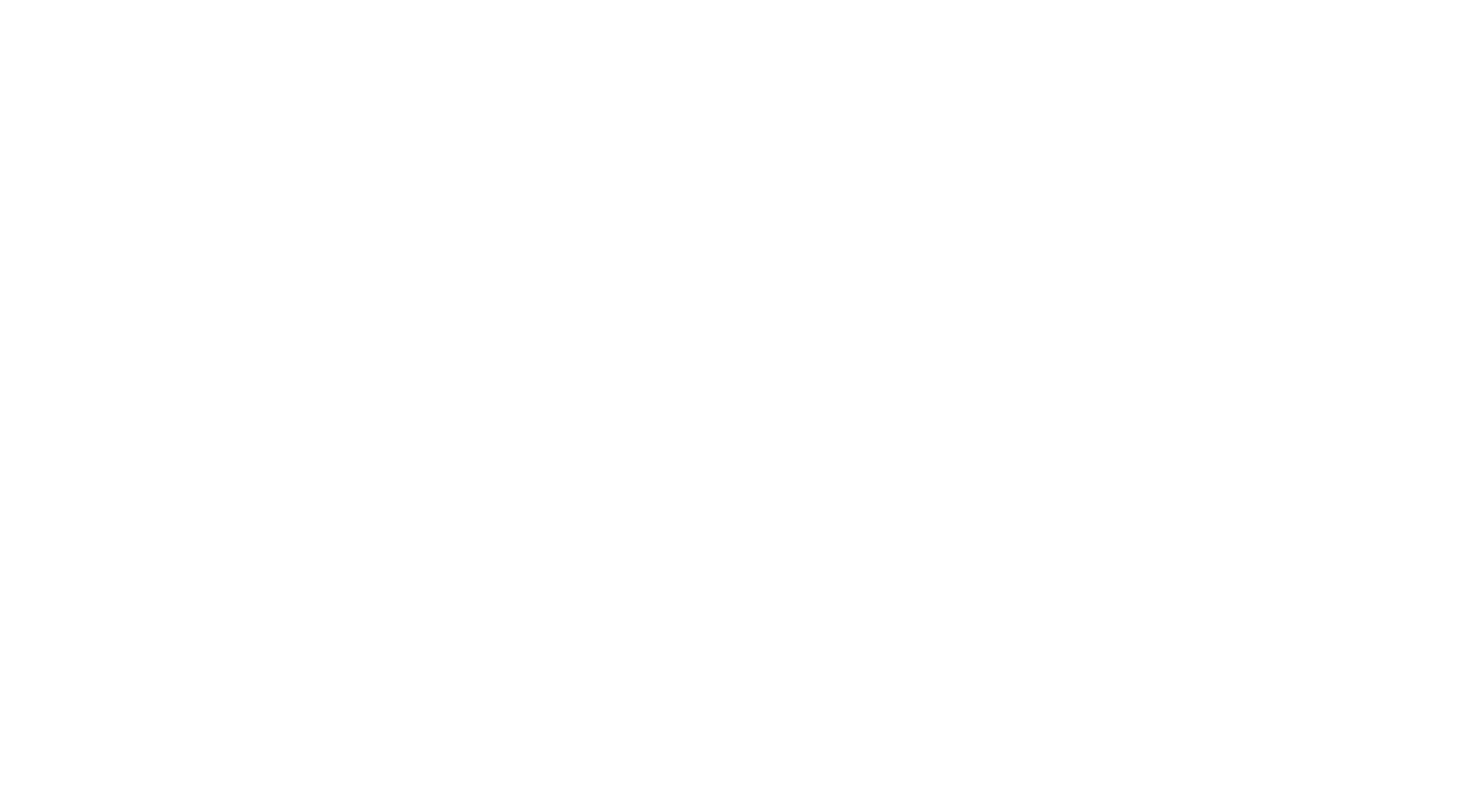 scroll, scrollTop: 0, scrollLeft: 0, axis: both 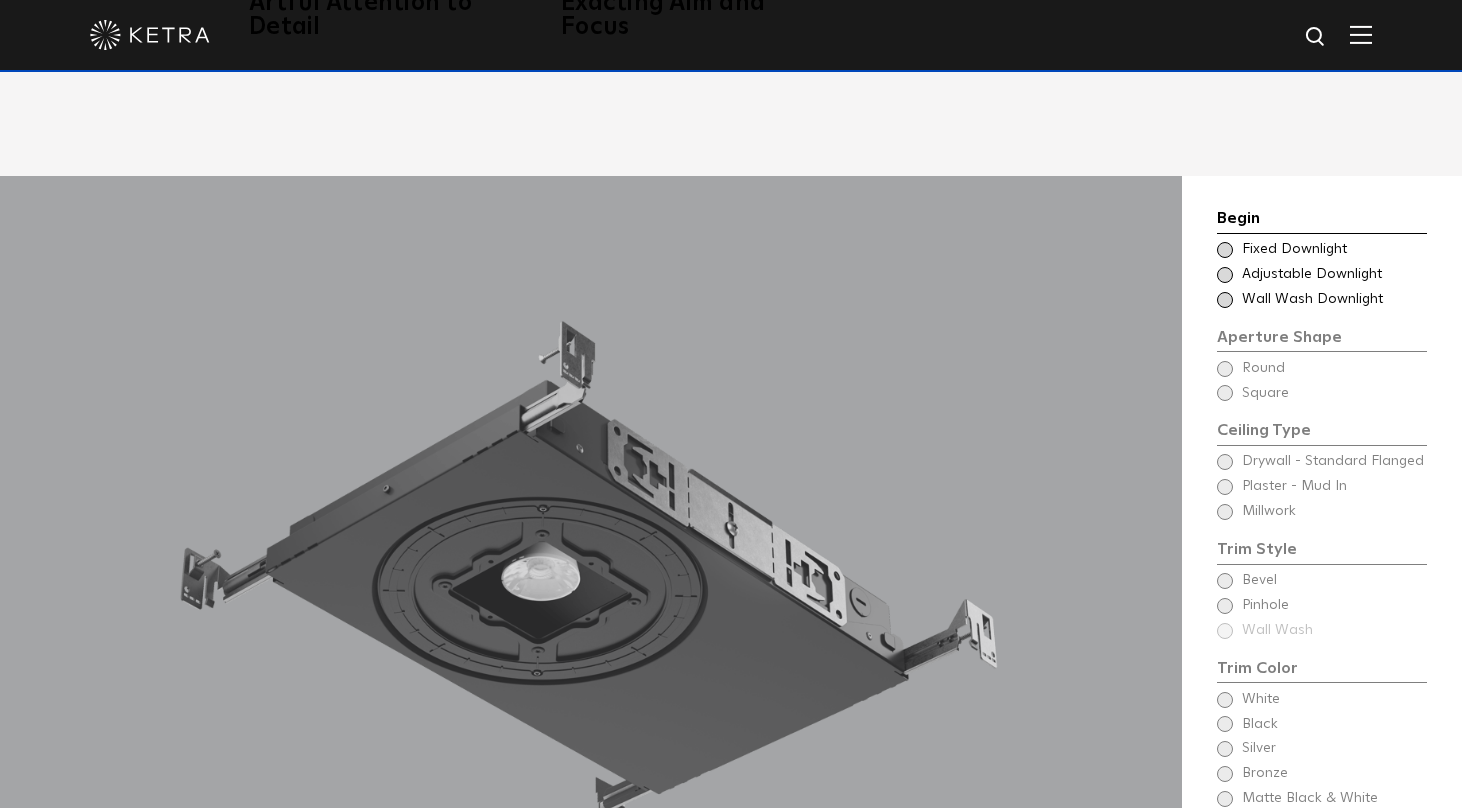 click at bounding box center (1225, 275) 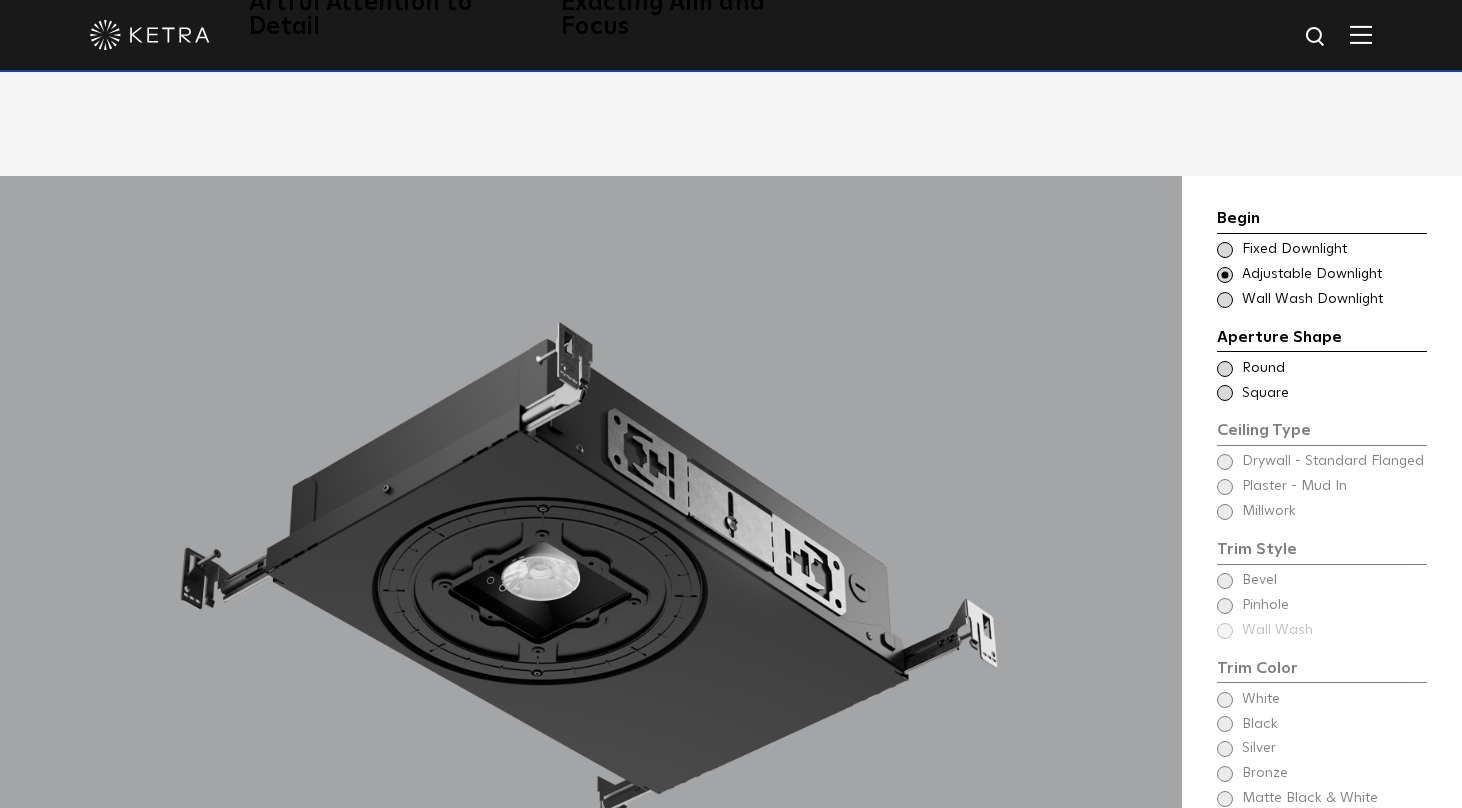 click at bounding box center (1225, 250) 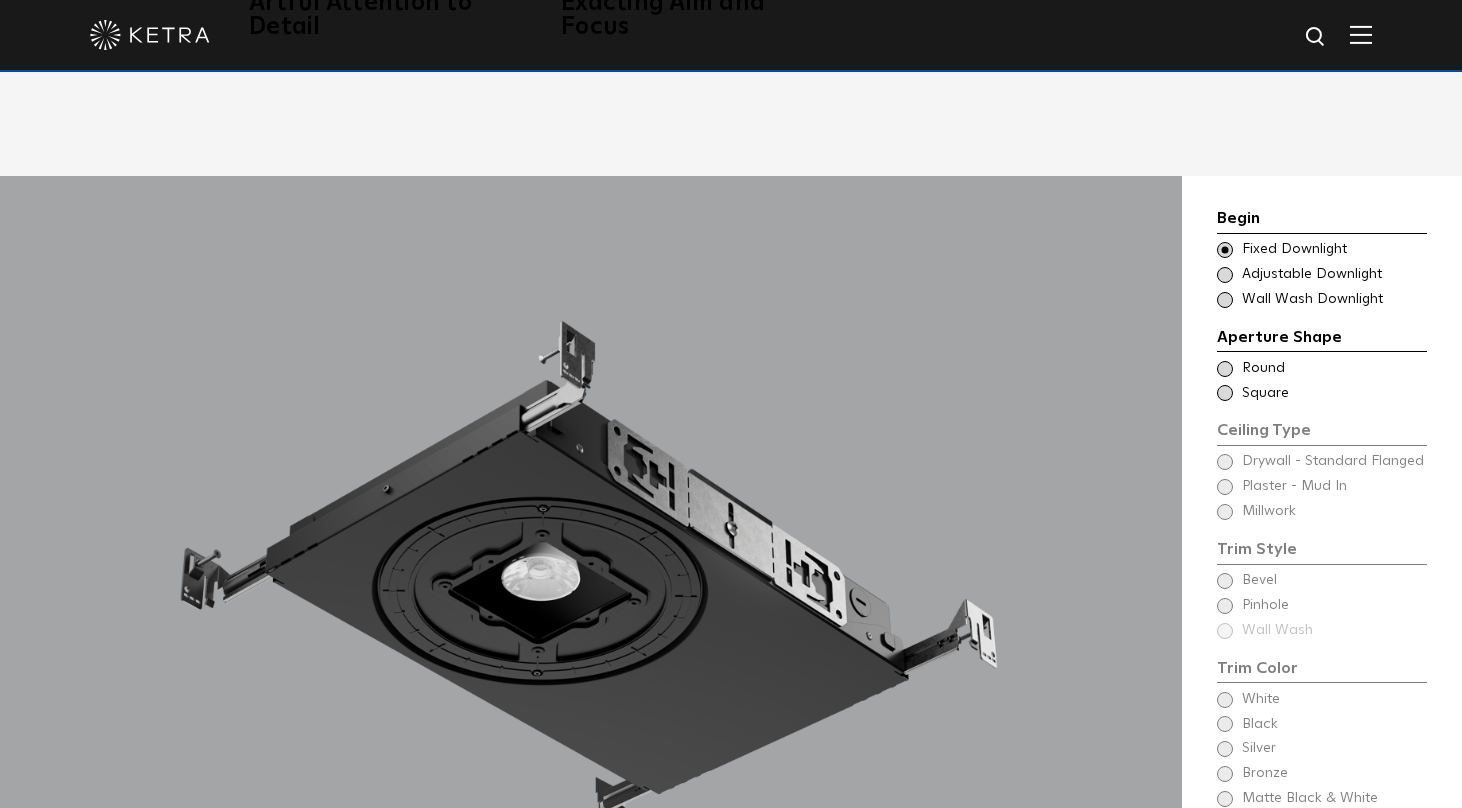 click at bounding box center [1225, 275] 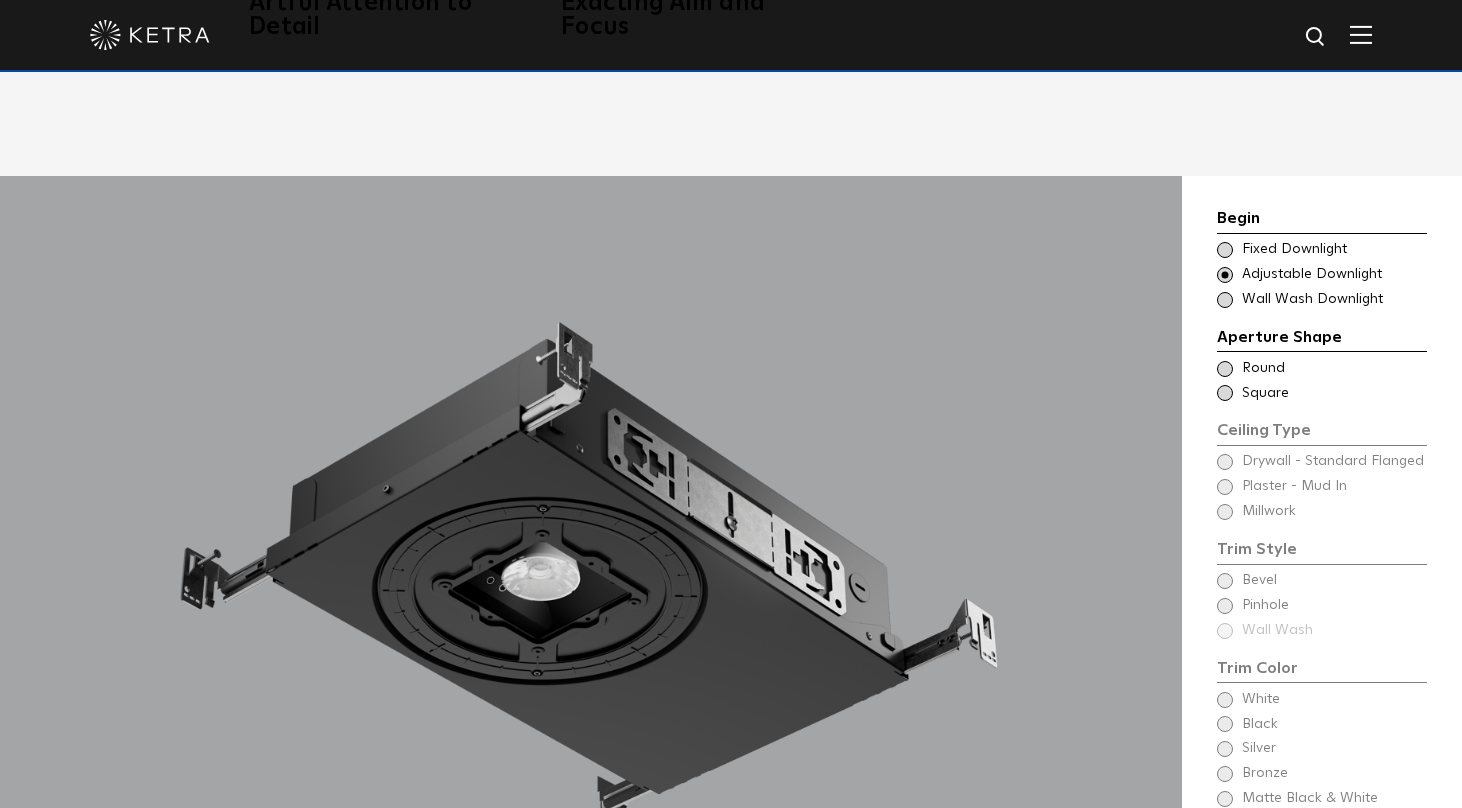 click at bounding box center [1225, 369] 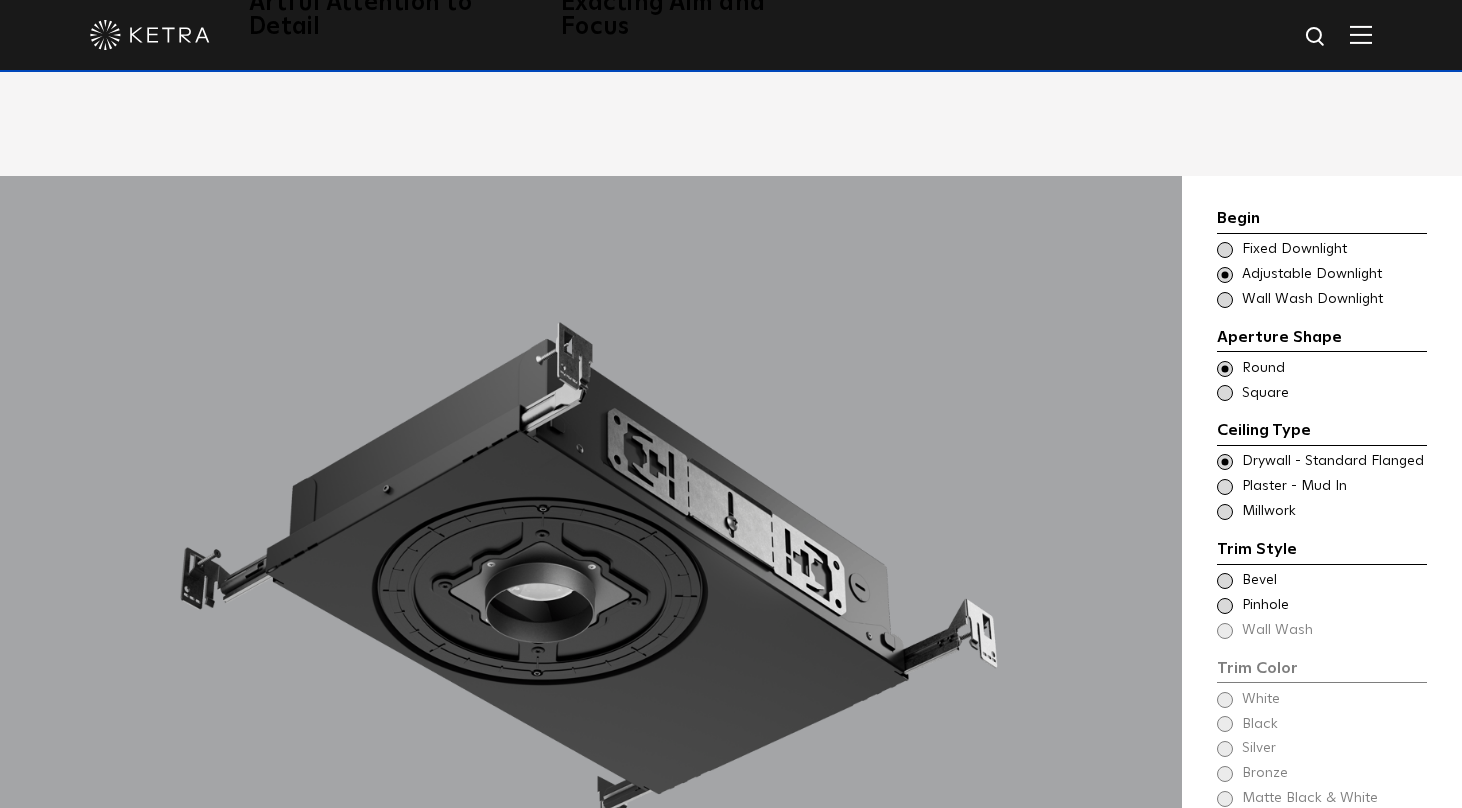click at bounding box center (1225, 393) 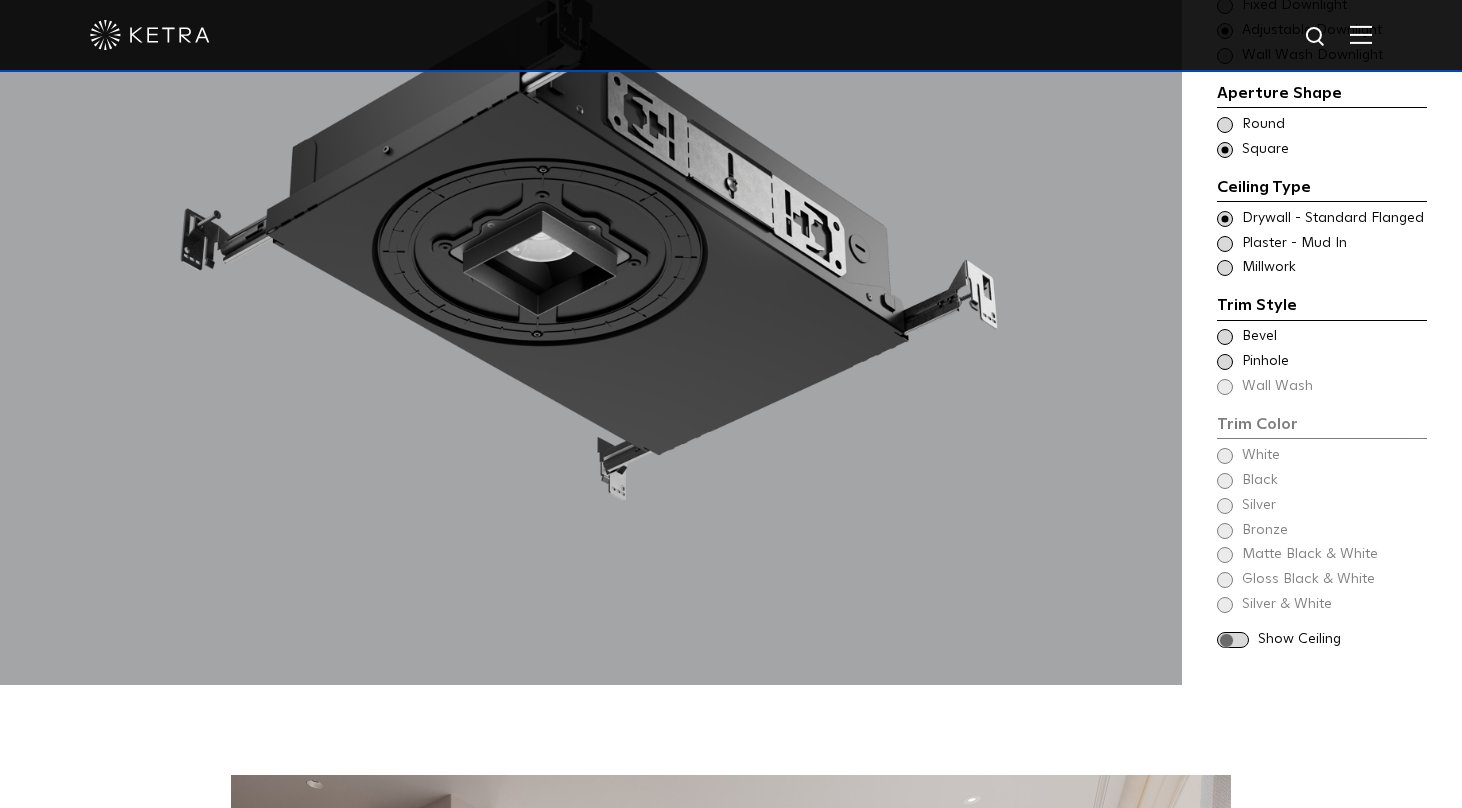 scroll, scrollTop: 1908, scrollLeft: 0, axis: vertical 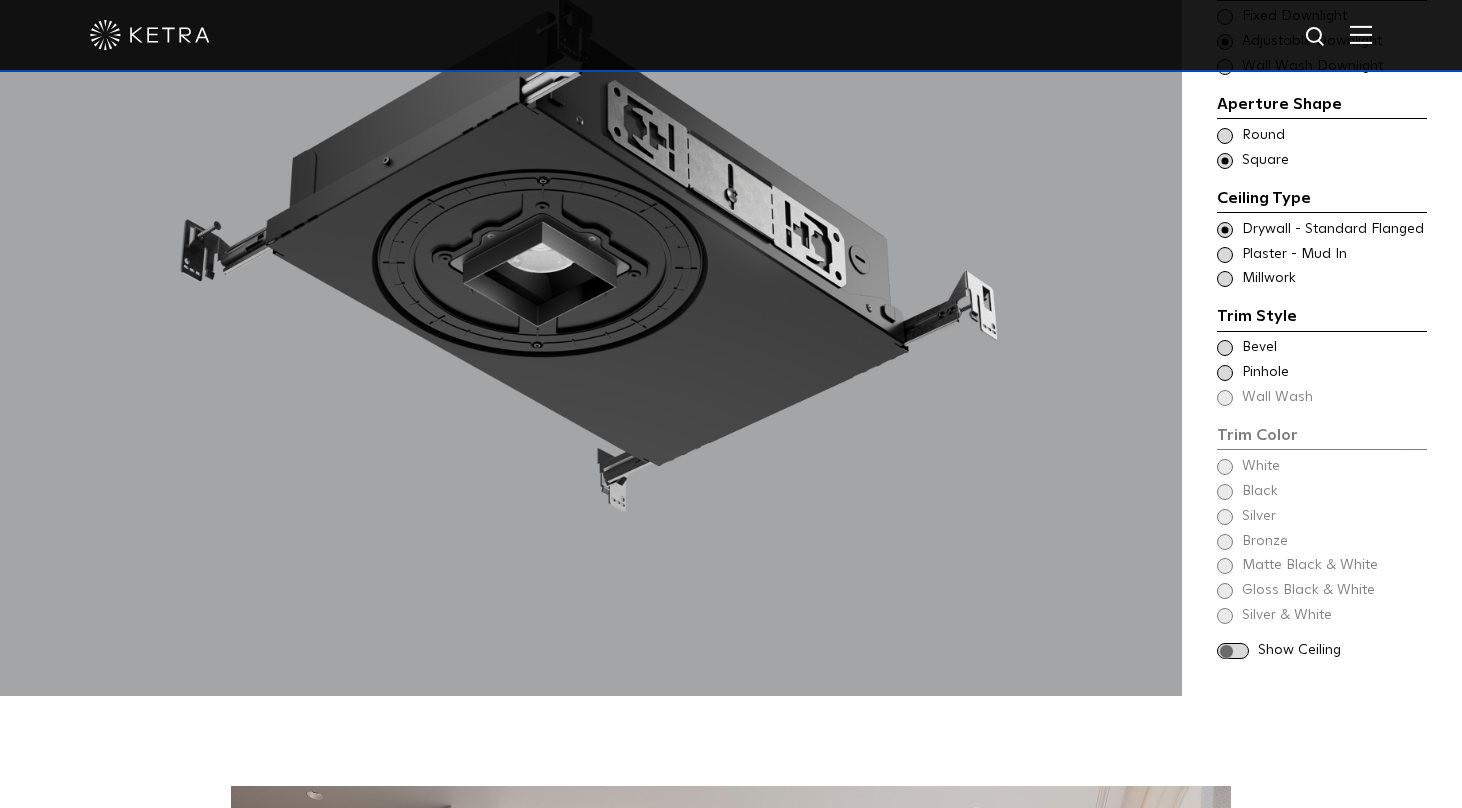 click at bounding box center [1233, 651] 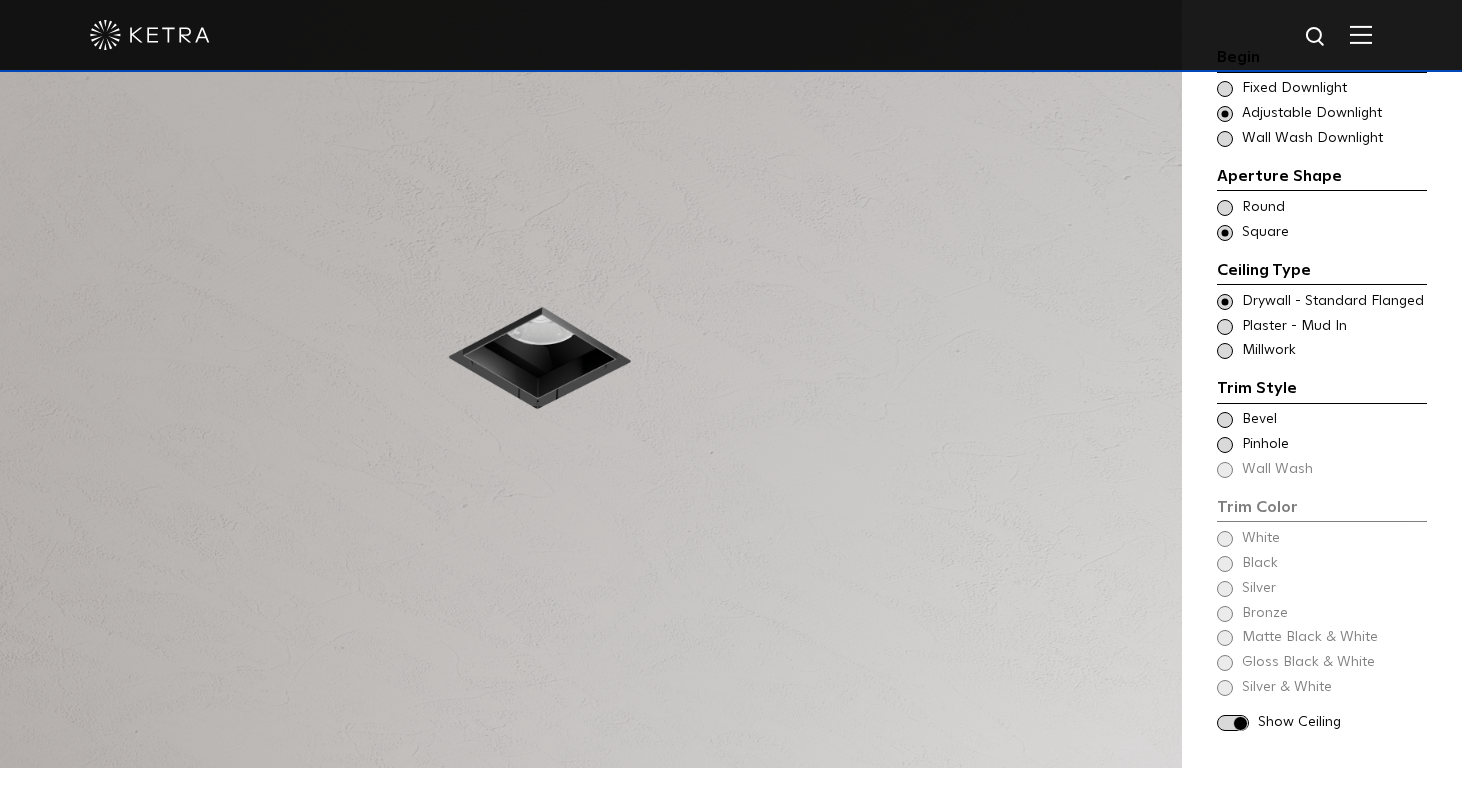 scroll, scrollTop: 1809, scrollLeft: 0, axis: vertical 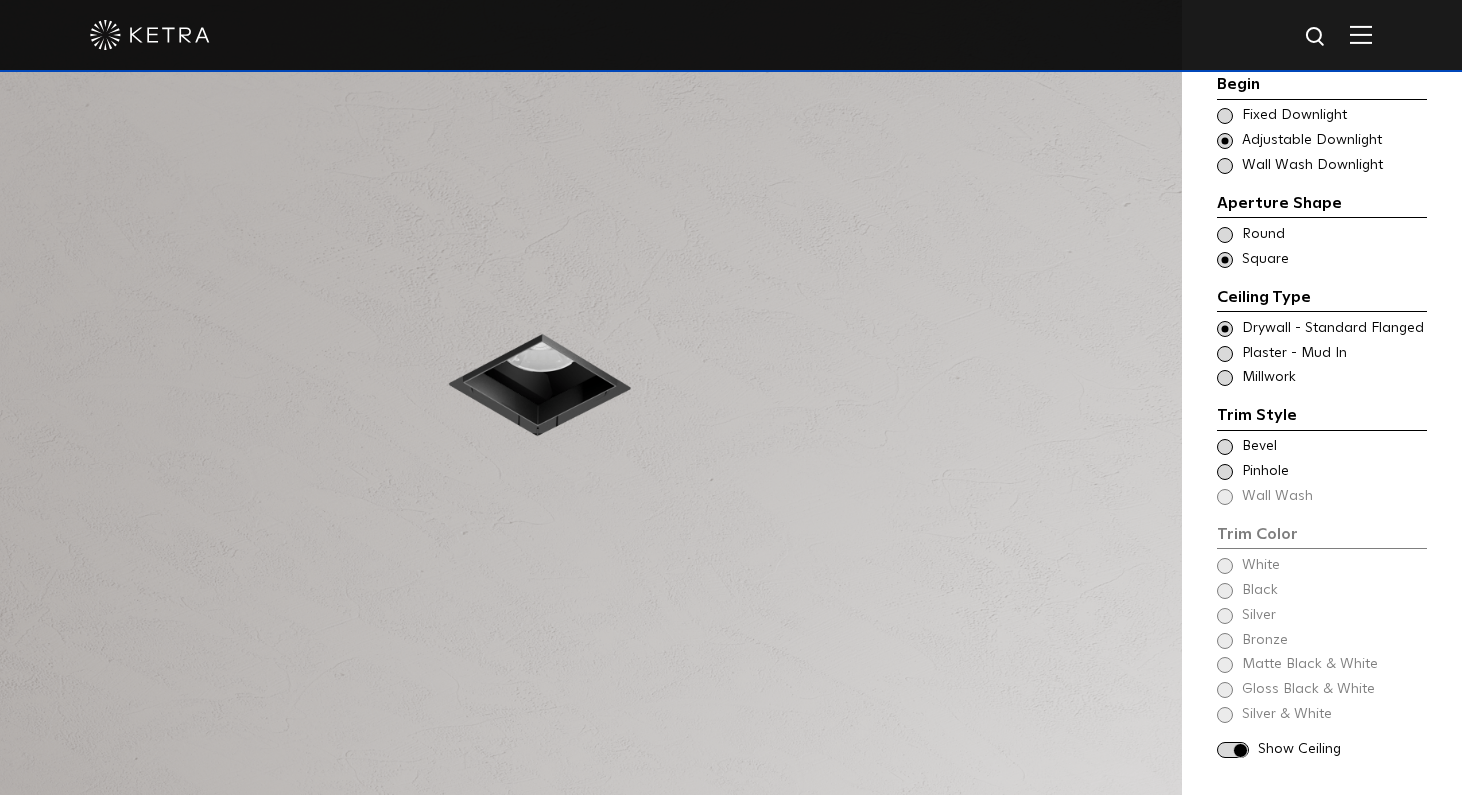 click on "Bevel" at bounding box center [1333, 447] 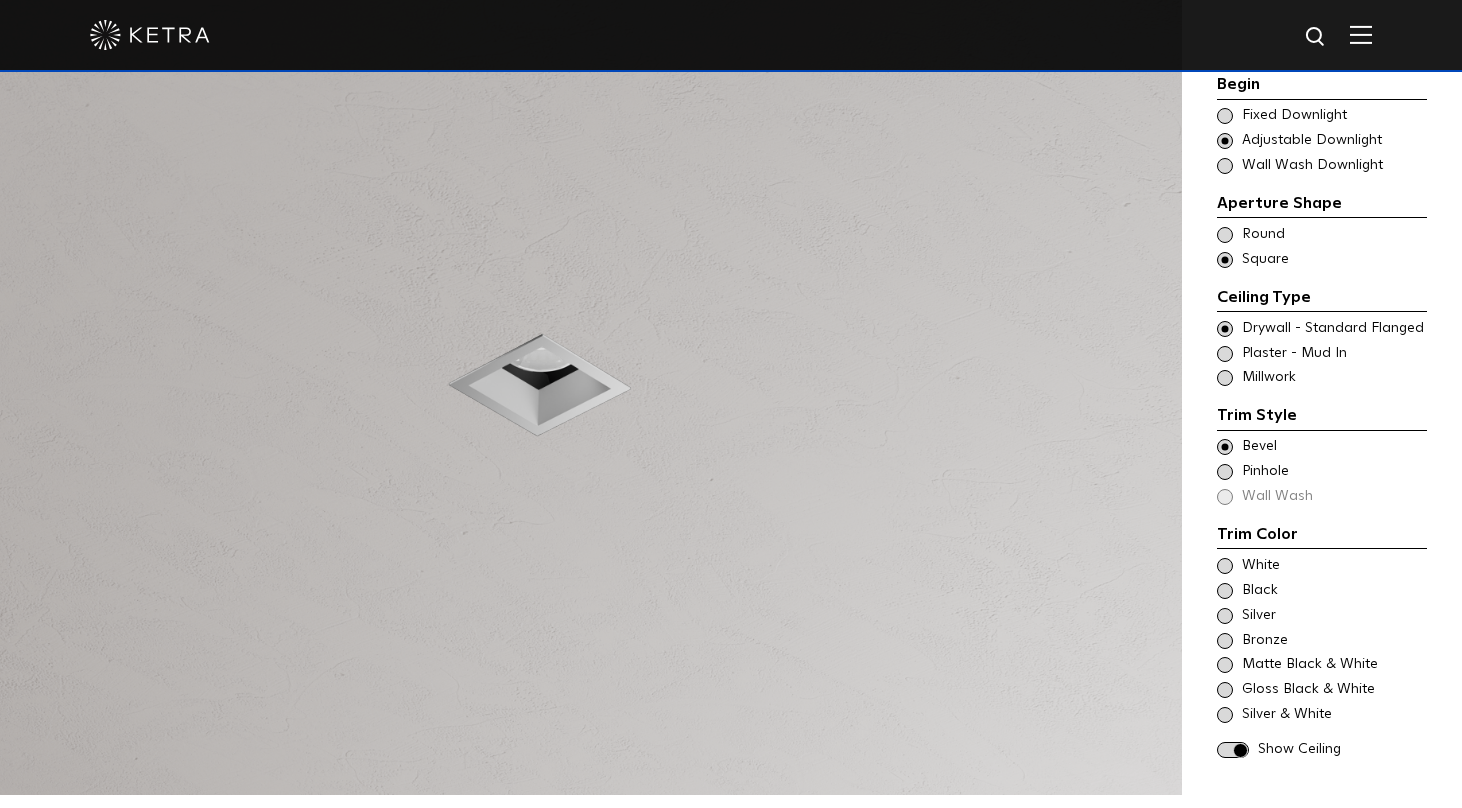 click on "Trim Color - Square - Pinhole - Flanged
Pinhole" at bounding box center [1322, 472] 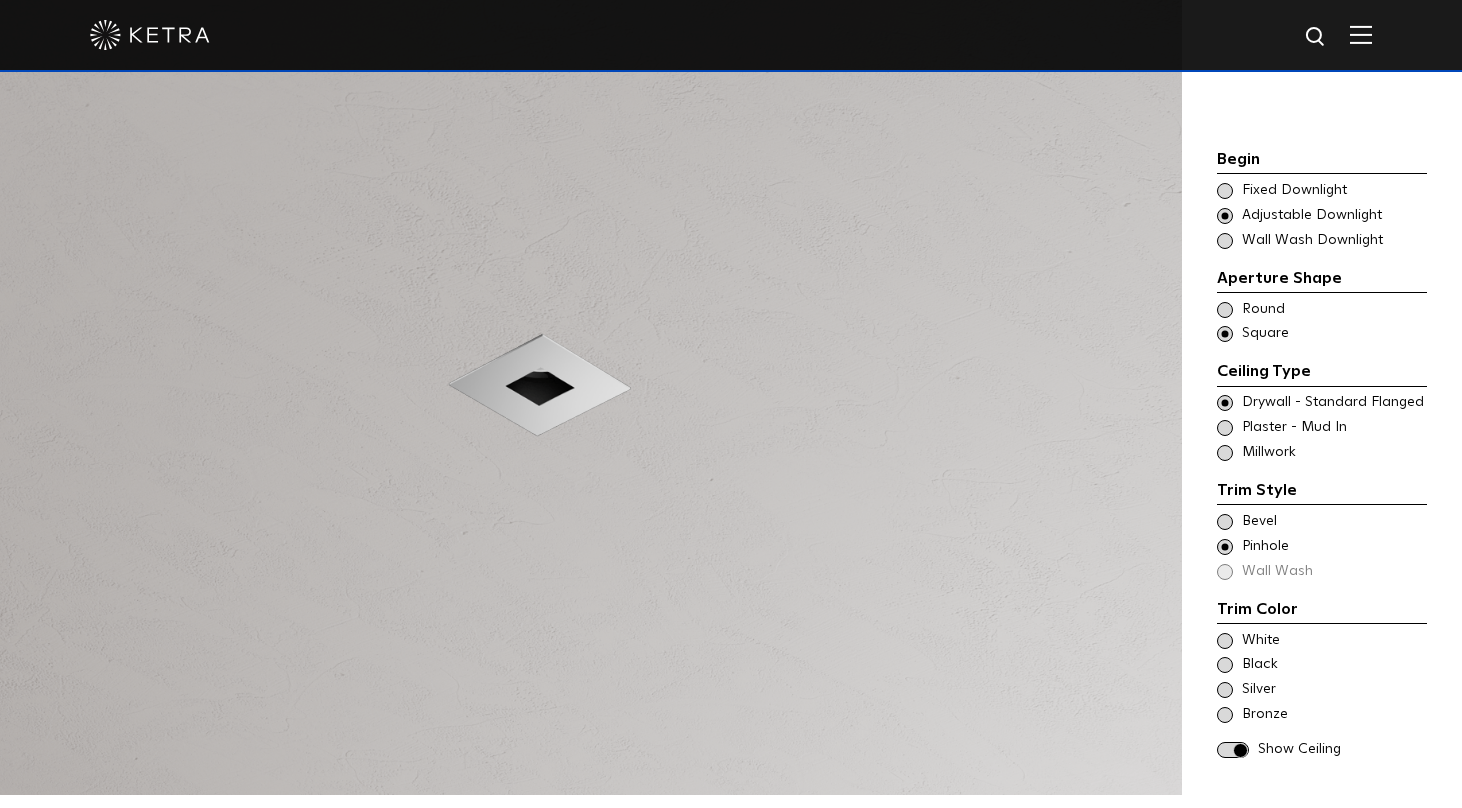 click on "Trim Color - Square - Flanged
Bevel
Trim Color - Square - Pinhole - Flanged
Pinhole
Wall Wash" at bounding box center (1322, 547) 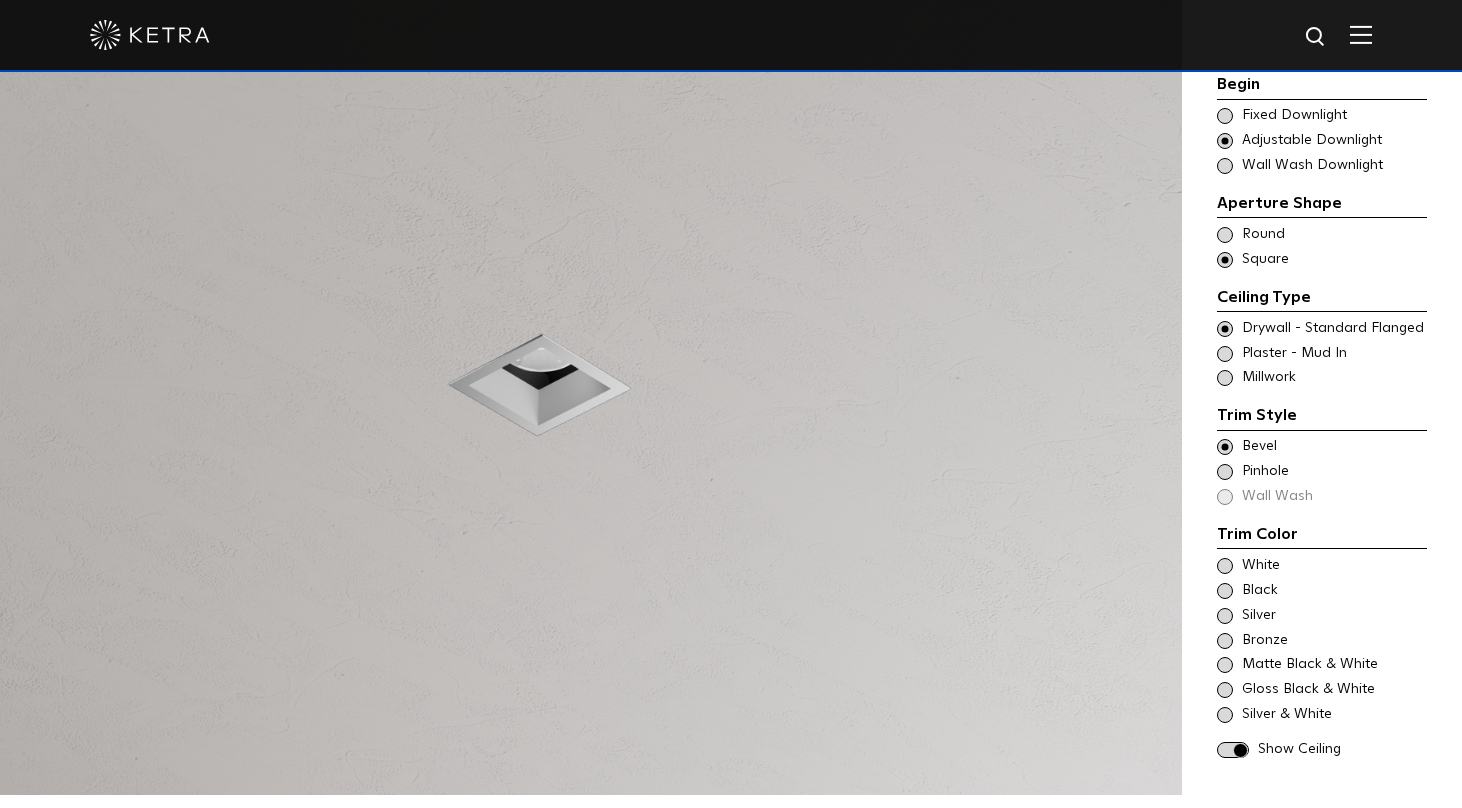 click at bounding box center (1225, 166) 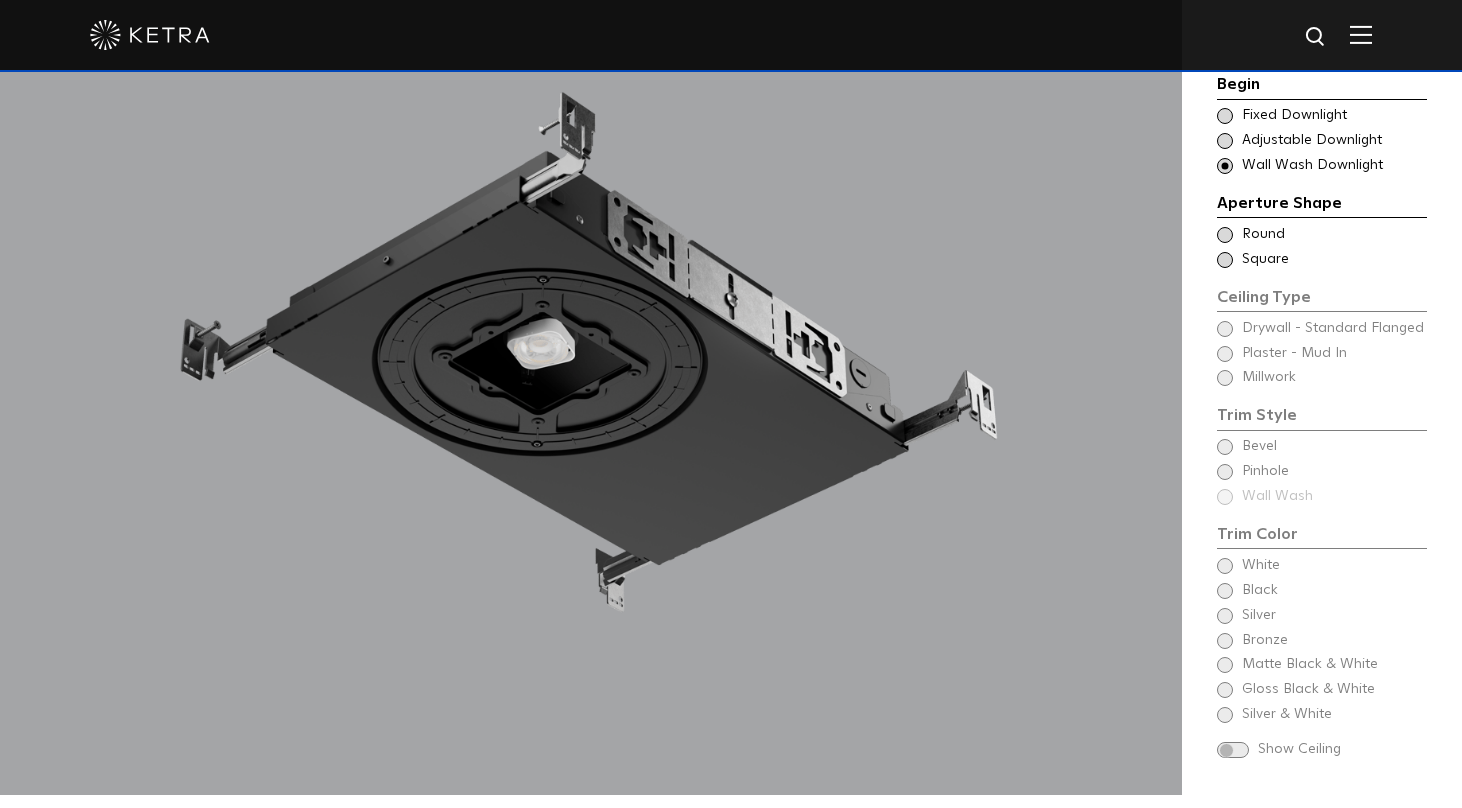 click at bounding box center [1225, 235] 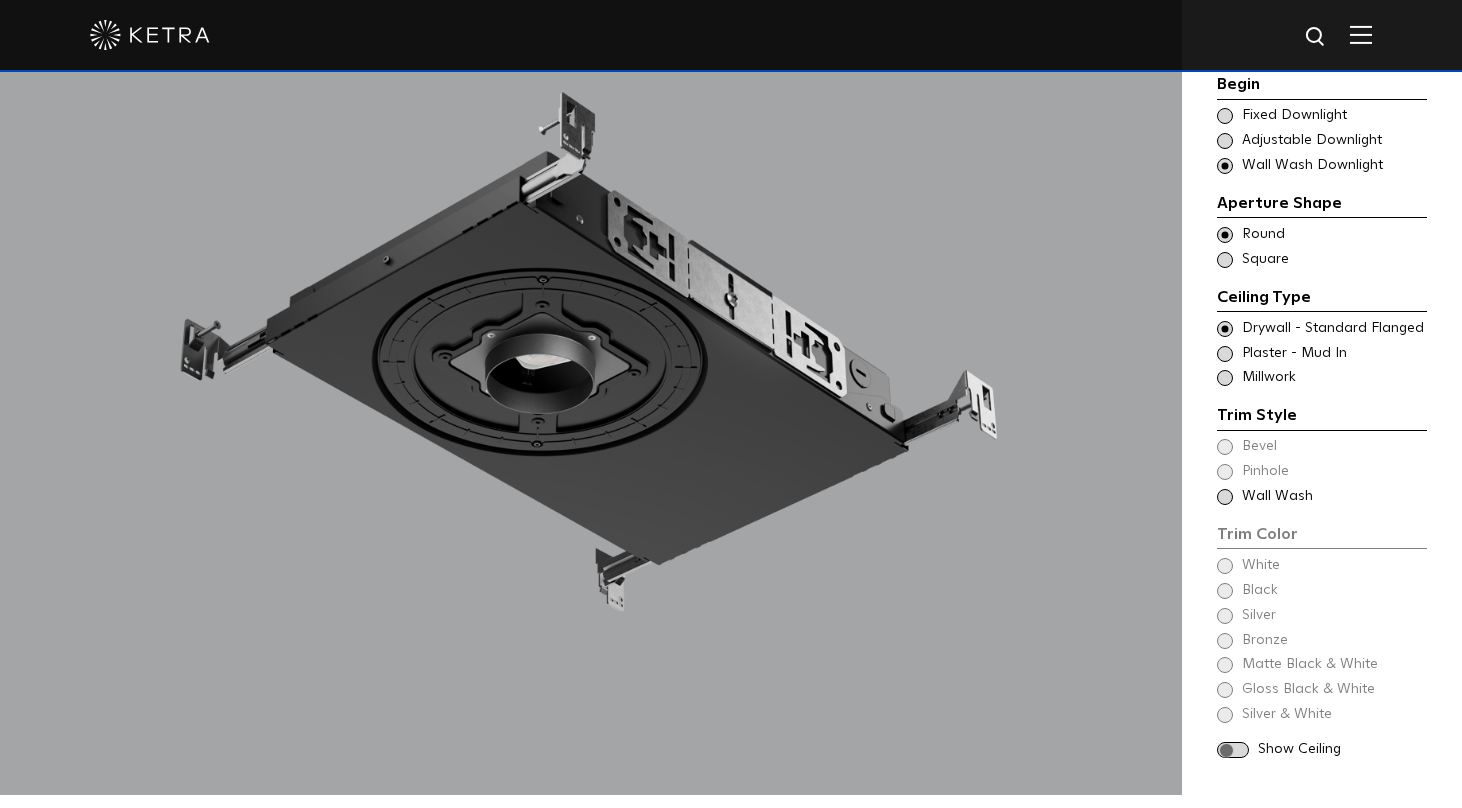 click at bounding box center (1225, 497) 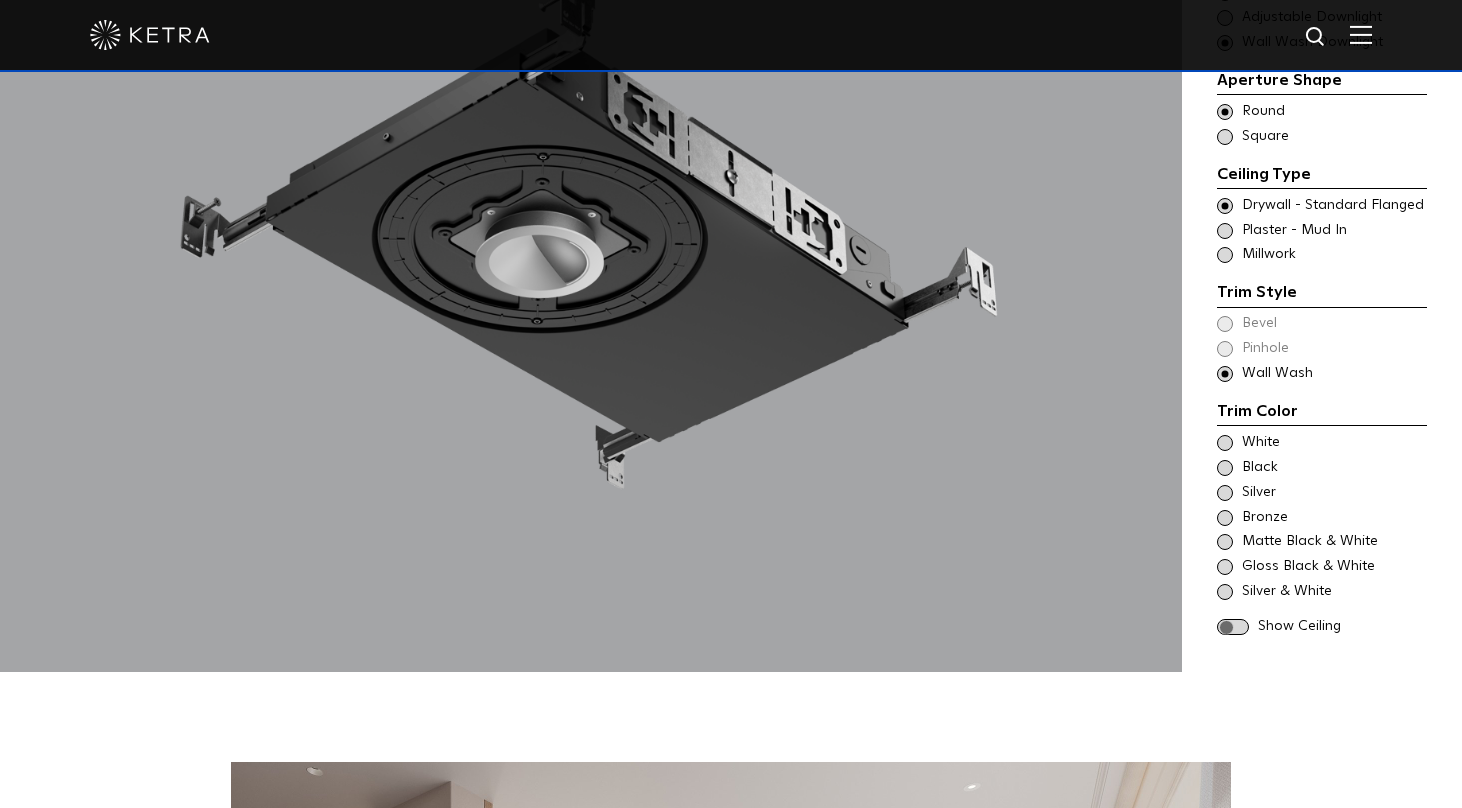 scroll, scrollTop: 1950, scrollLeft: 0, axis: vertical 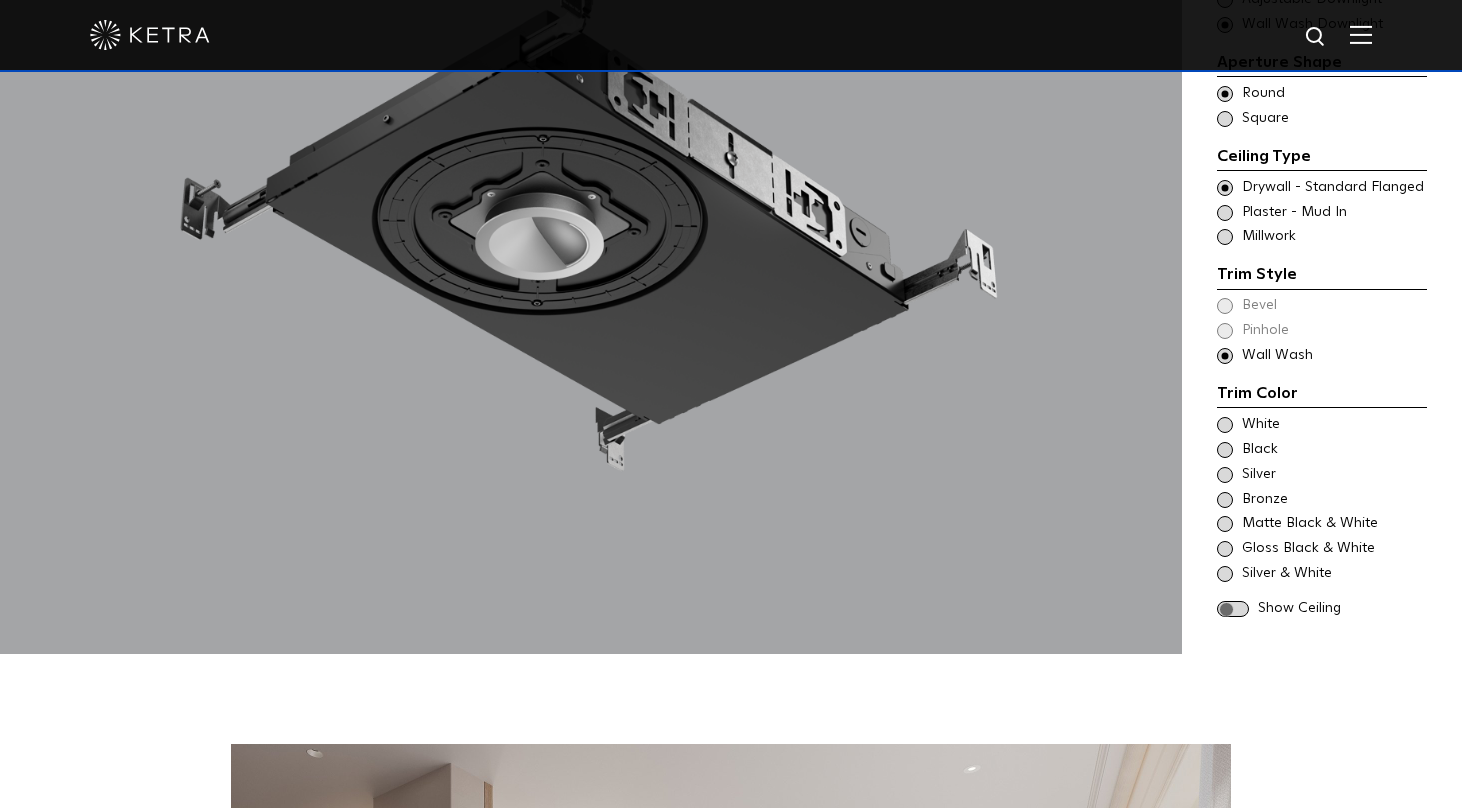 click at bounding box center [1233, 609] 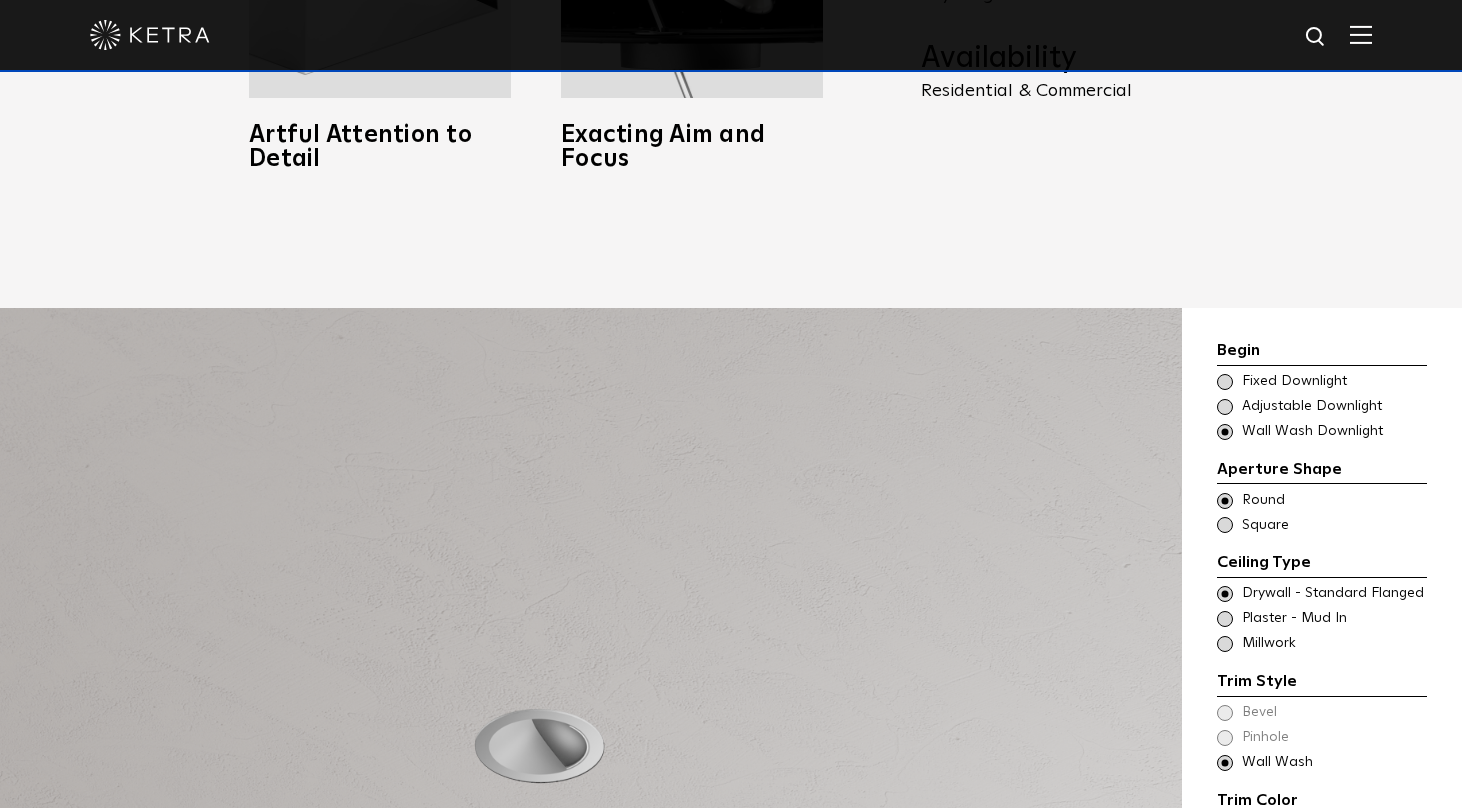 scroll, scrollTop: 1421, scrollLeft: 0, axis: vertical 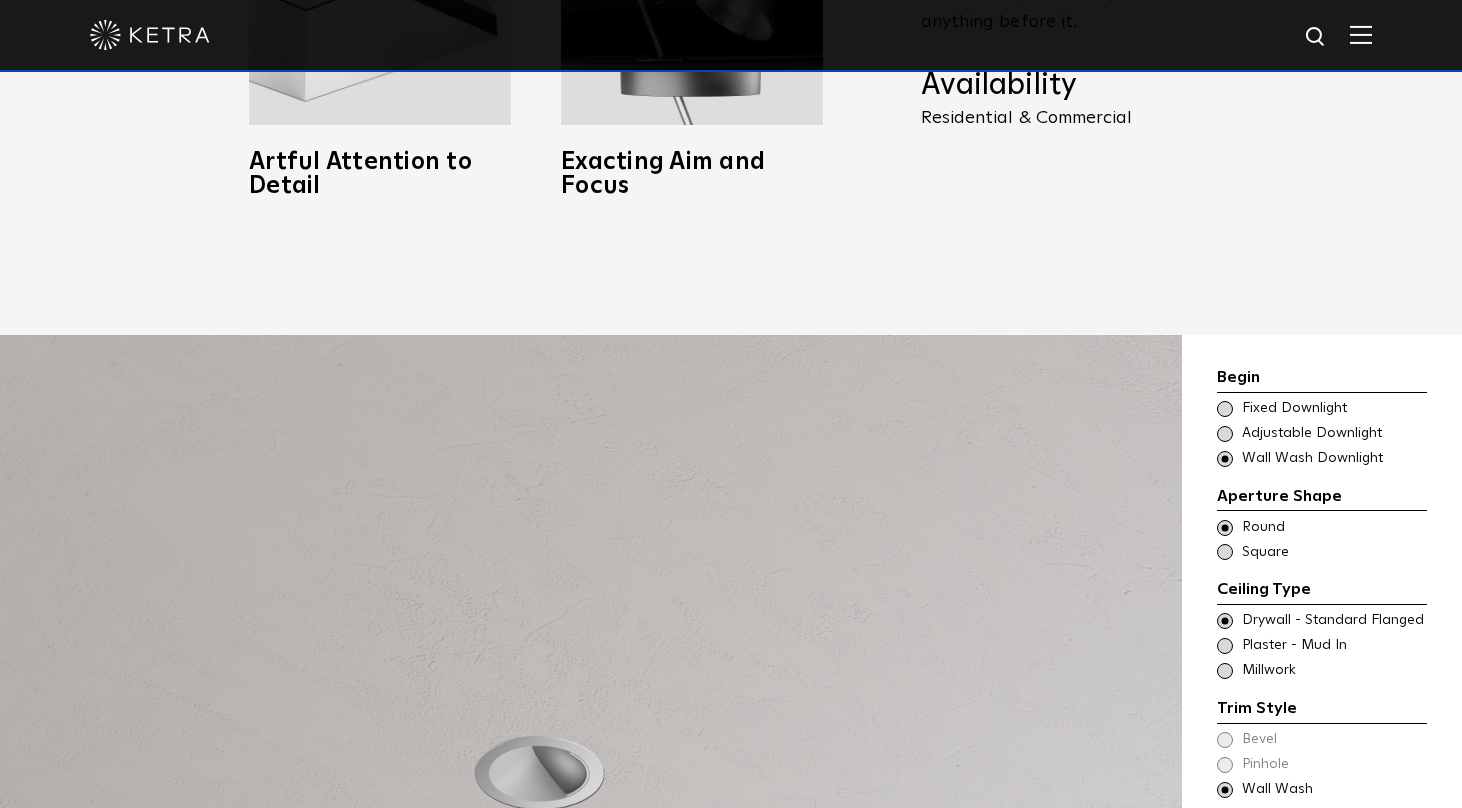 click at bounding box center [1225, 409] 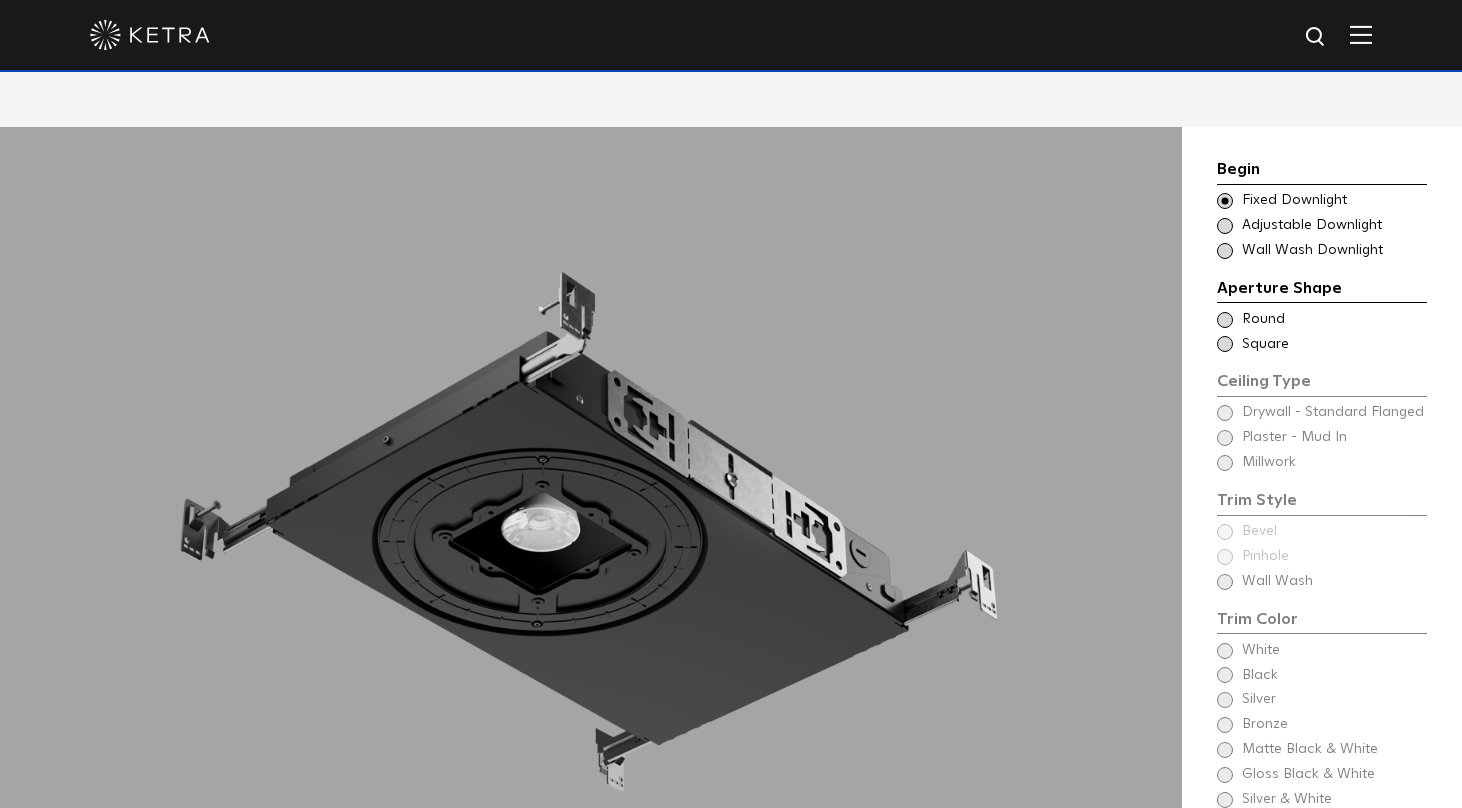 scroll, scrollTop: 1631, scrollLeft: 0, axis: vertical 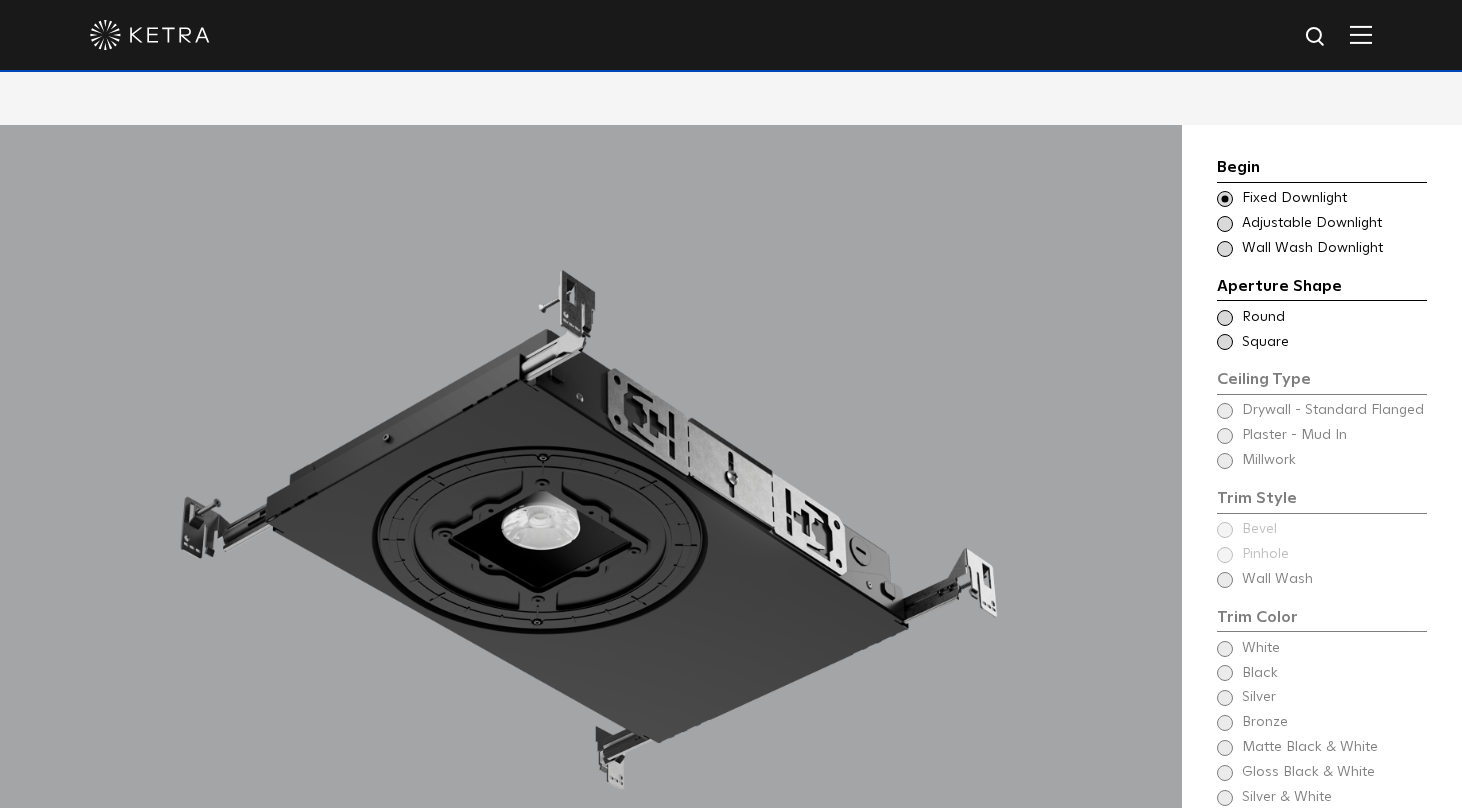 click at bounding box center [1225, 224] 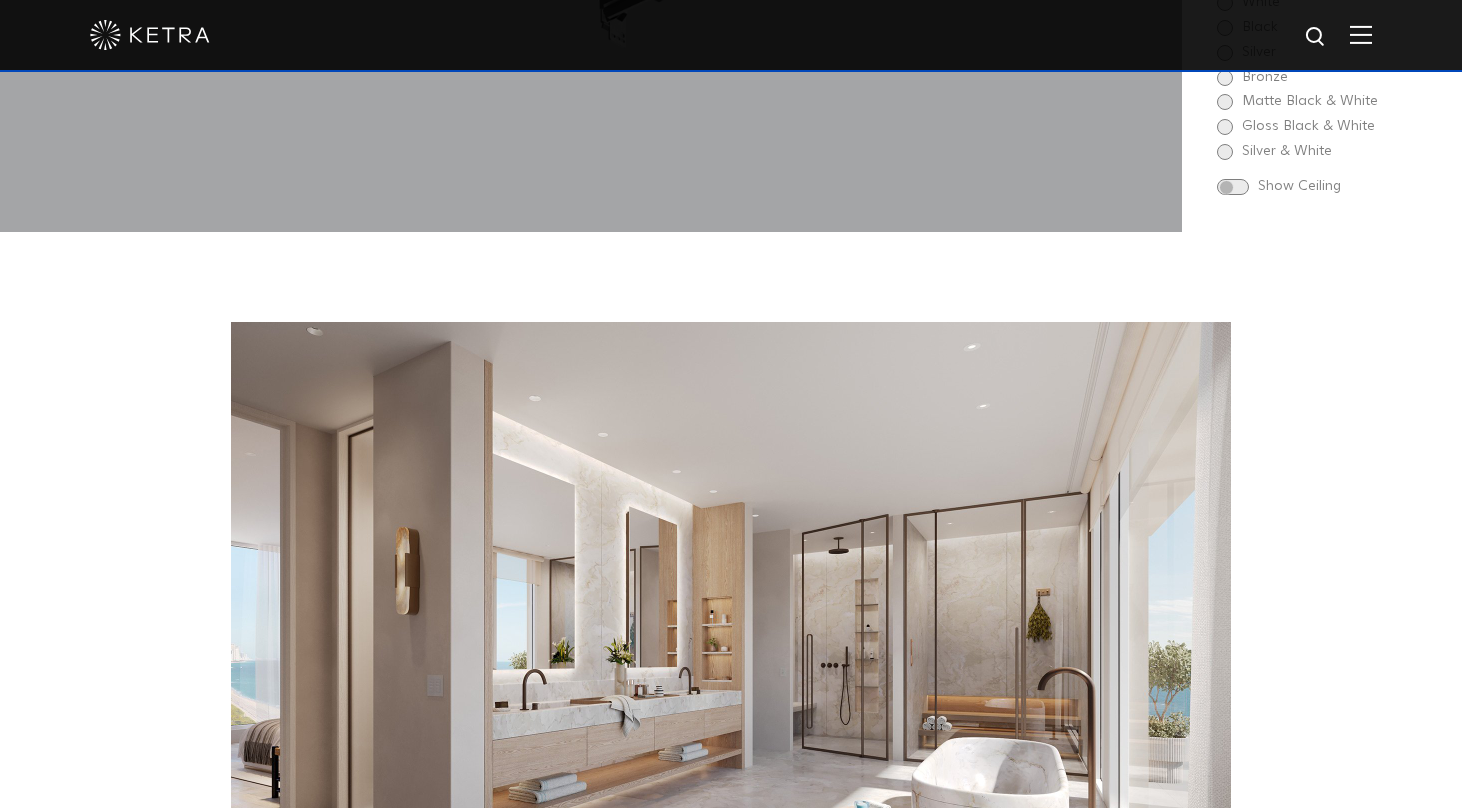 scroll, scrollTop: 2351, scrollLeft: 0, axis: vertical 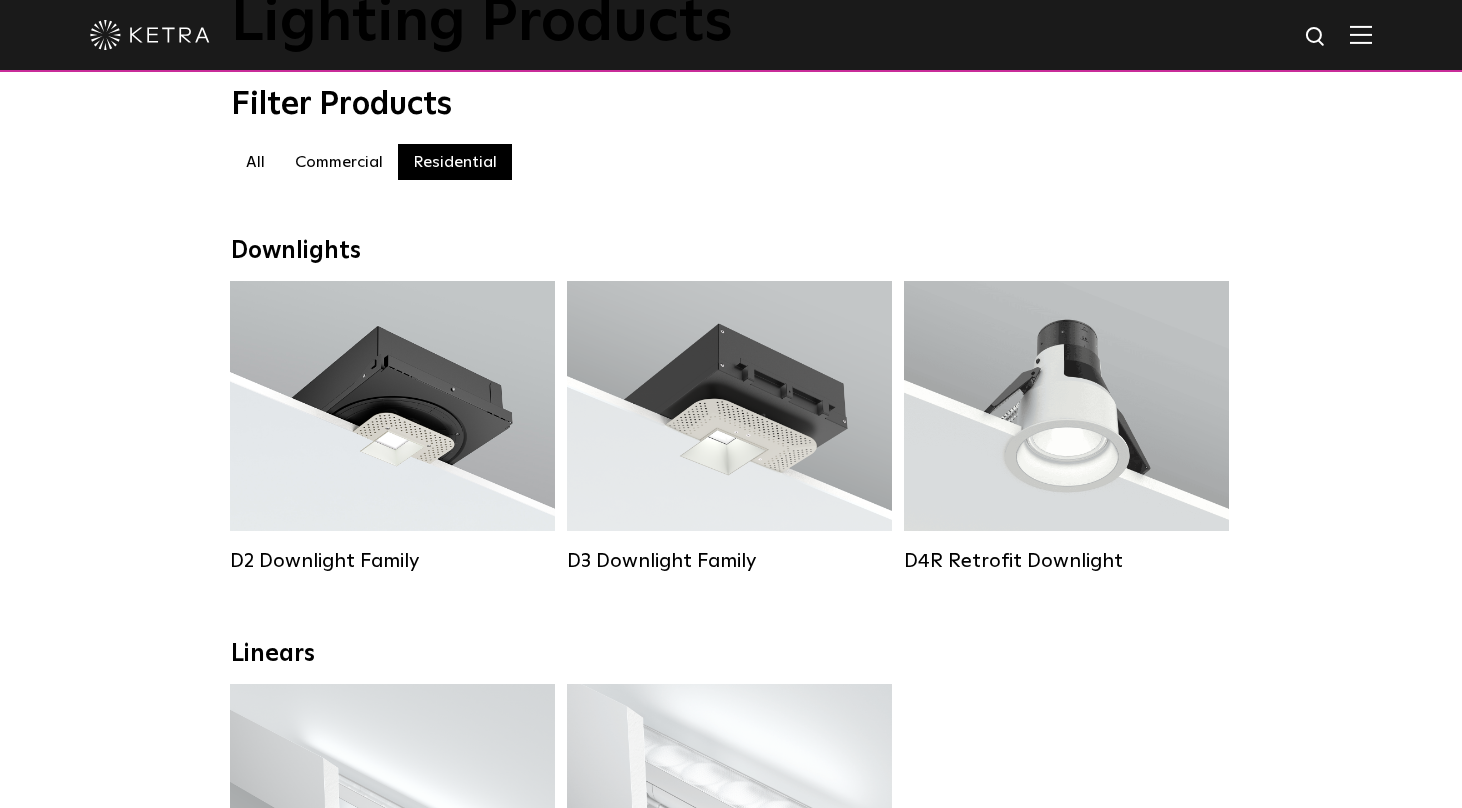 click on "Downlights
D2 Downlight Family
Lumen Output:  1200 Colors:  White / Black / Gloss Black / Silver / Bronze / Silver & White / Black & White / Gloss Black & White  Beam Angles:  15° / 25° / 40° / 60° / Wall Wash Wattage:  18W Control:  Lutron Clear Connect Type X
D3 Downlight Family
Colors:" at bounding box center (731, 1628) 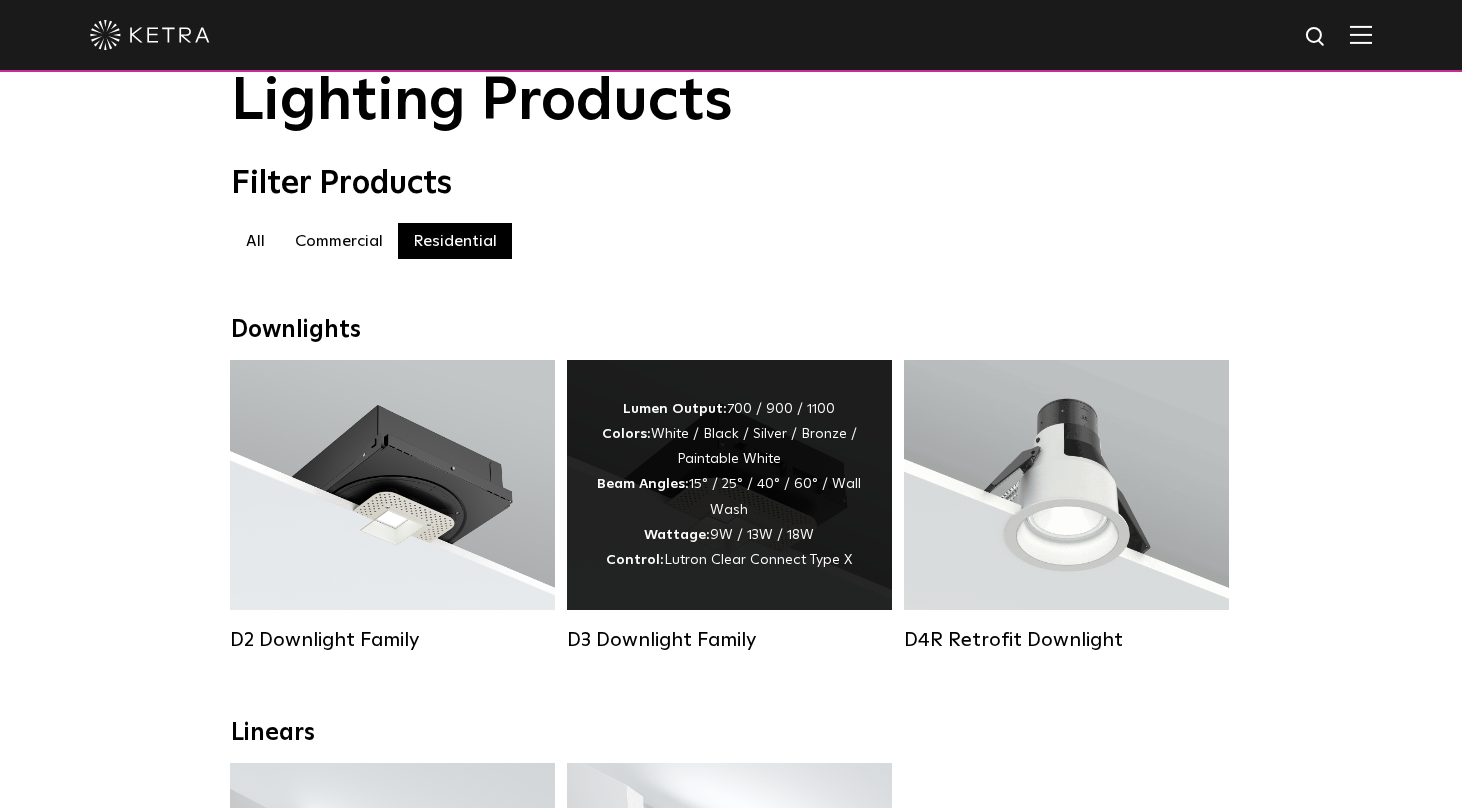 scroll, scrollTop: 102, scrollLeft: 0, axis: vertical 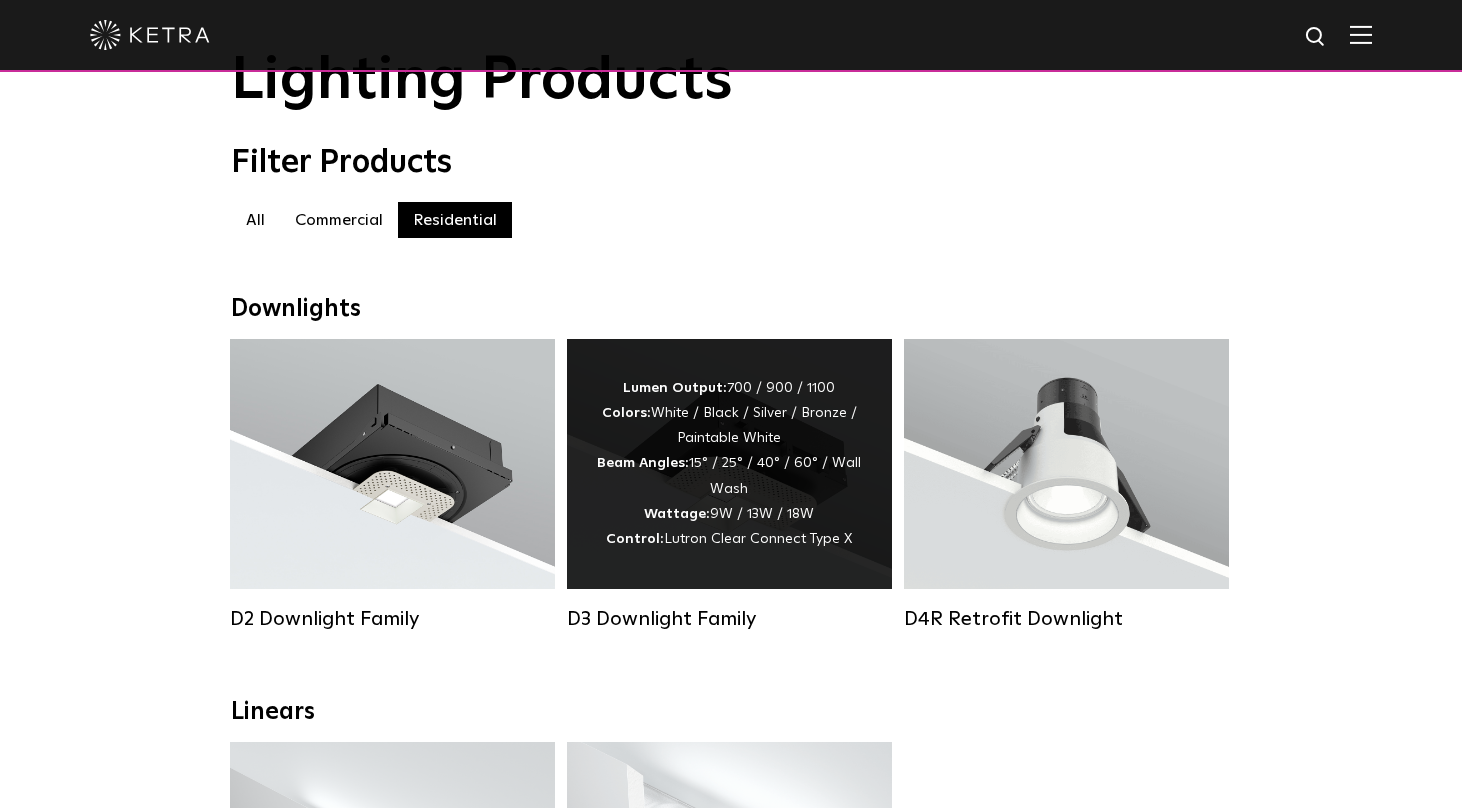 click on "Lumen Output:  700 / 900 / 1100 Colors:  White / Black / Silver / Bronze / Paintable White Beam Angles:  15° / 25° / 40° / 60° / Wall Wash Wattage:  9W / 13W / 18W Control:  Lutron Clear Connect Type X" at bounding box center [729, 464] 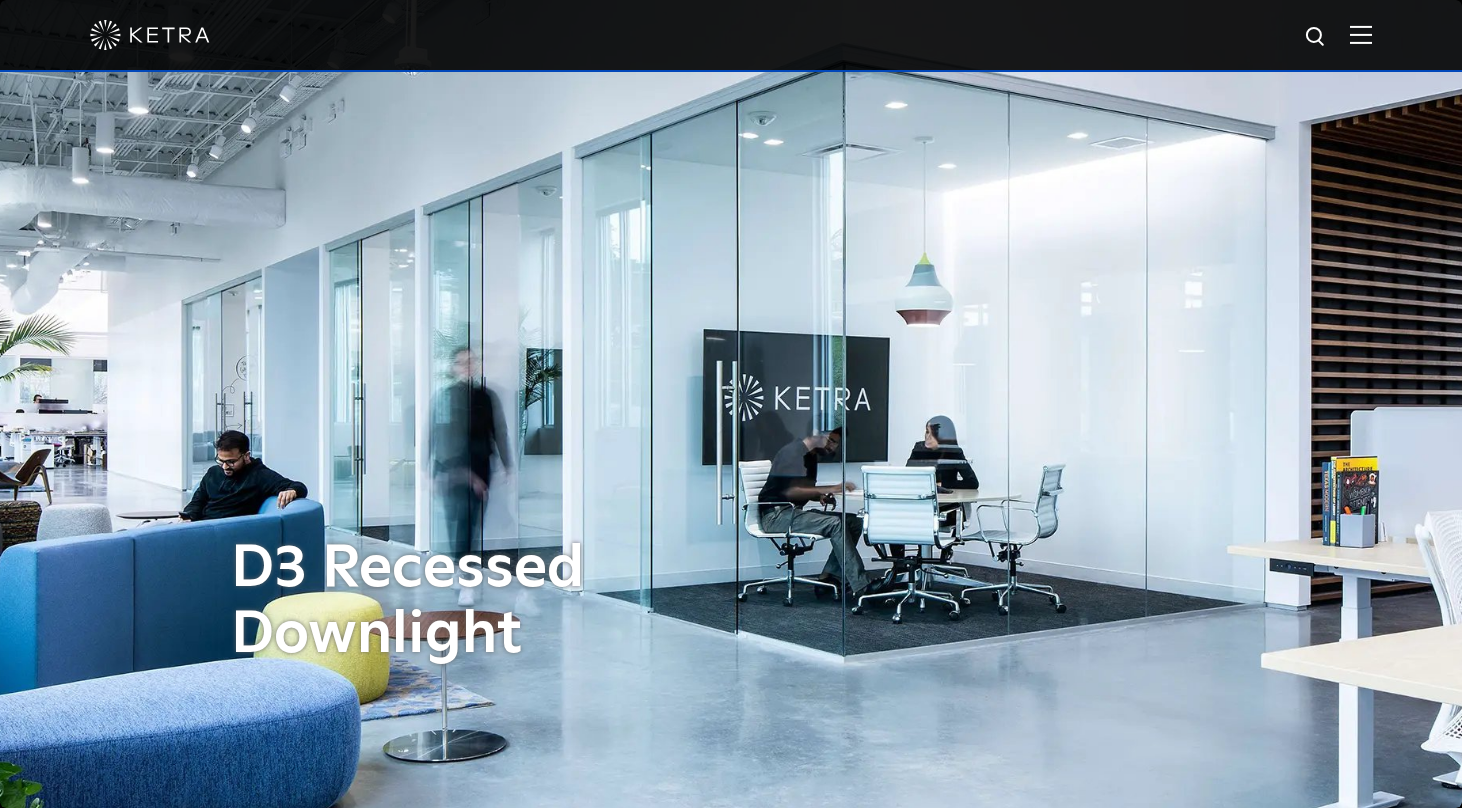 scroll, scrollTop: 0, scrollLeft: 0, axis: both 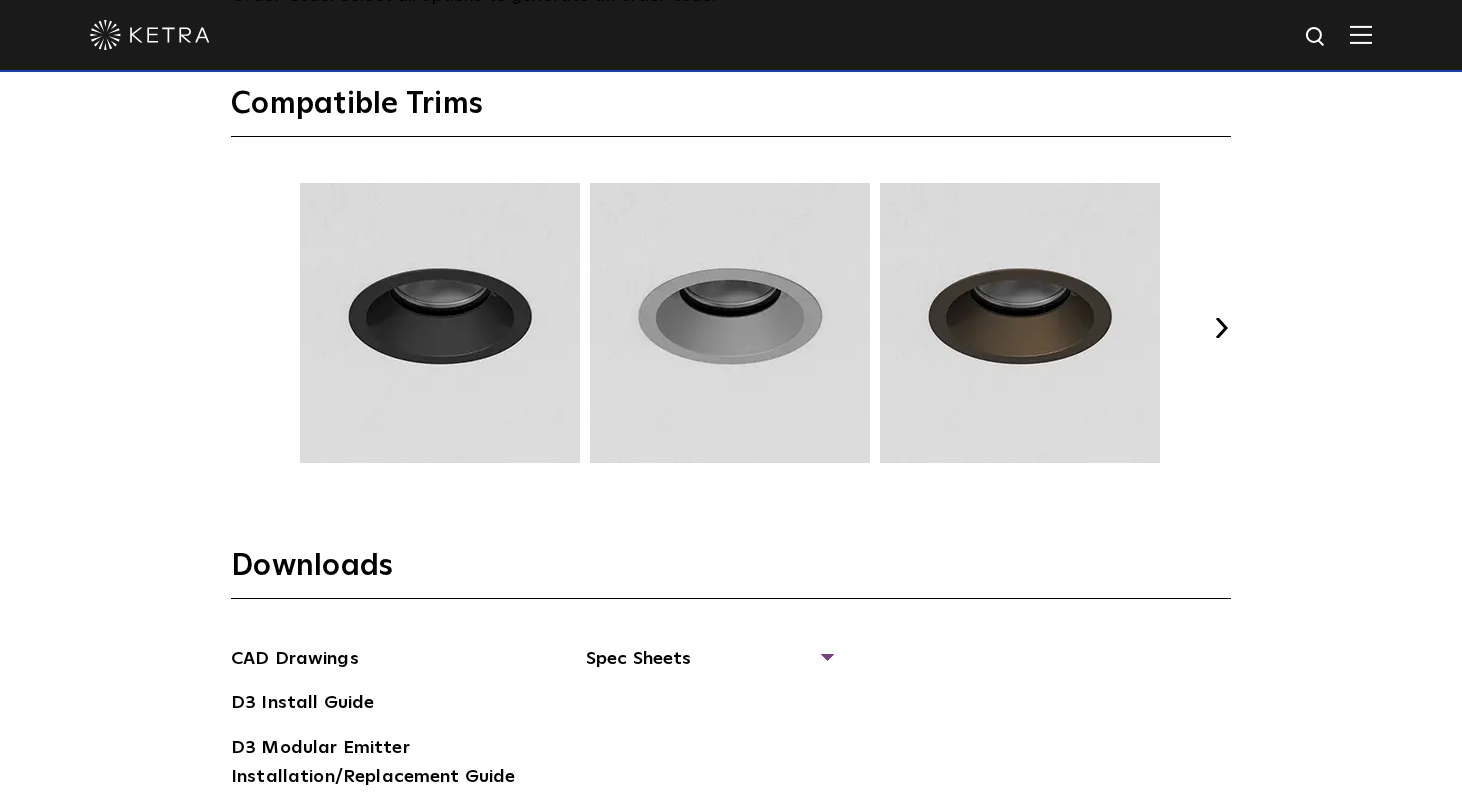 click on "Next" at bounding box center (1221, 328) 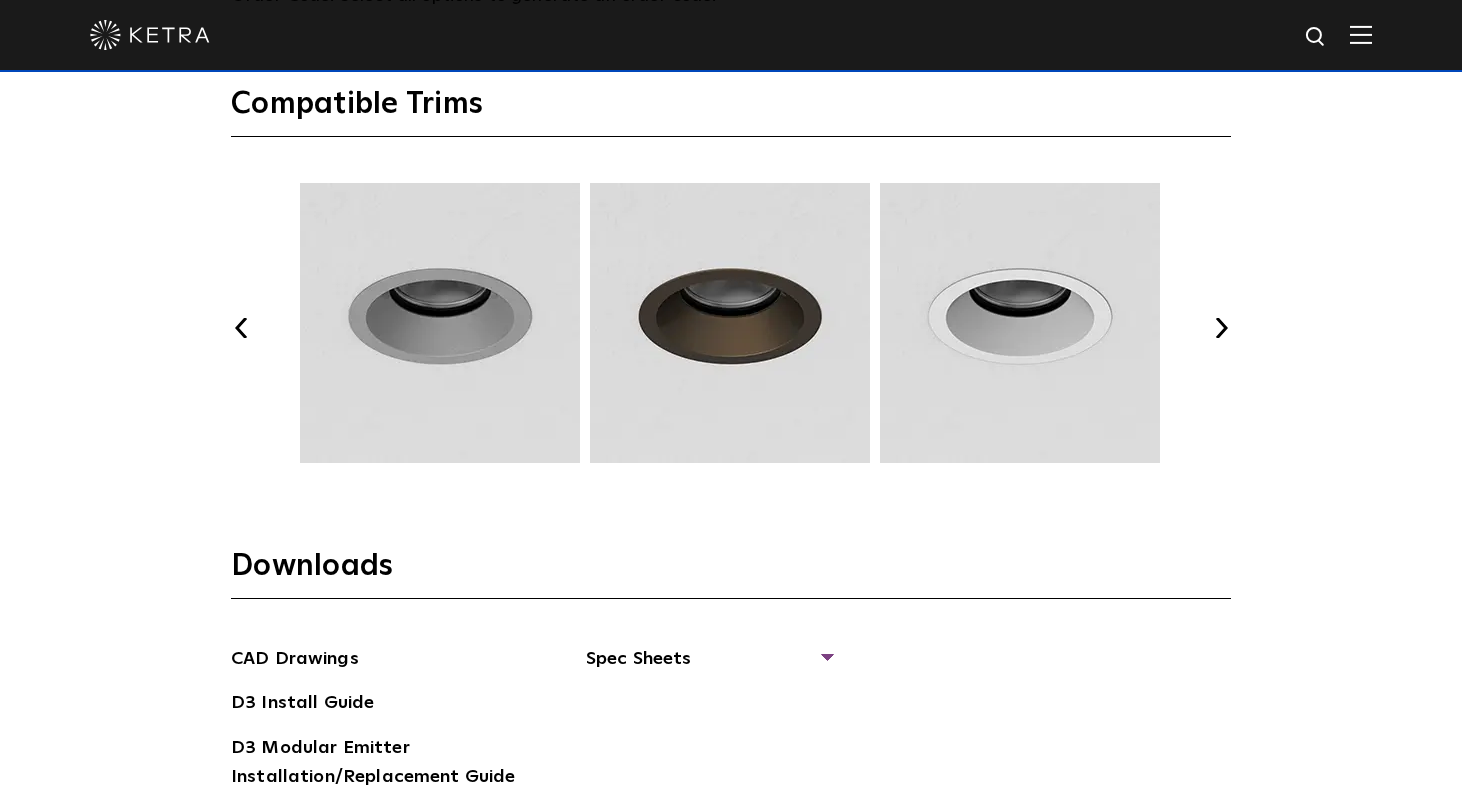 click on "Next" at bounding box center [1221, 328] 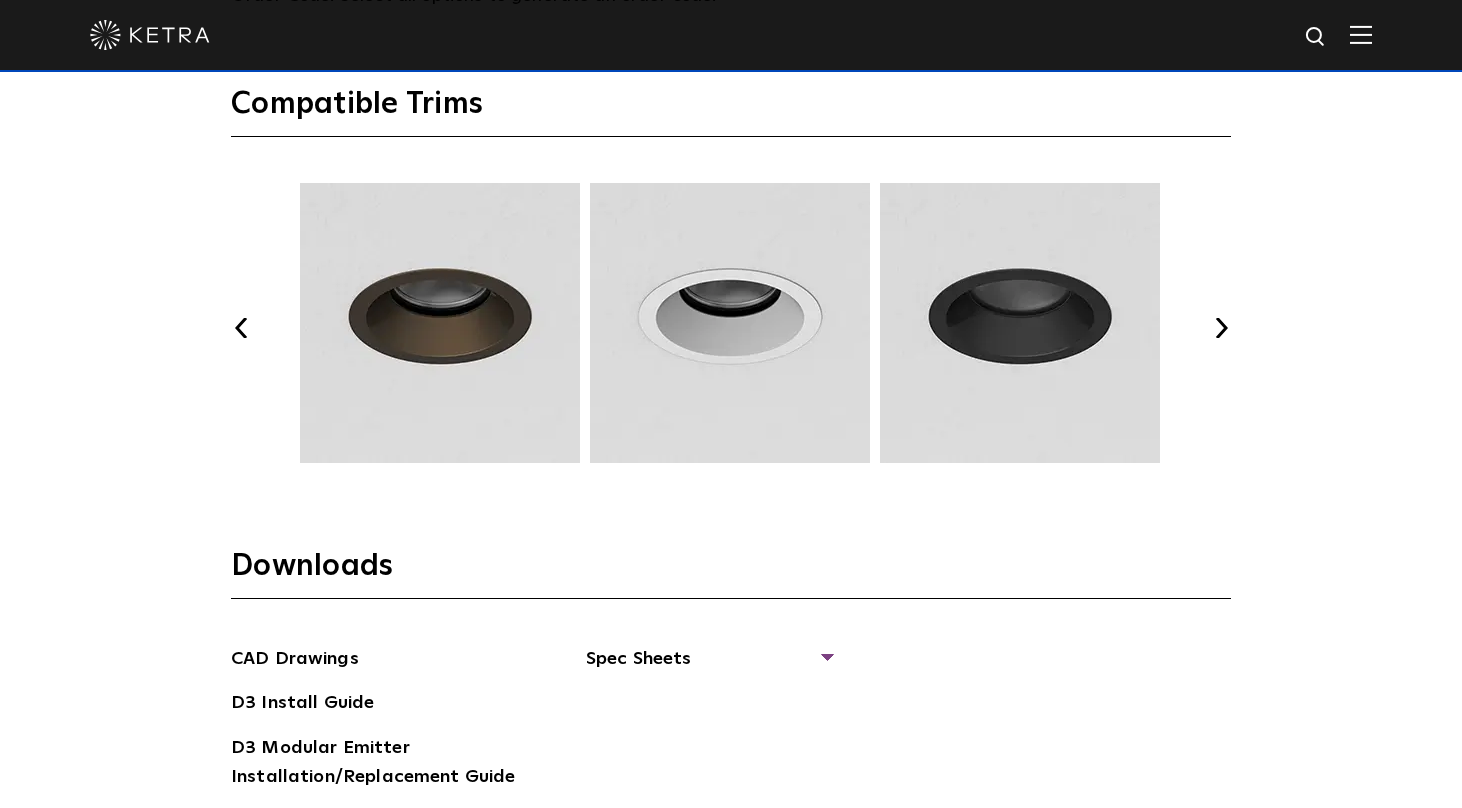 click on "Next" at bounding box center [1221, 328] 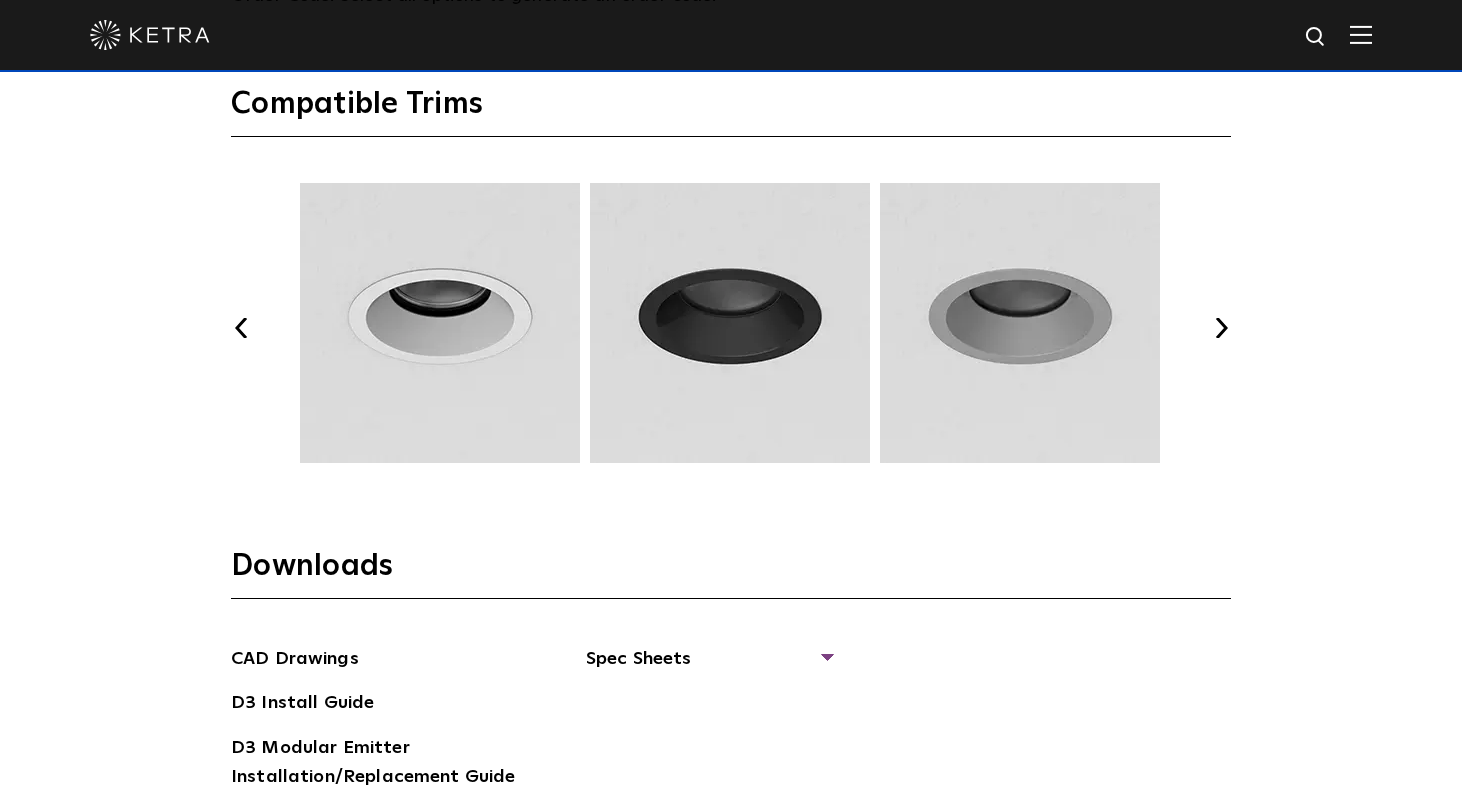 click on "Next" at bounding box center (1221, 328) 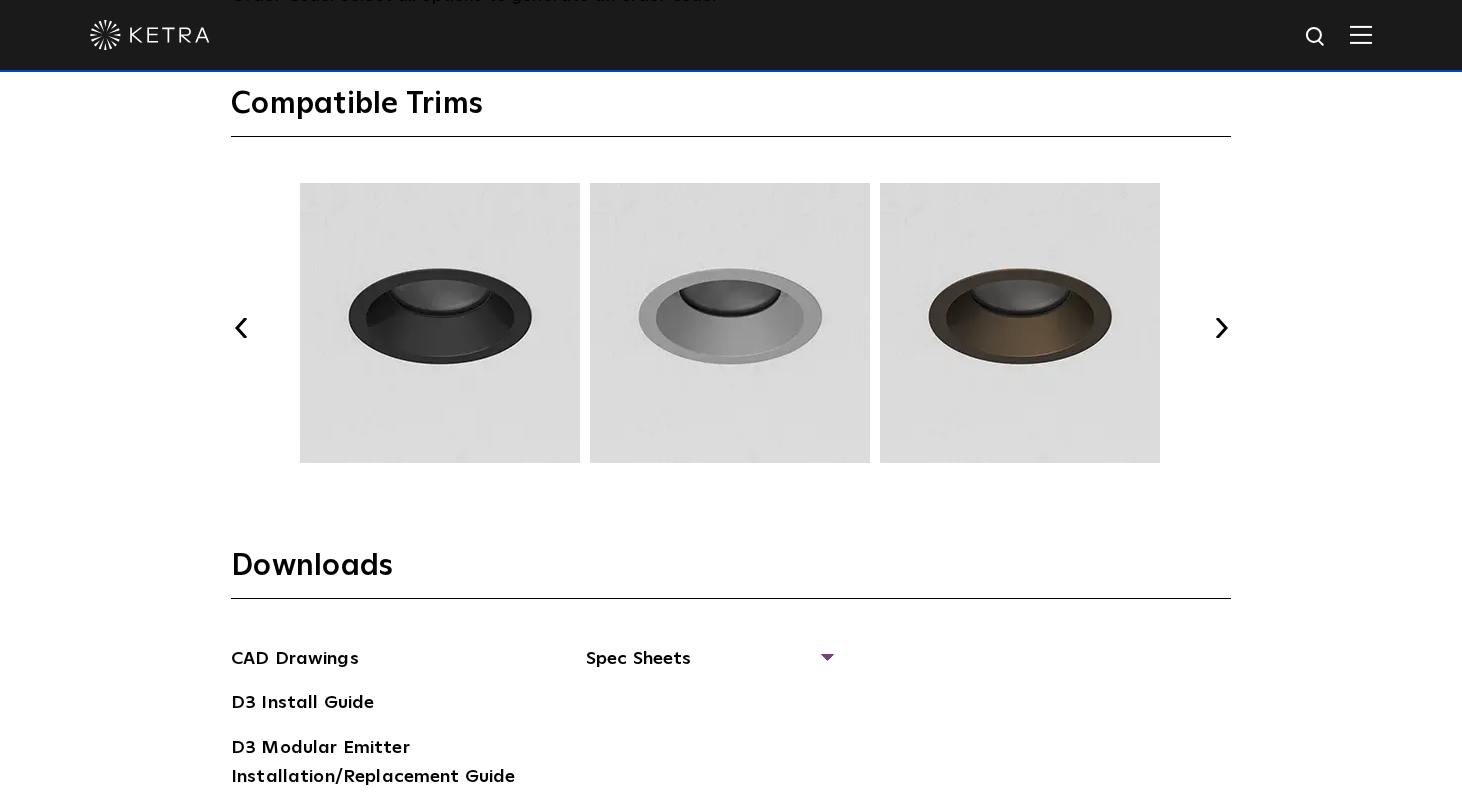 click on "Next" at bounding box center [1221, 328] 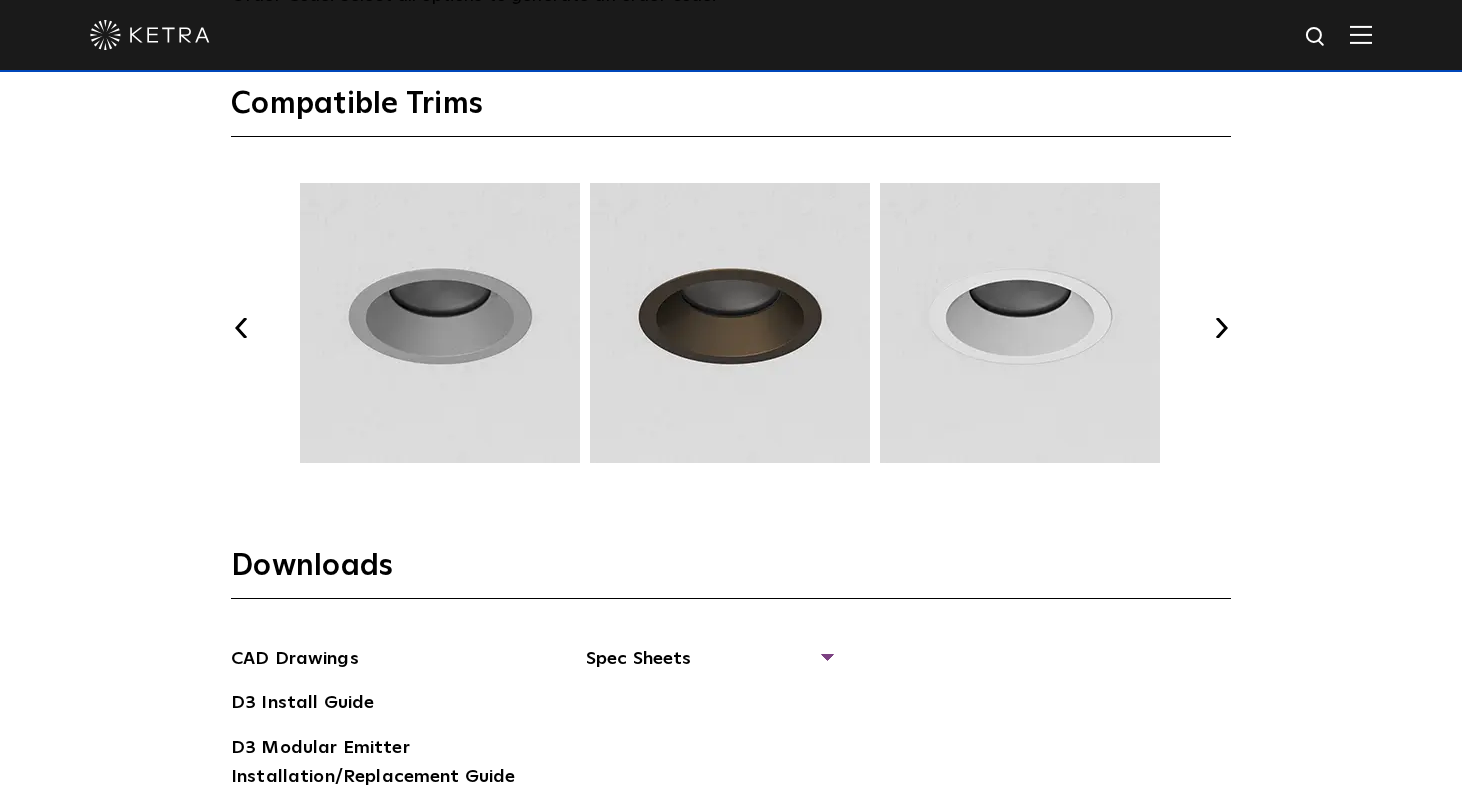 click on "Next" at bounding box center [1221, 328] 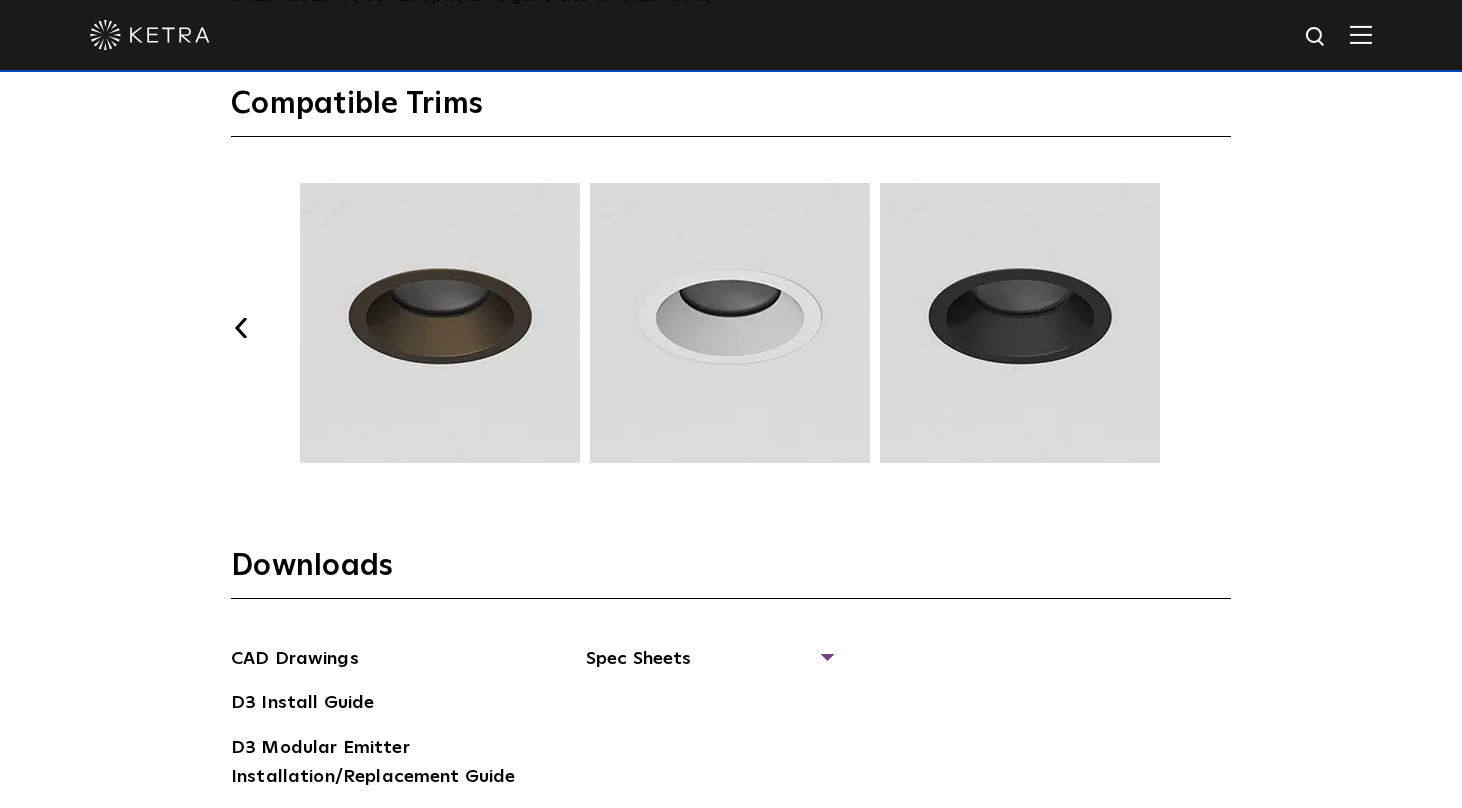 click on "Next" at bounding box center (1221, 328) 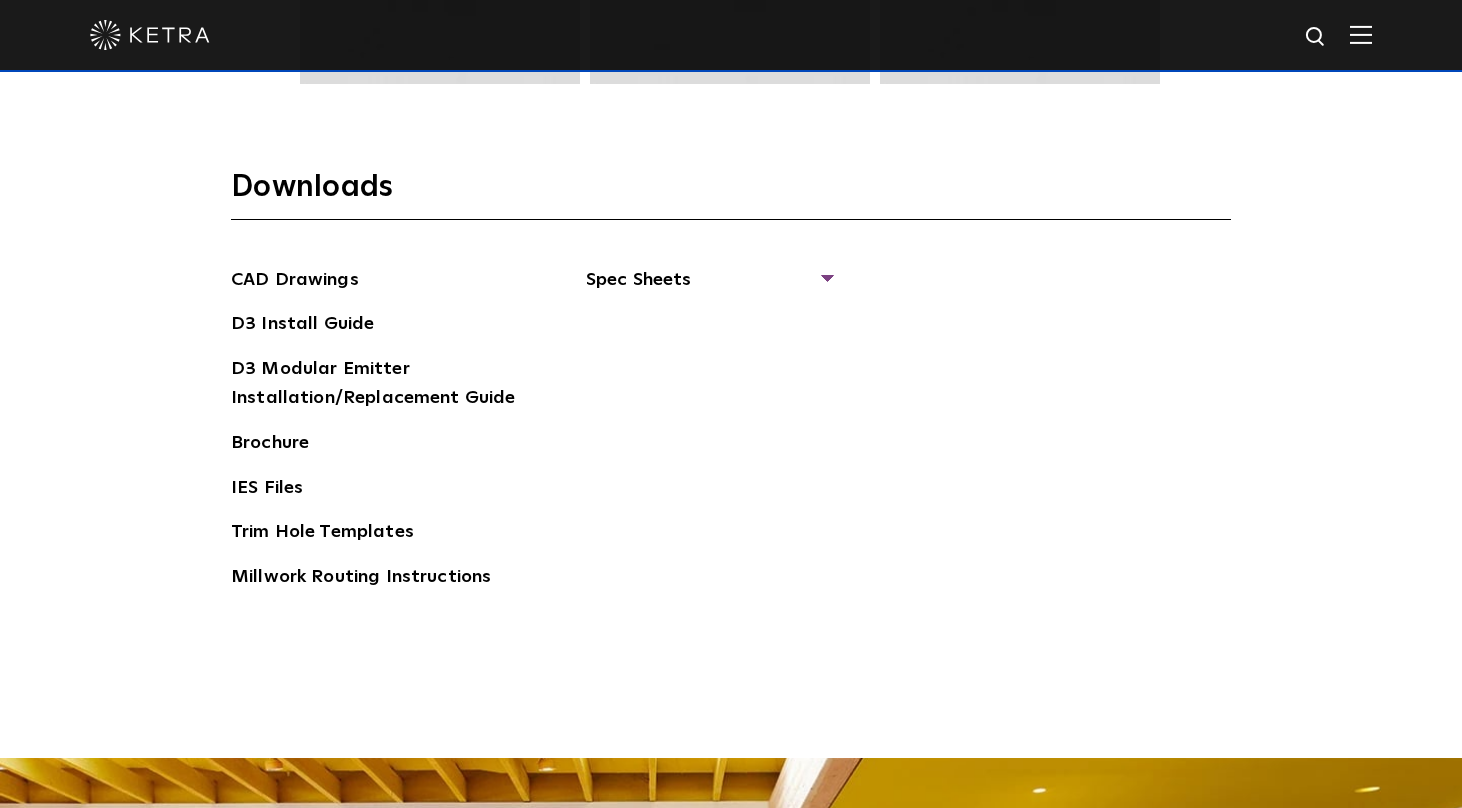 scroll, scrollTop: 3120, scrollLeft: 0, axis: vertical 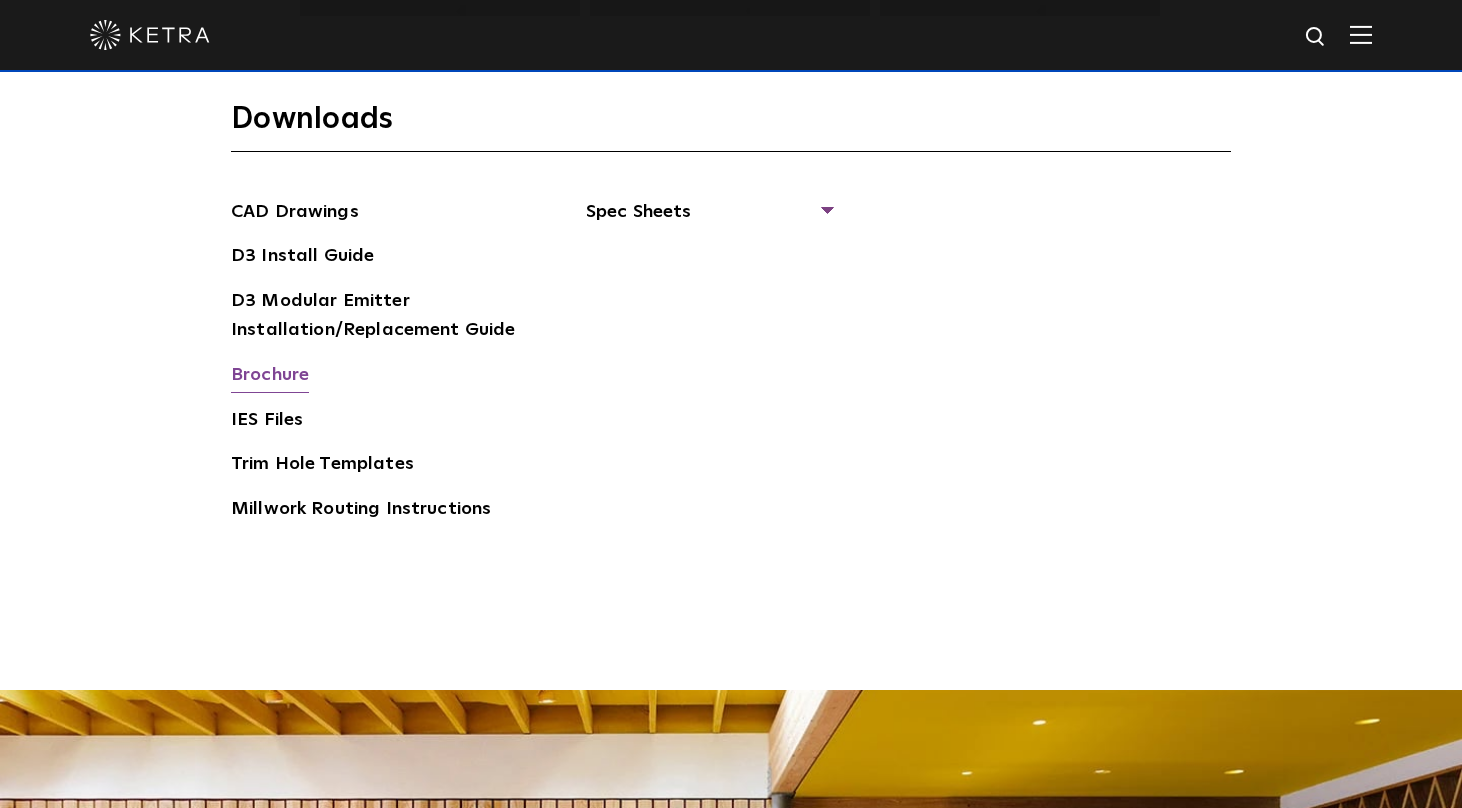 click on "Brochure" at bounding box center (270, 377) 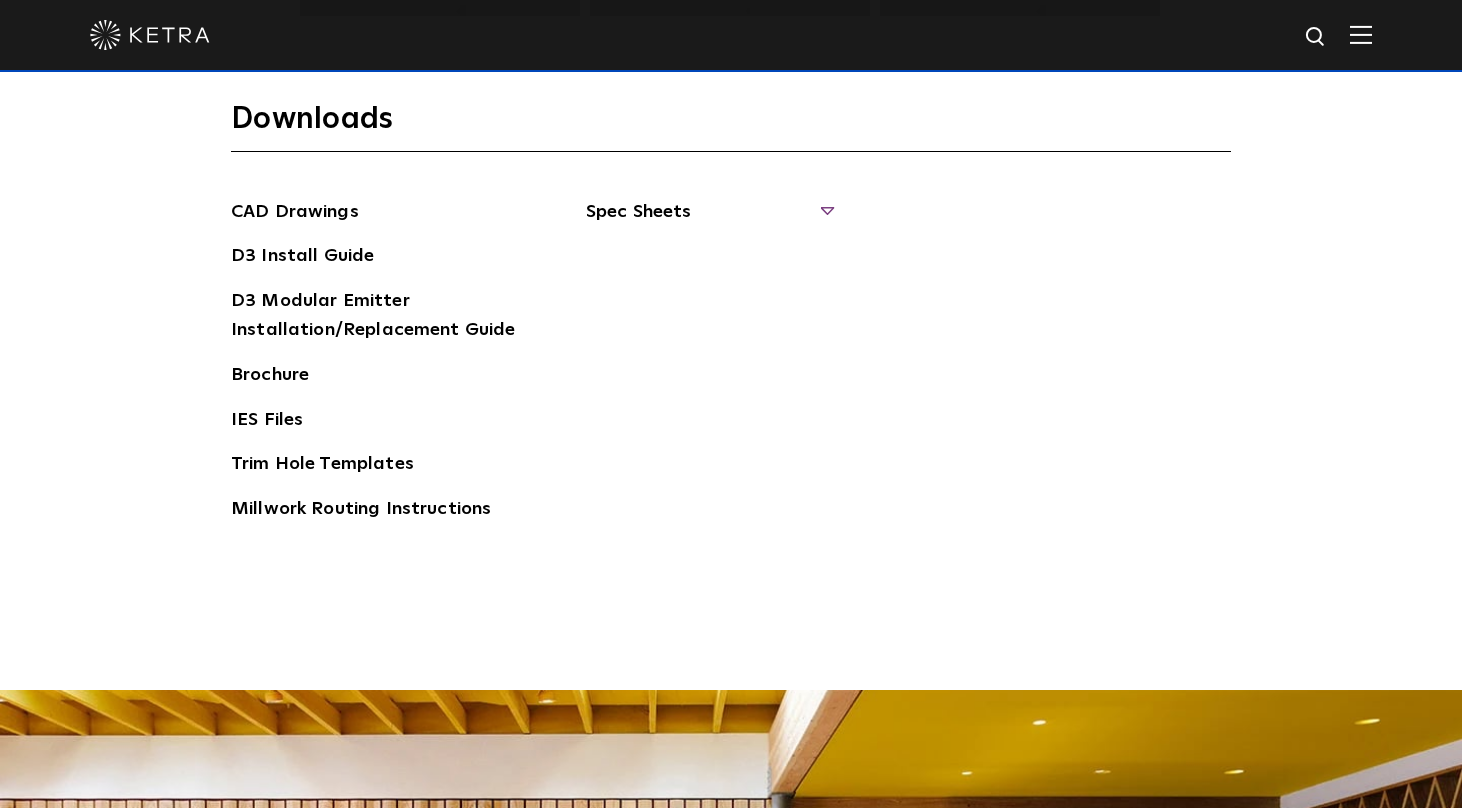 click on "Spec Sheets" at bounding box center [708, 220] 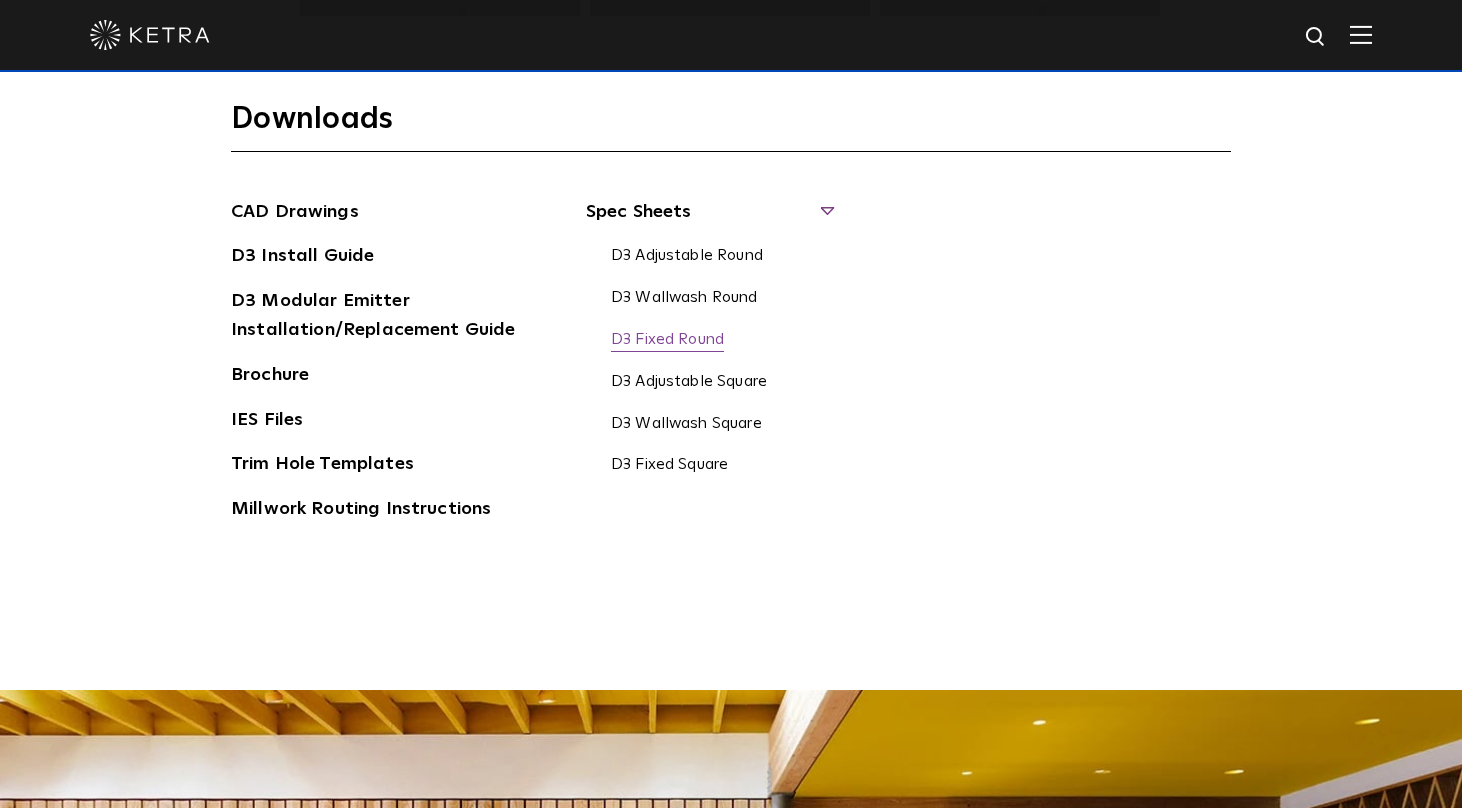 click on "D3 Fixed Round" at bounding box center [667, 341] 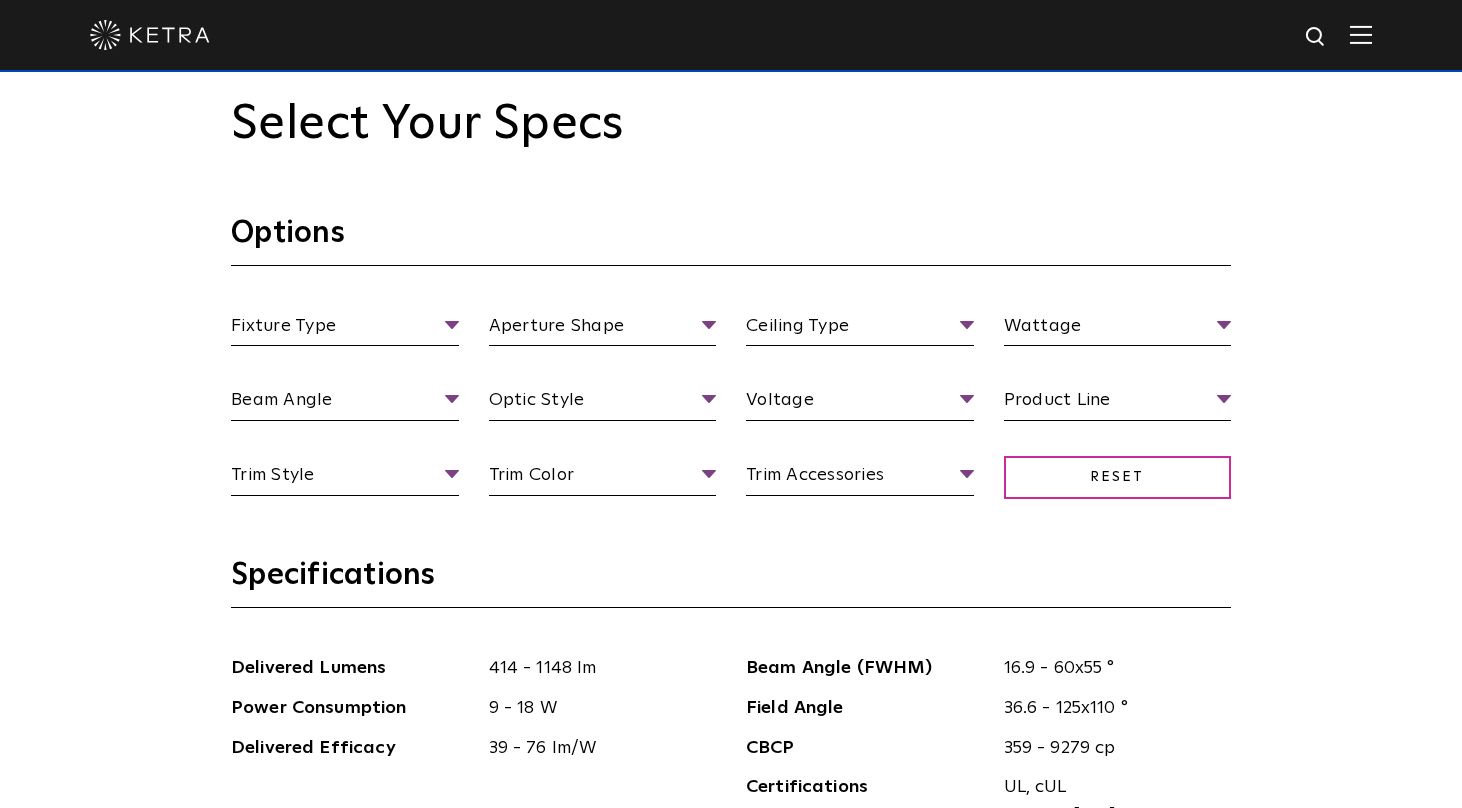 scroll, scrollTop: 1801, scrollLeft: 0, axis: vertical 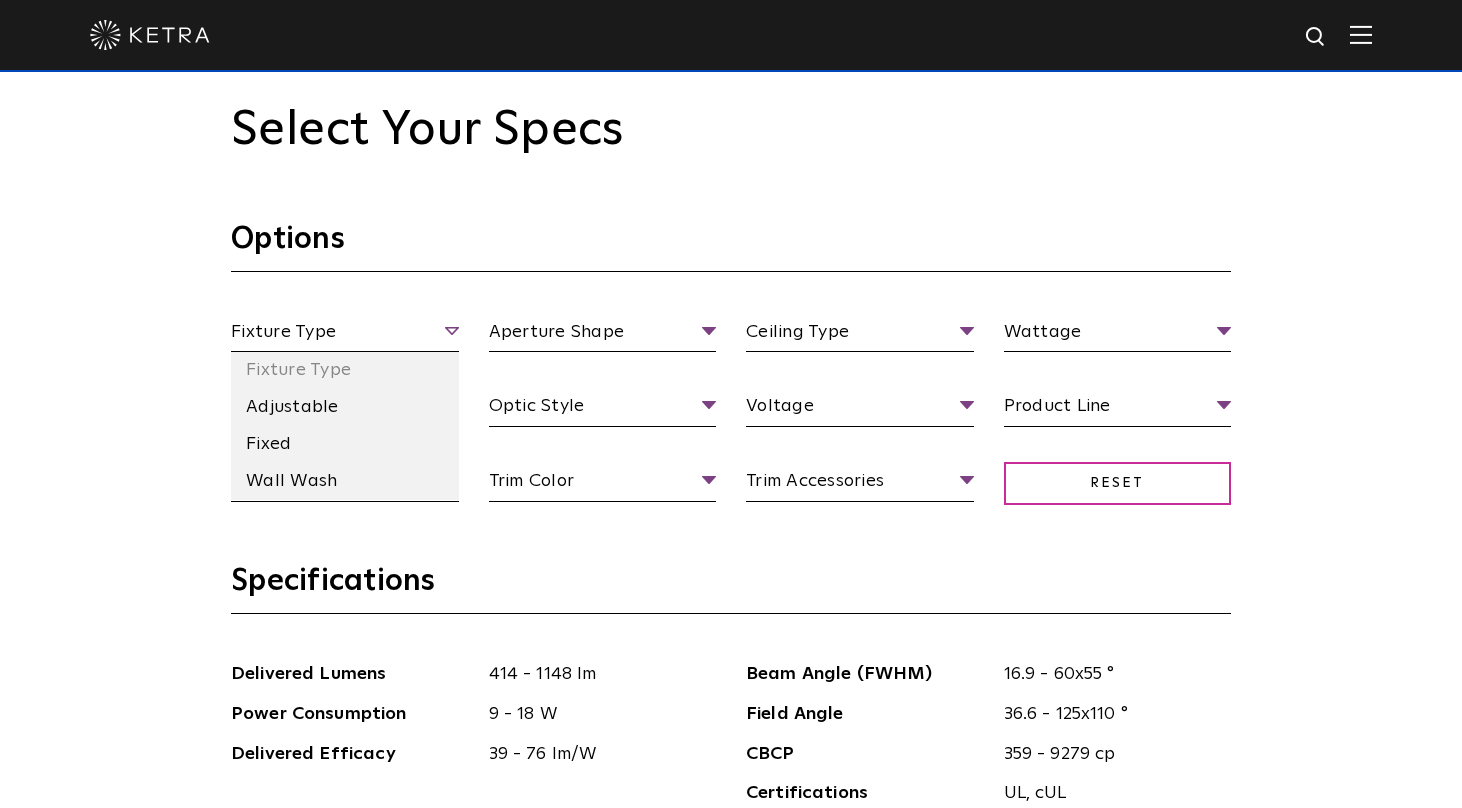 click on "Fixture Type" at bounding box center [345, 335] 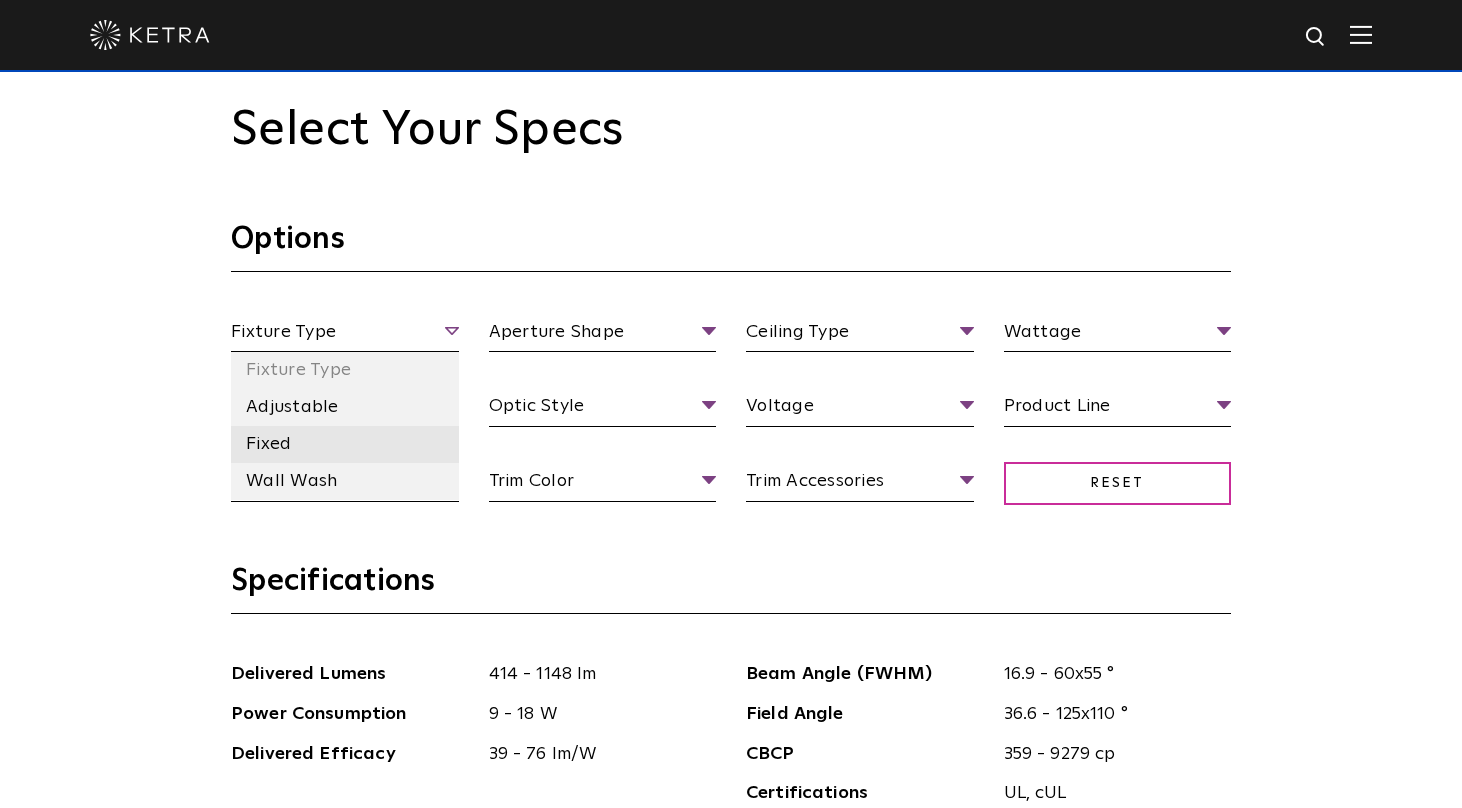 click on "Fixed" at bounding box center (345, 444) 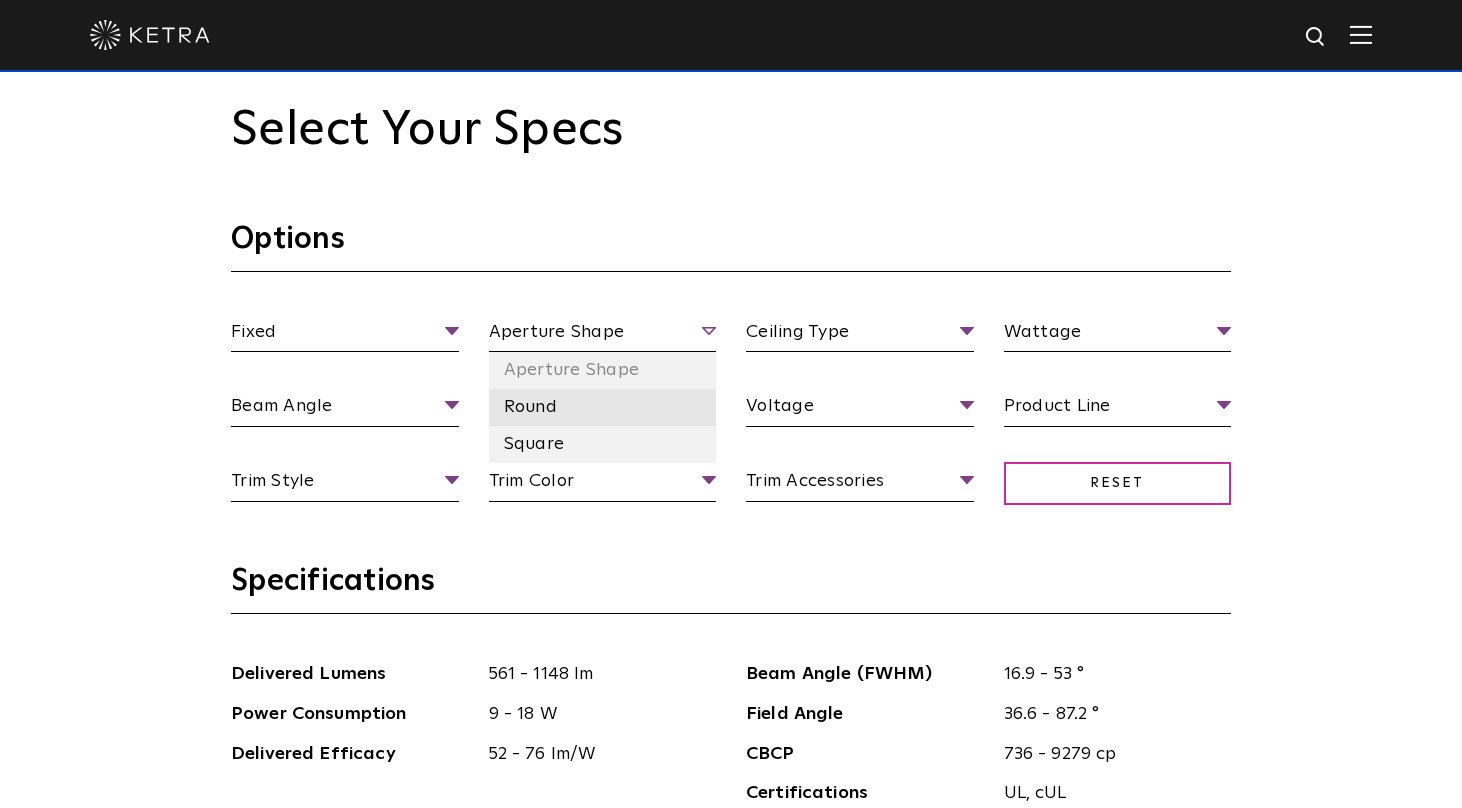 click on "Round" at bounding box center (603, 407) 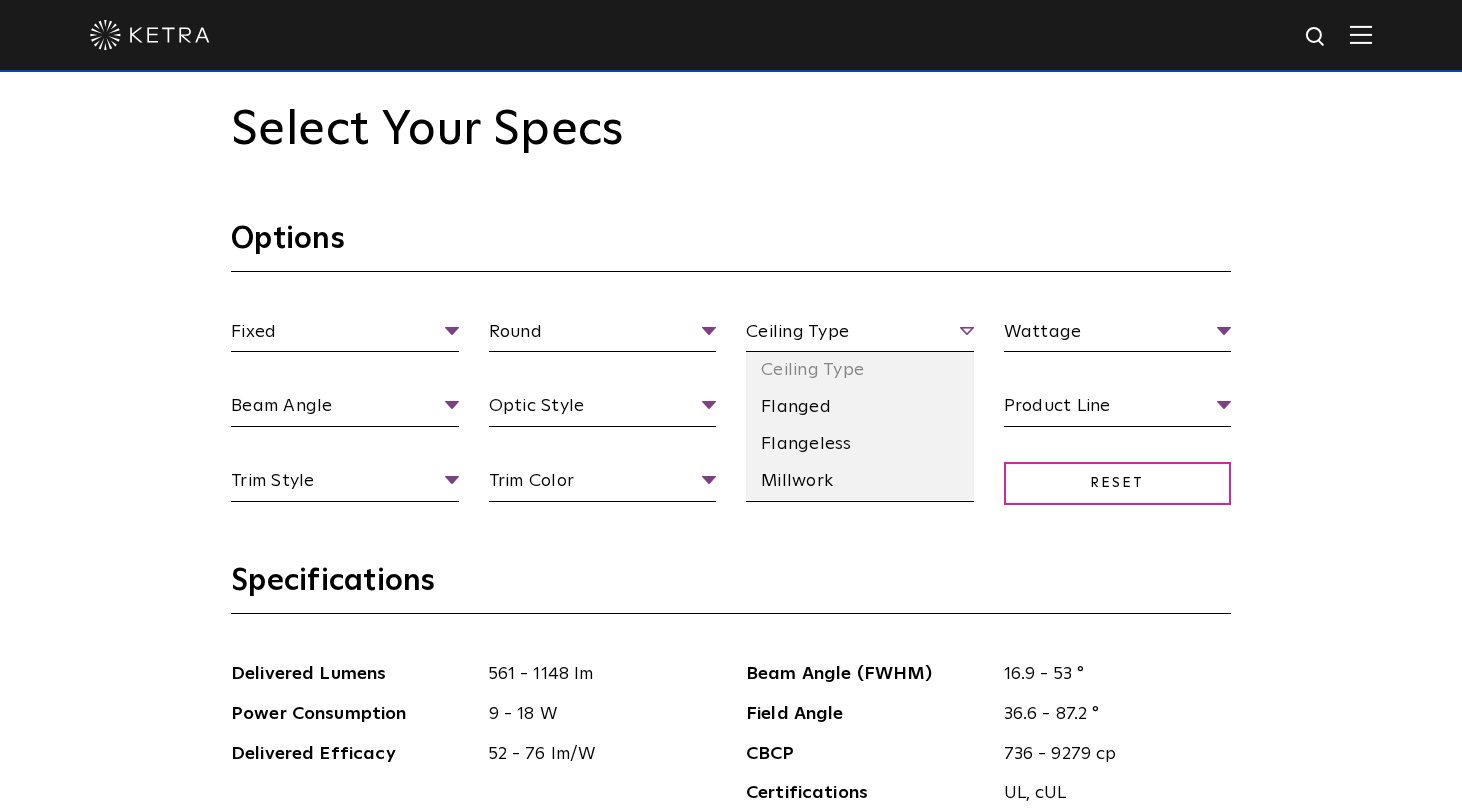 click on "Ceiling Type" at bounding box center [860, 335] 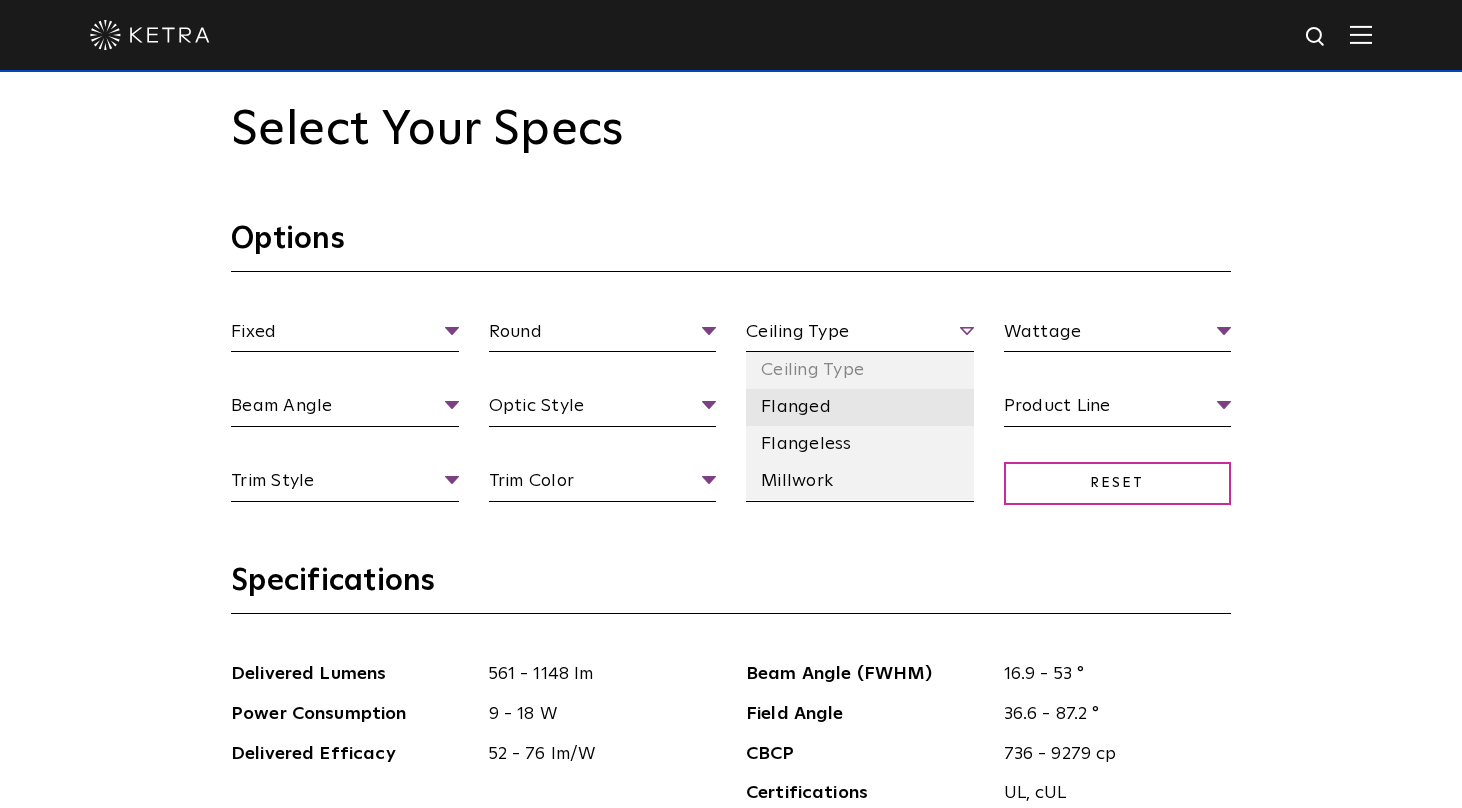 click on "Flanged" at bounding box center (860, 407) 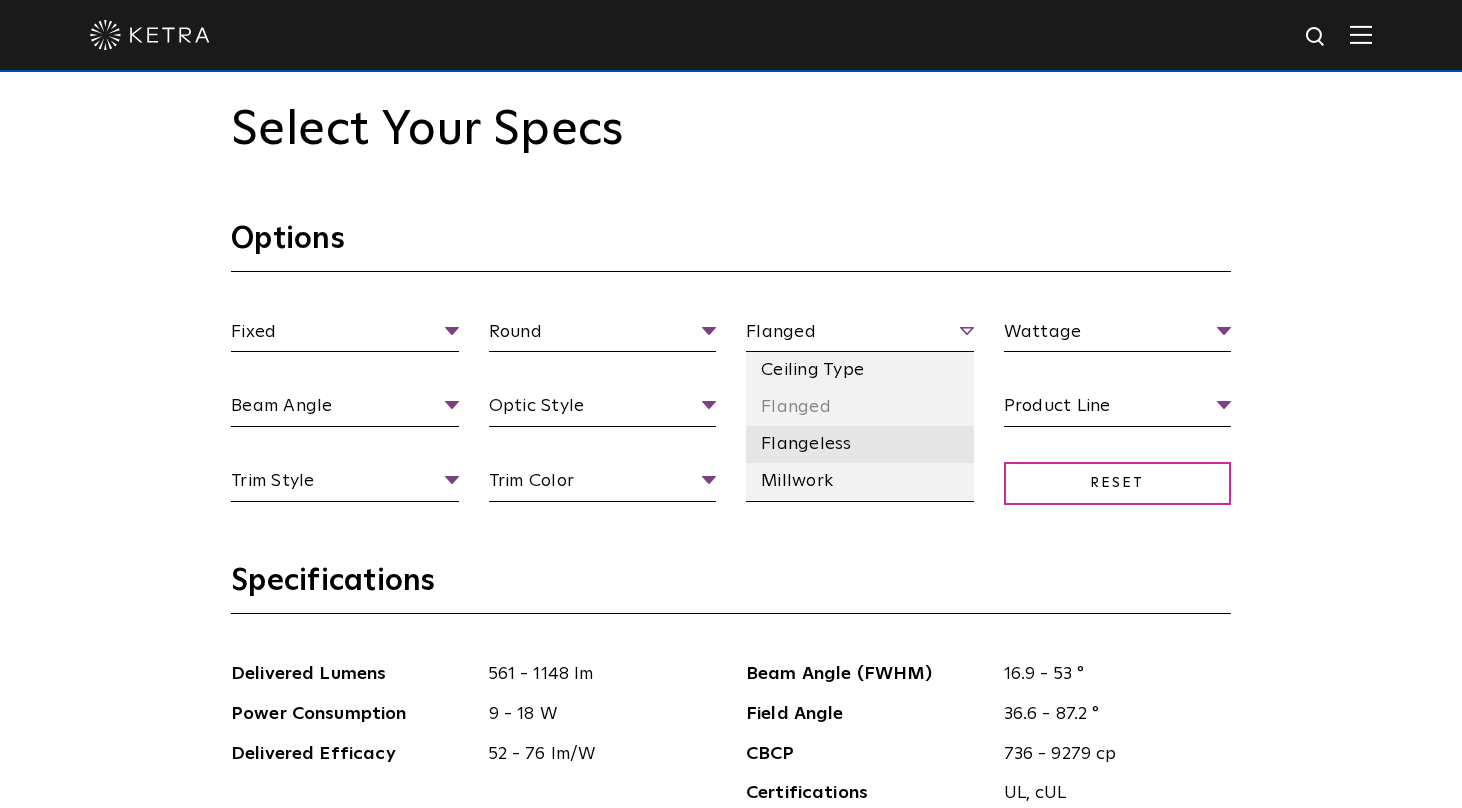click on "Flangeless" at bounding box center [860, 444] 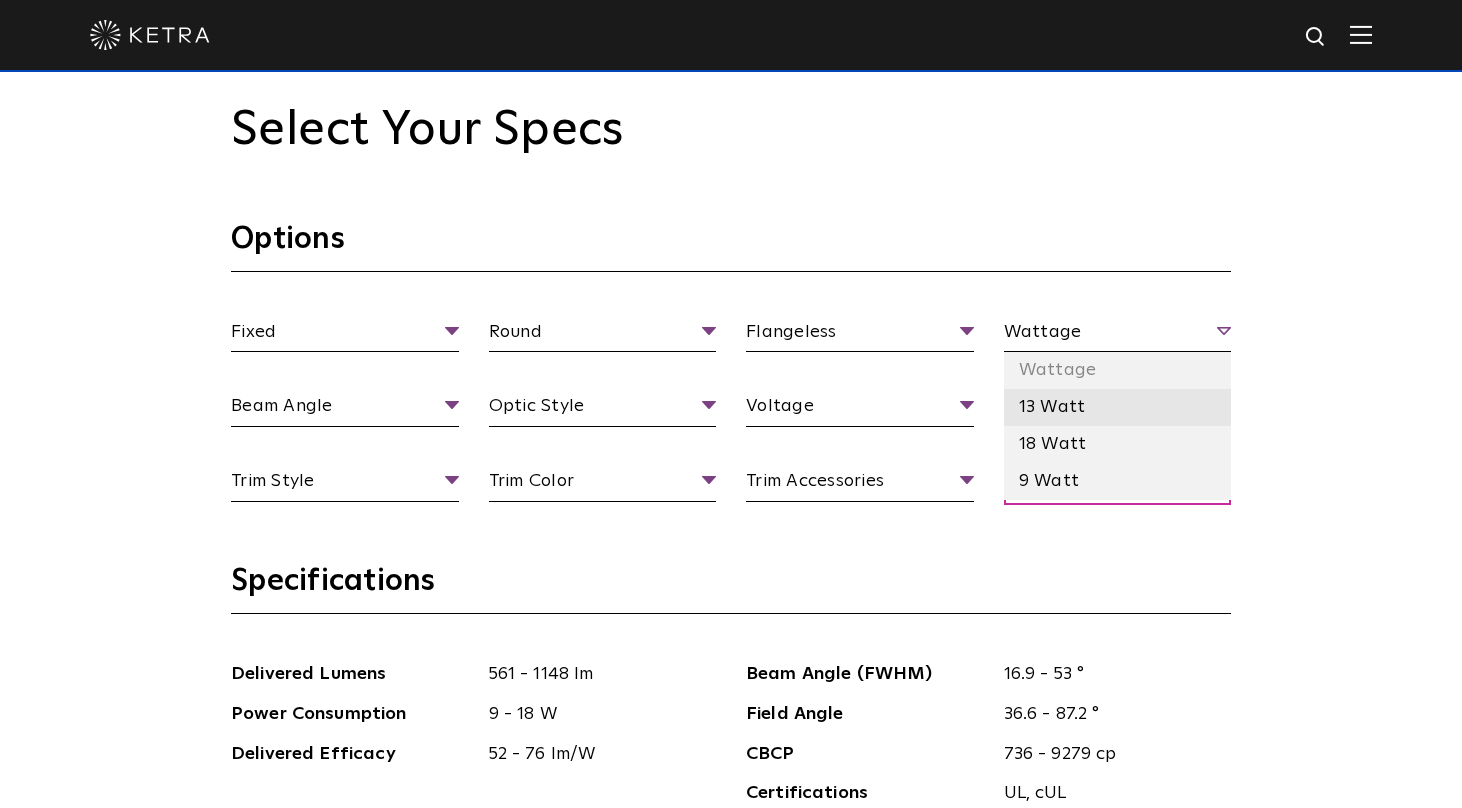 click on "13 Watt" at bounding box center (1118, 407) 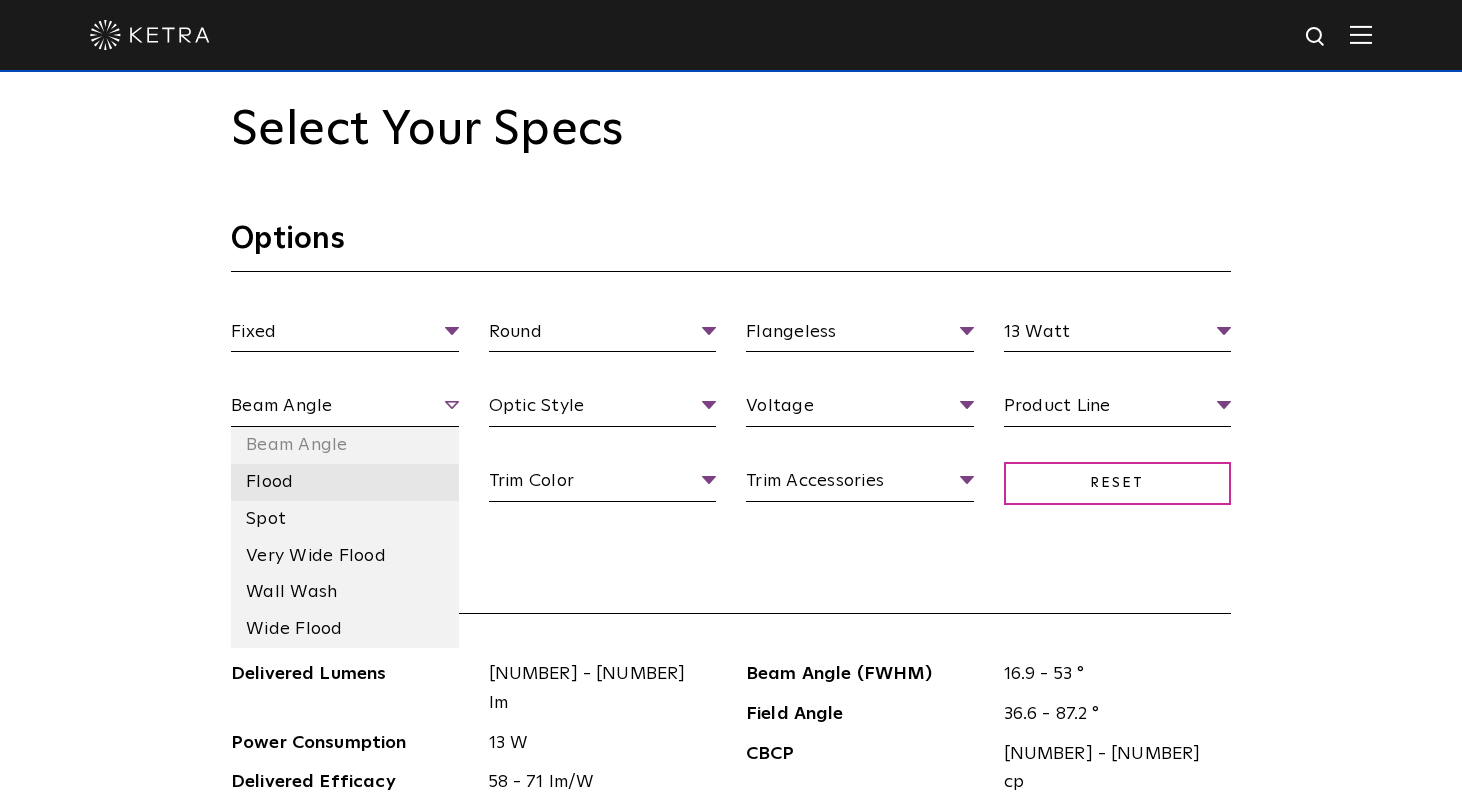 click on "Flood" at bounding box center (345, 482) 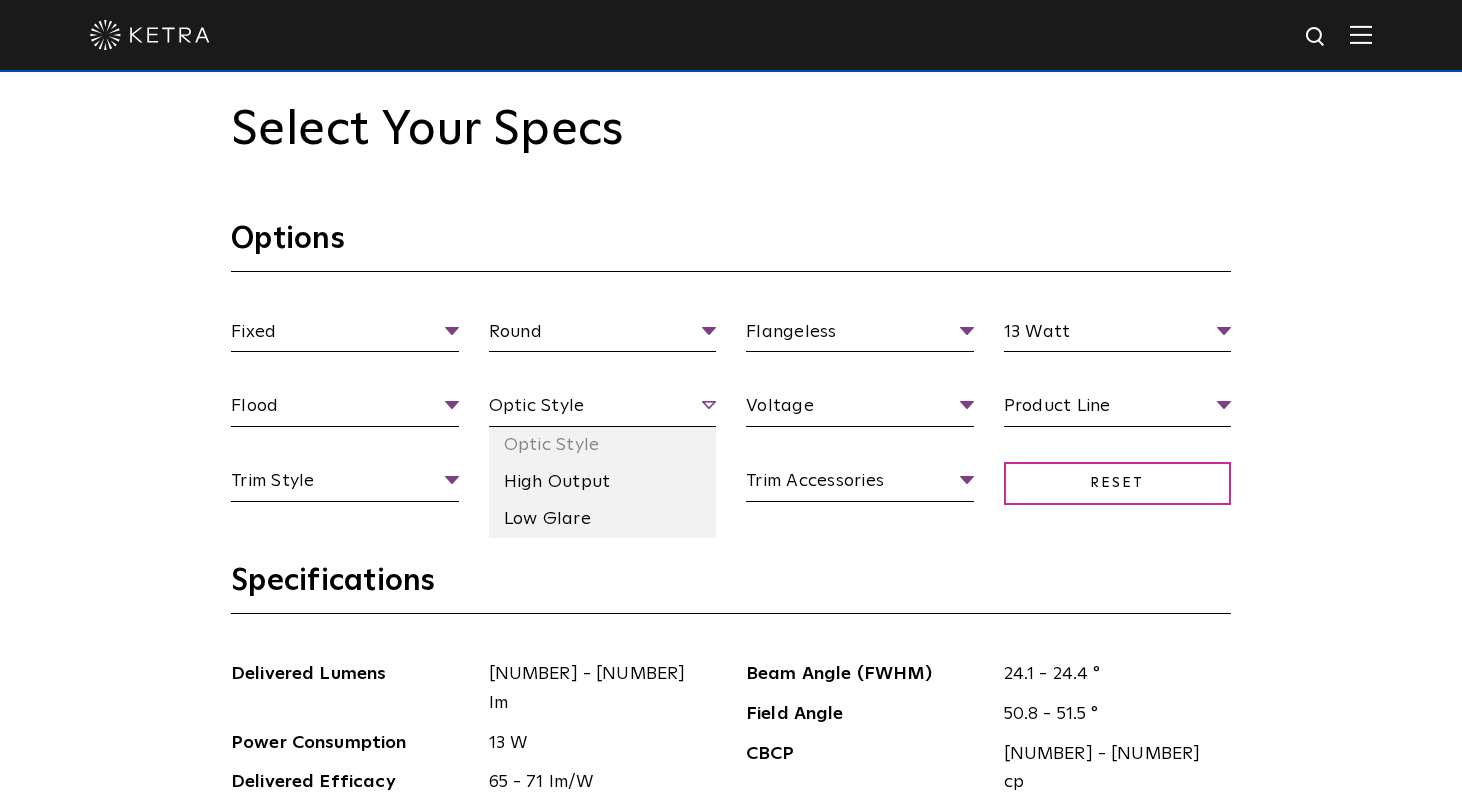 click on "Optic Style" at bounding box center [603, 409] 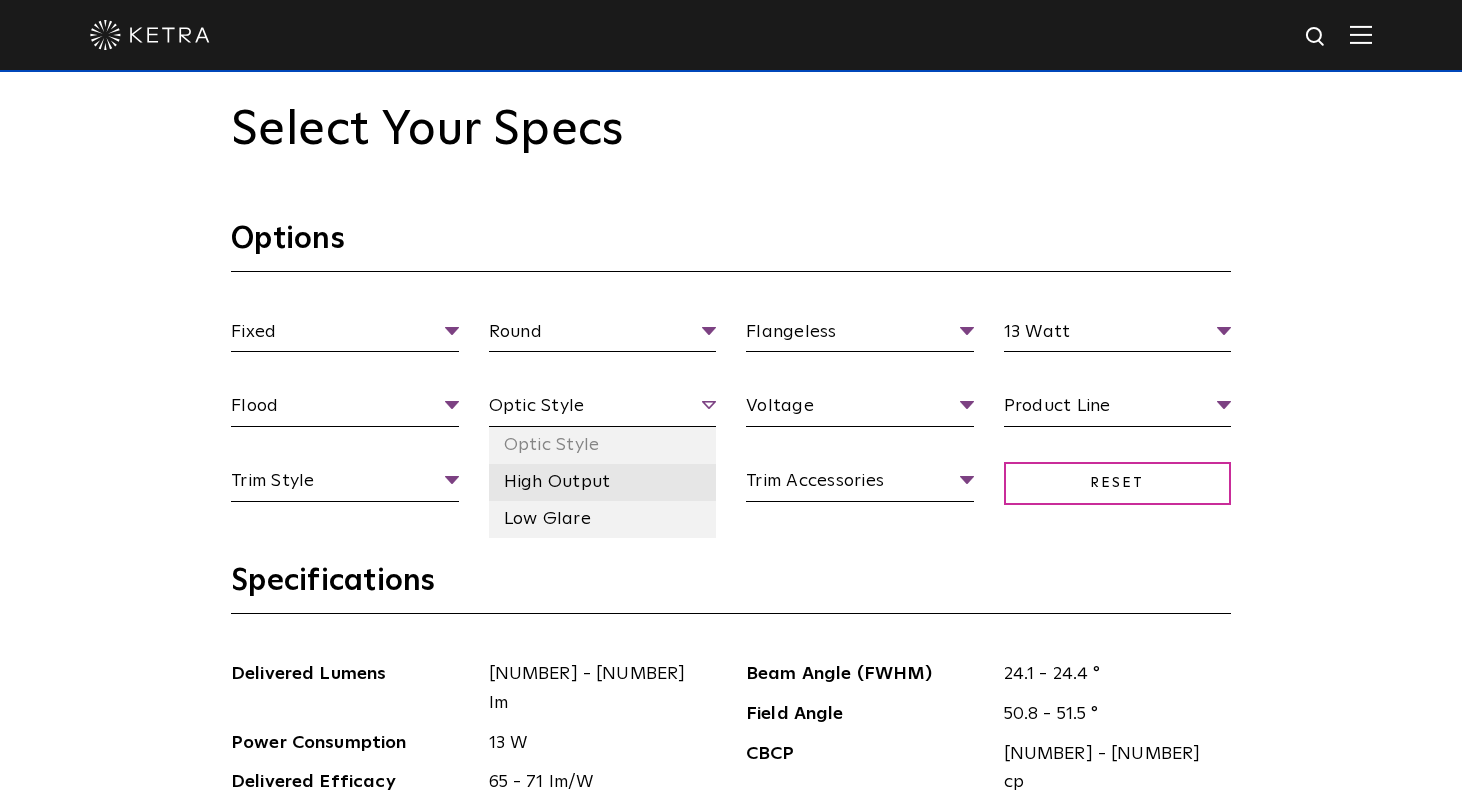 click on "High Output" at bounding box center [603, 482] 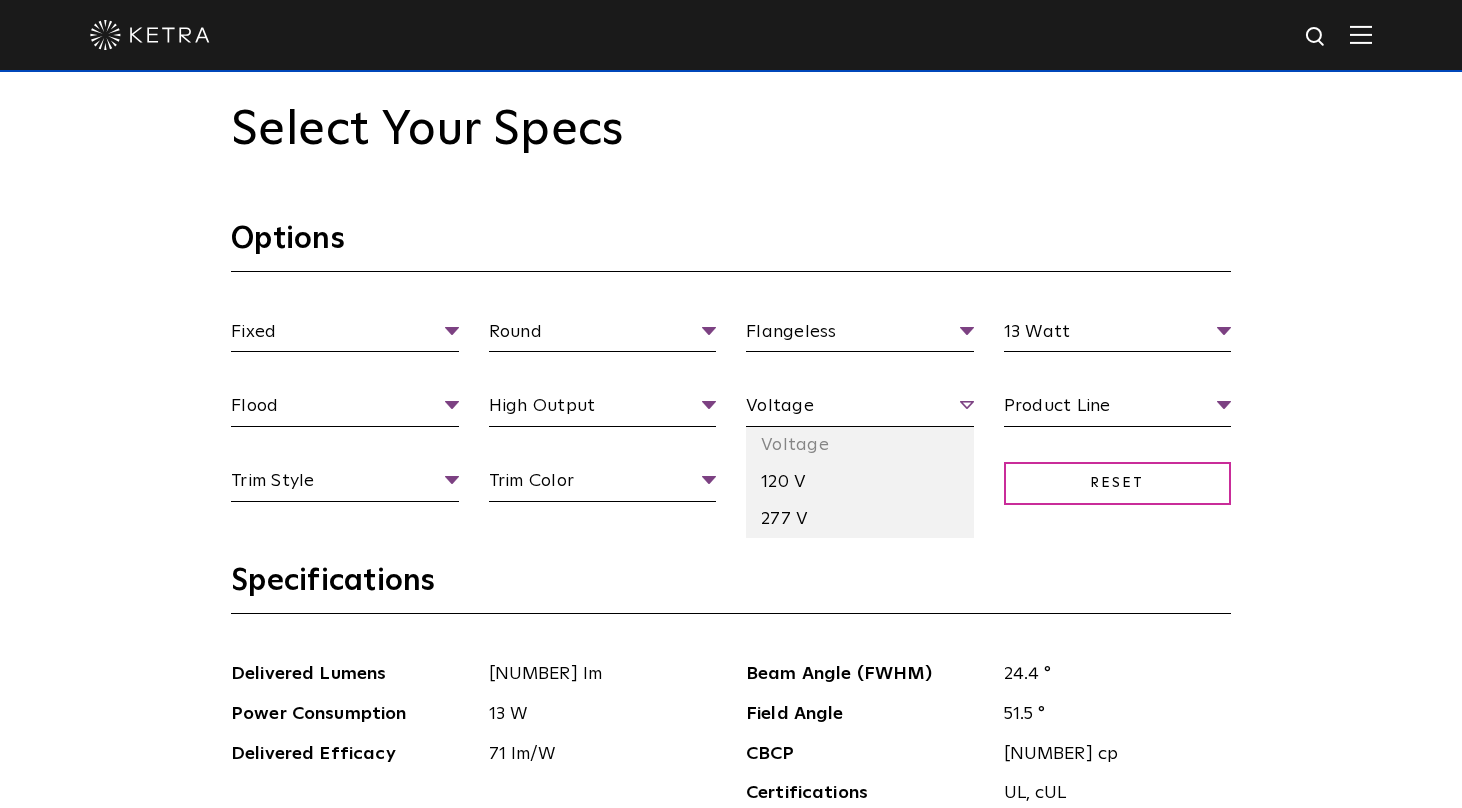 click on "Voltage" at bounding box center [860, 409] 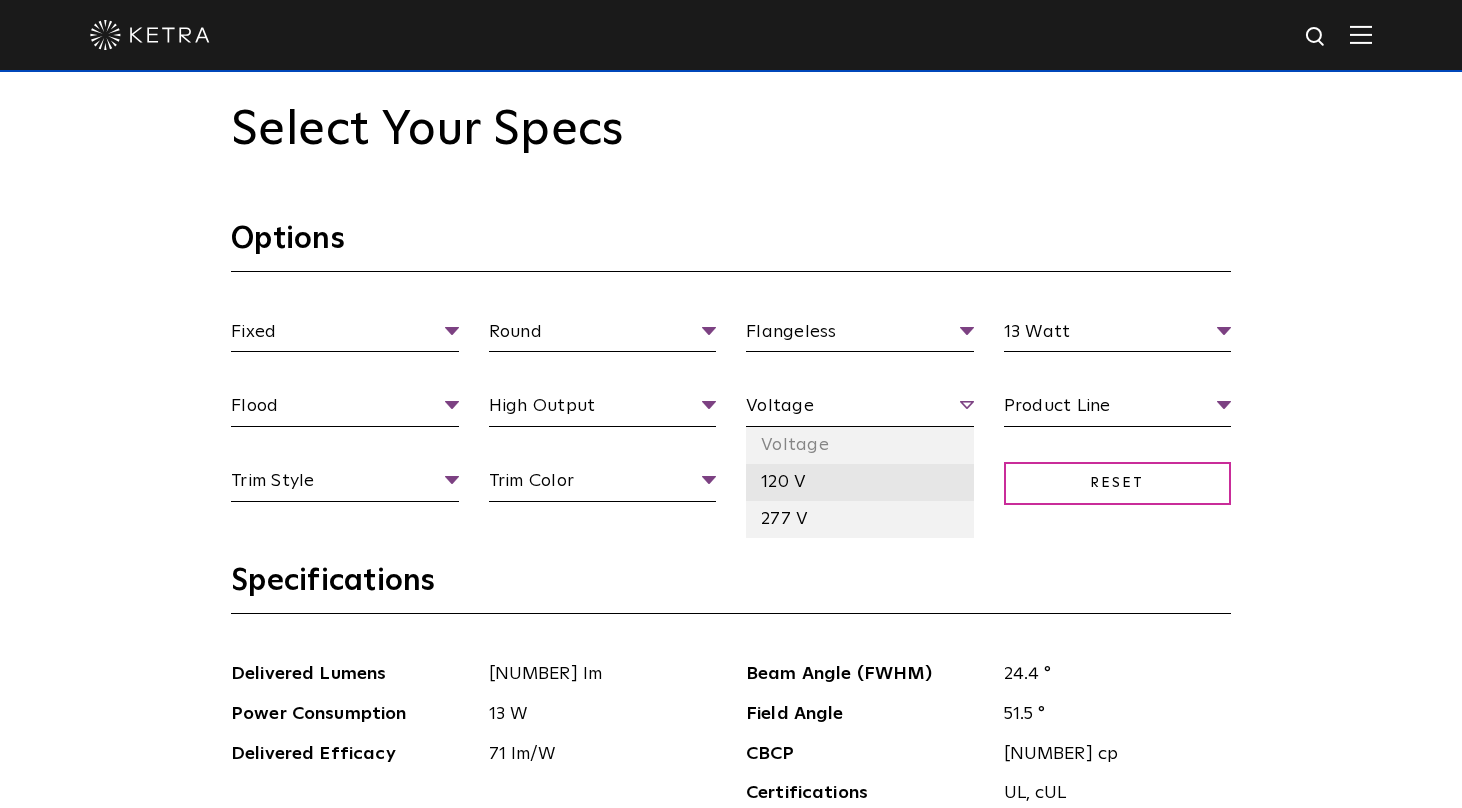 click on "120 V" at bounding box center (860, 482) 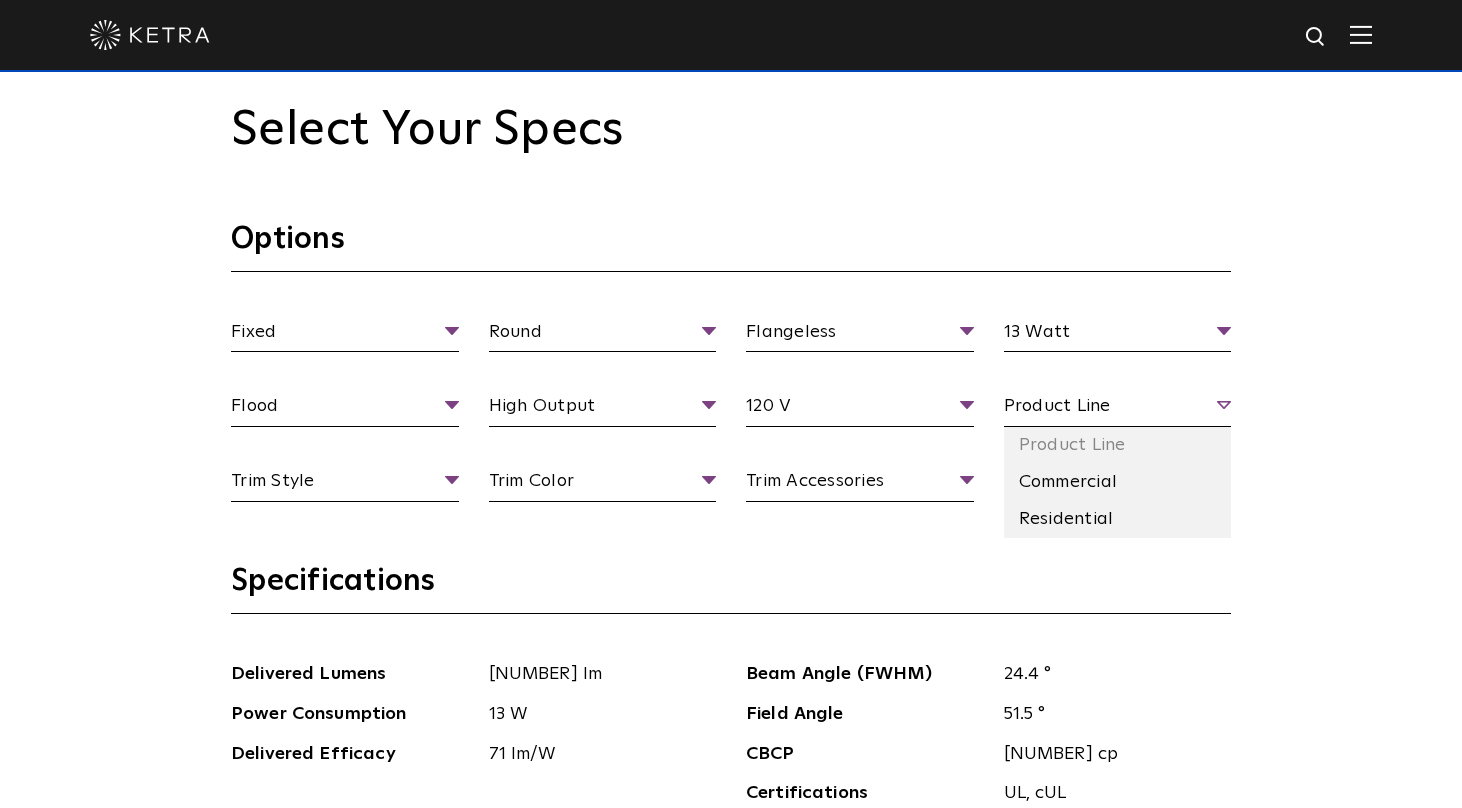click on "Product Line" at bounding box center [1118, 409] 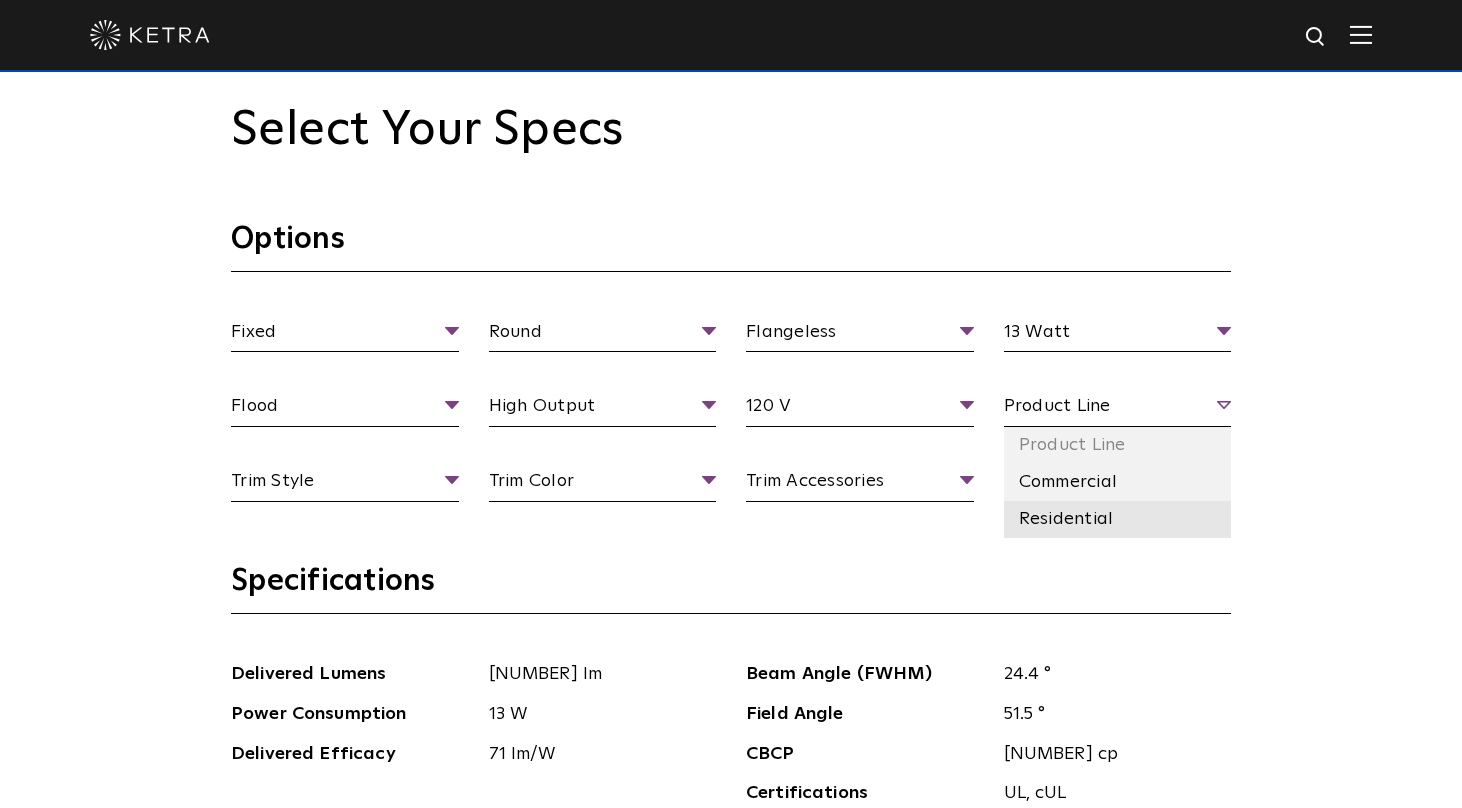 click on "Residential" at bounding box center (1118, 519) 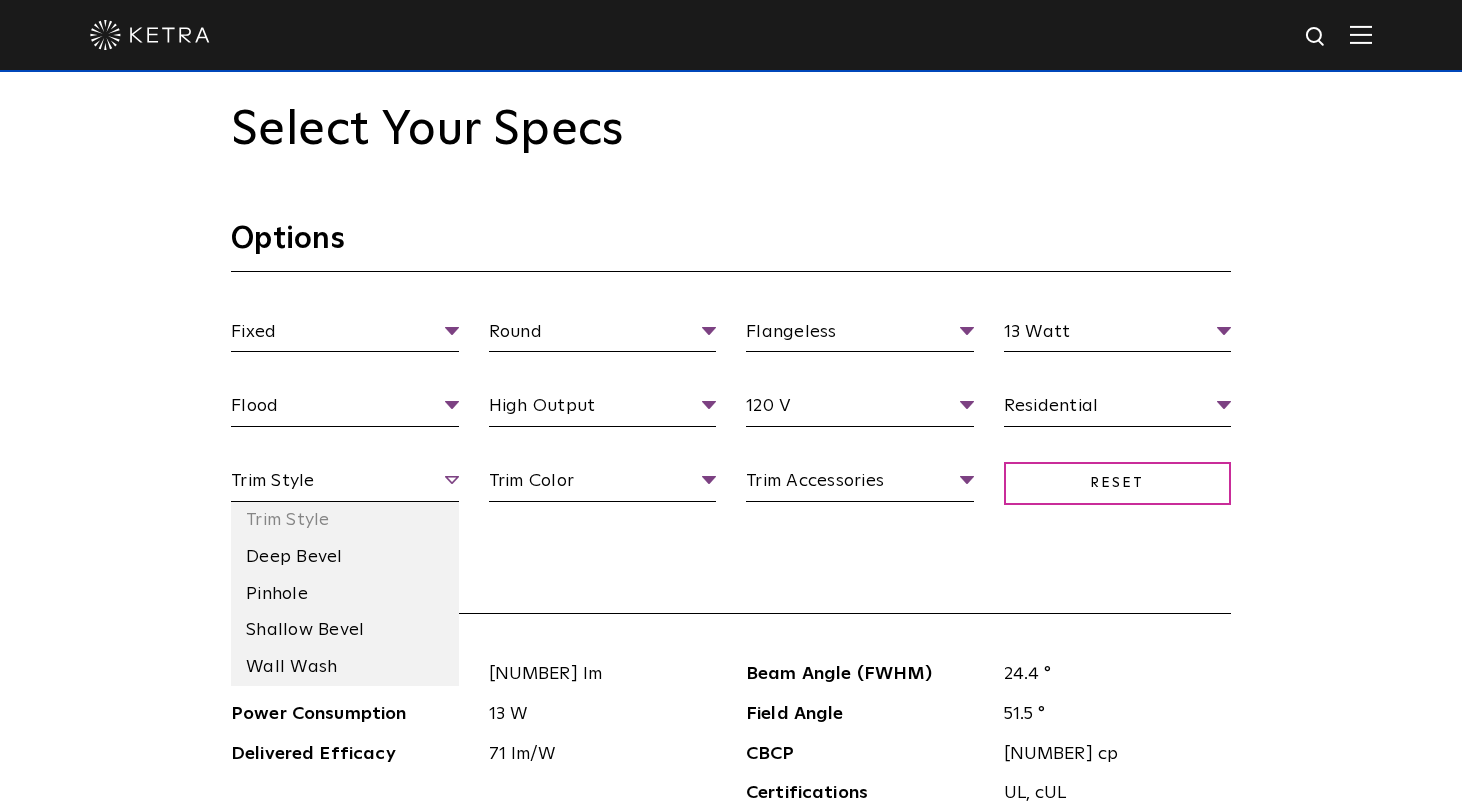 click on "Trim Style" at bounding box center (345, 484) 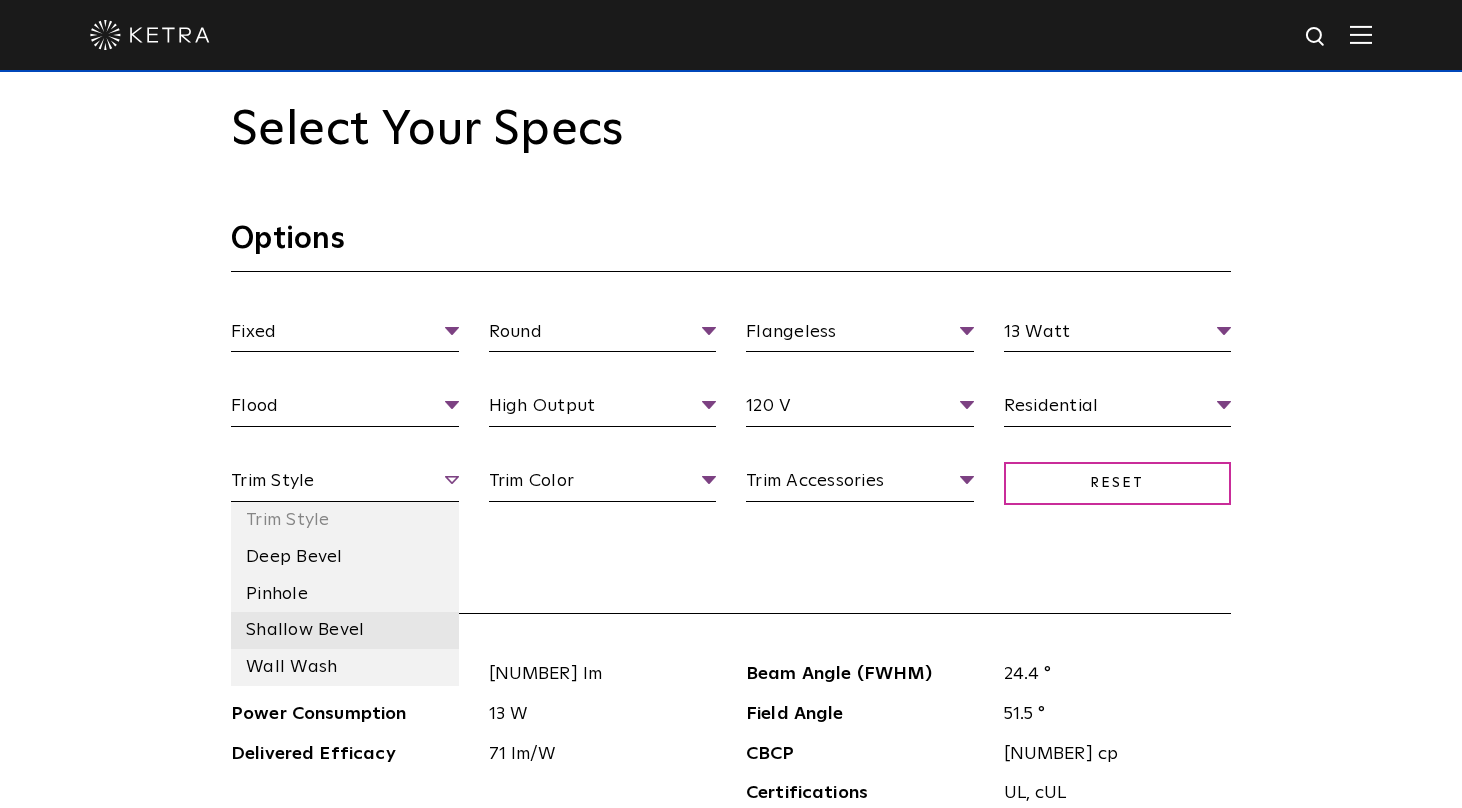 click on "Shallow Bevel" at bounding box center [345, 630] 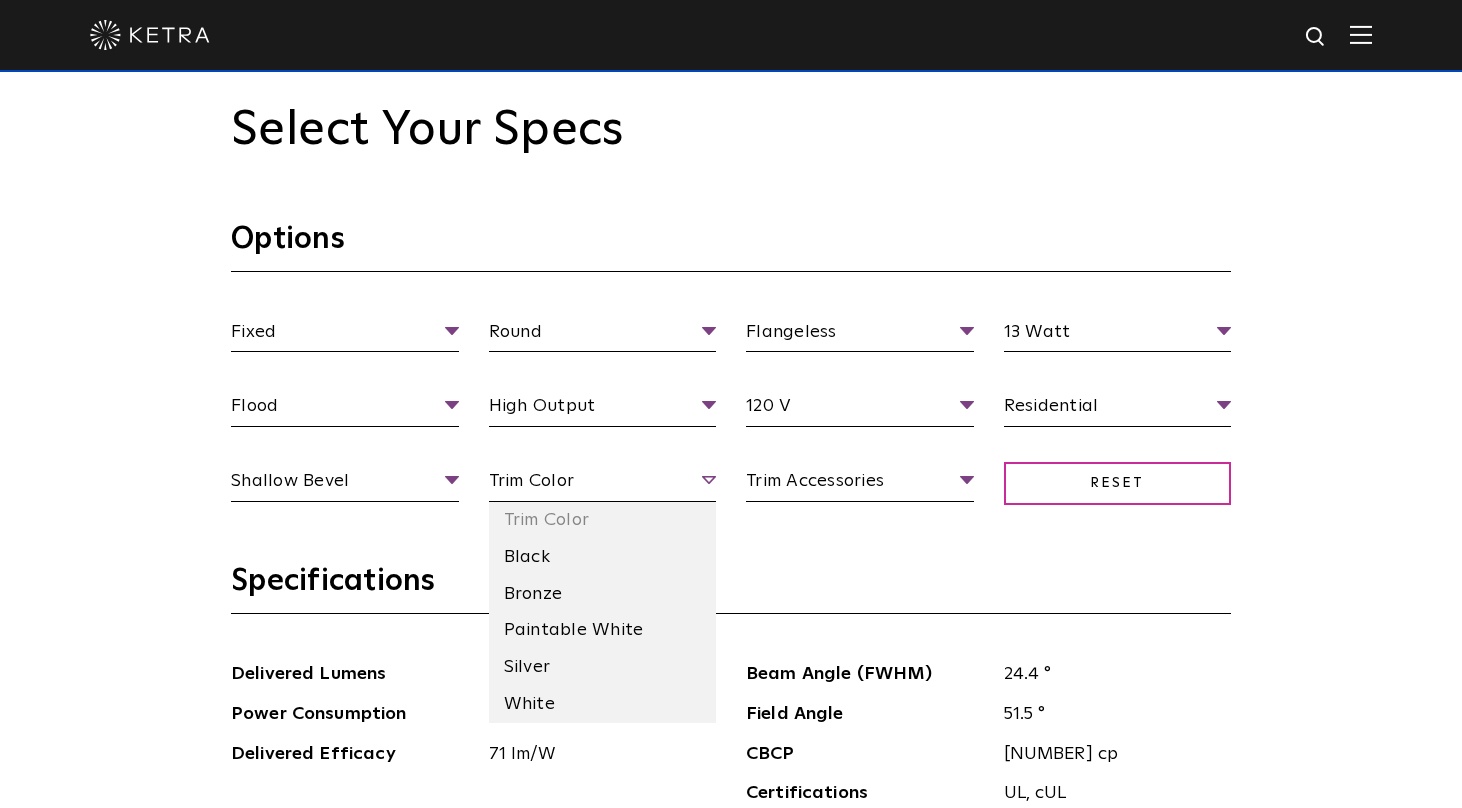 click on "Trim Color" at bounding box center [603, 484] 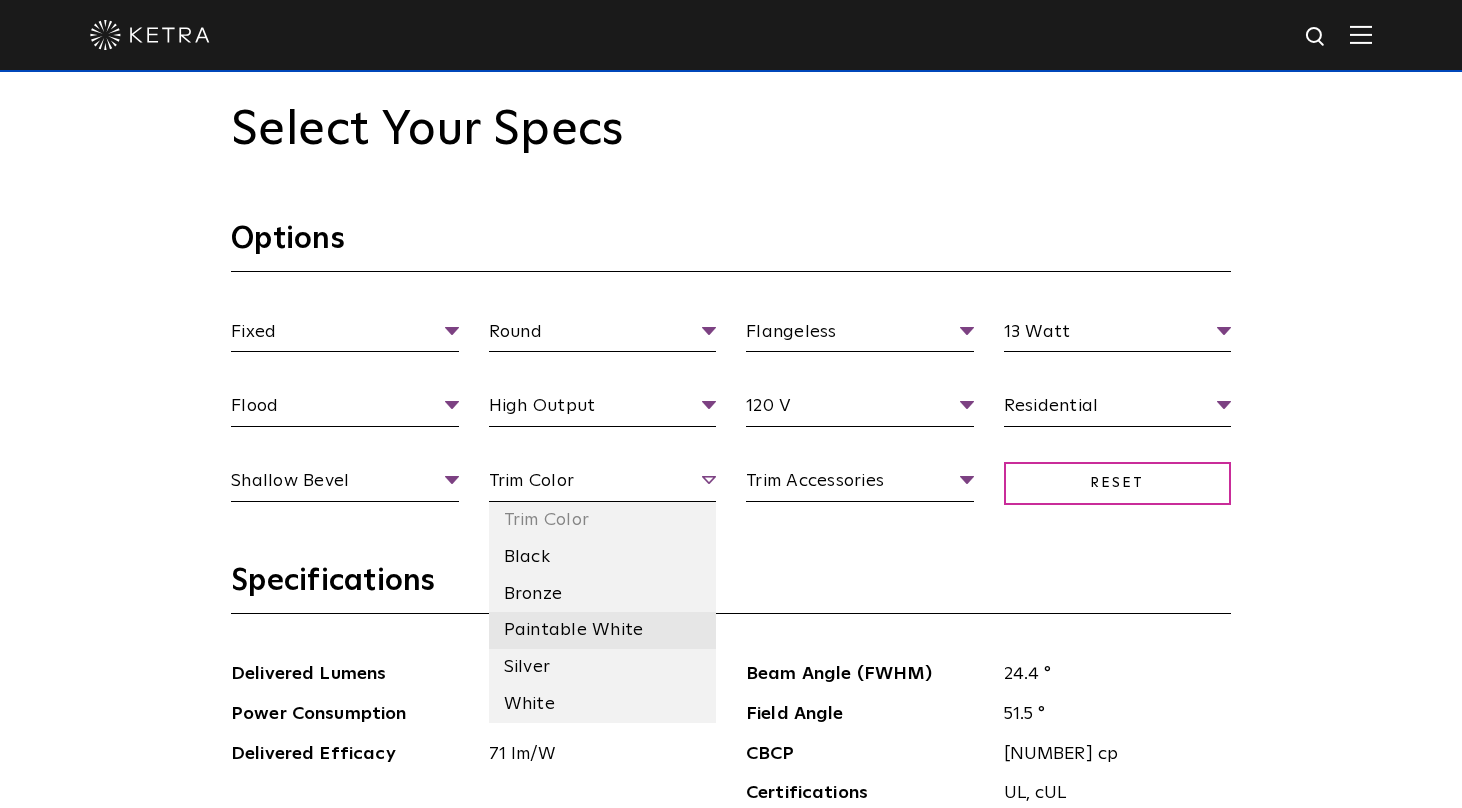 click on "Paintable White" at bounding box center (603, 630) 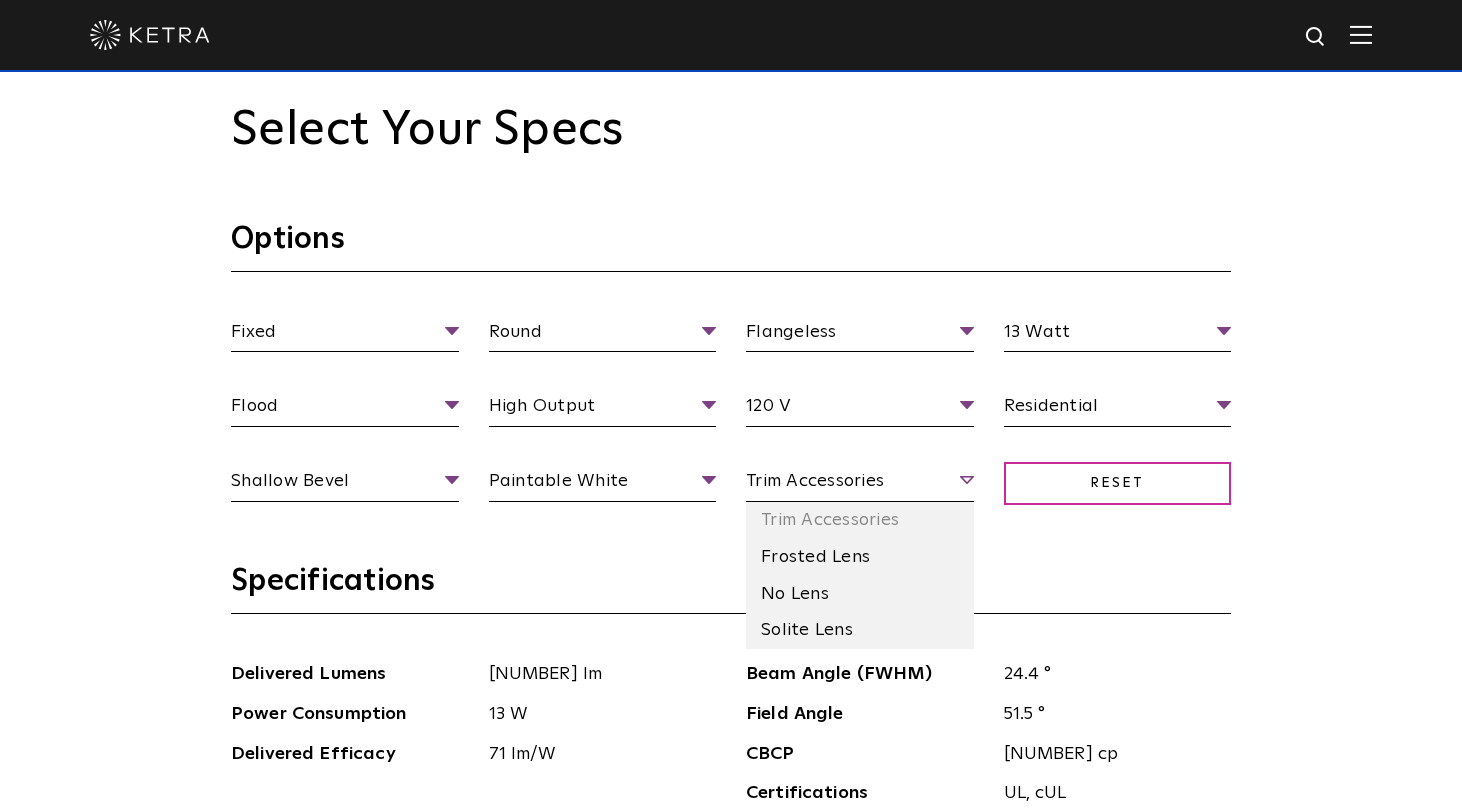 click on "Trim Accessories" at bounding box center [860, 484] 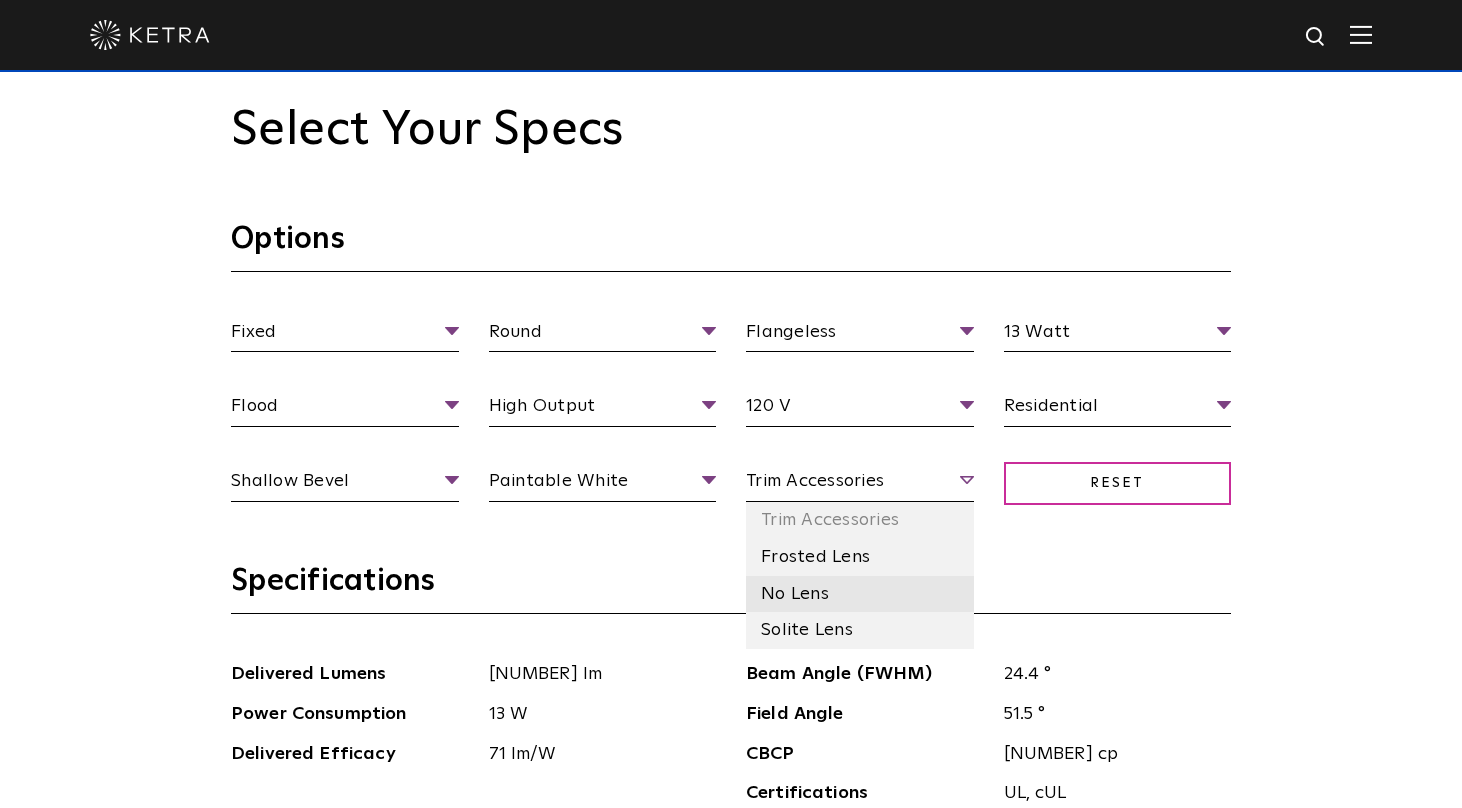 click on "No Lens" at bounding box center (860, 594) 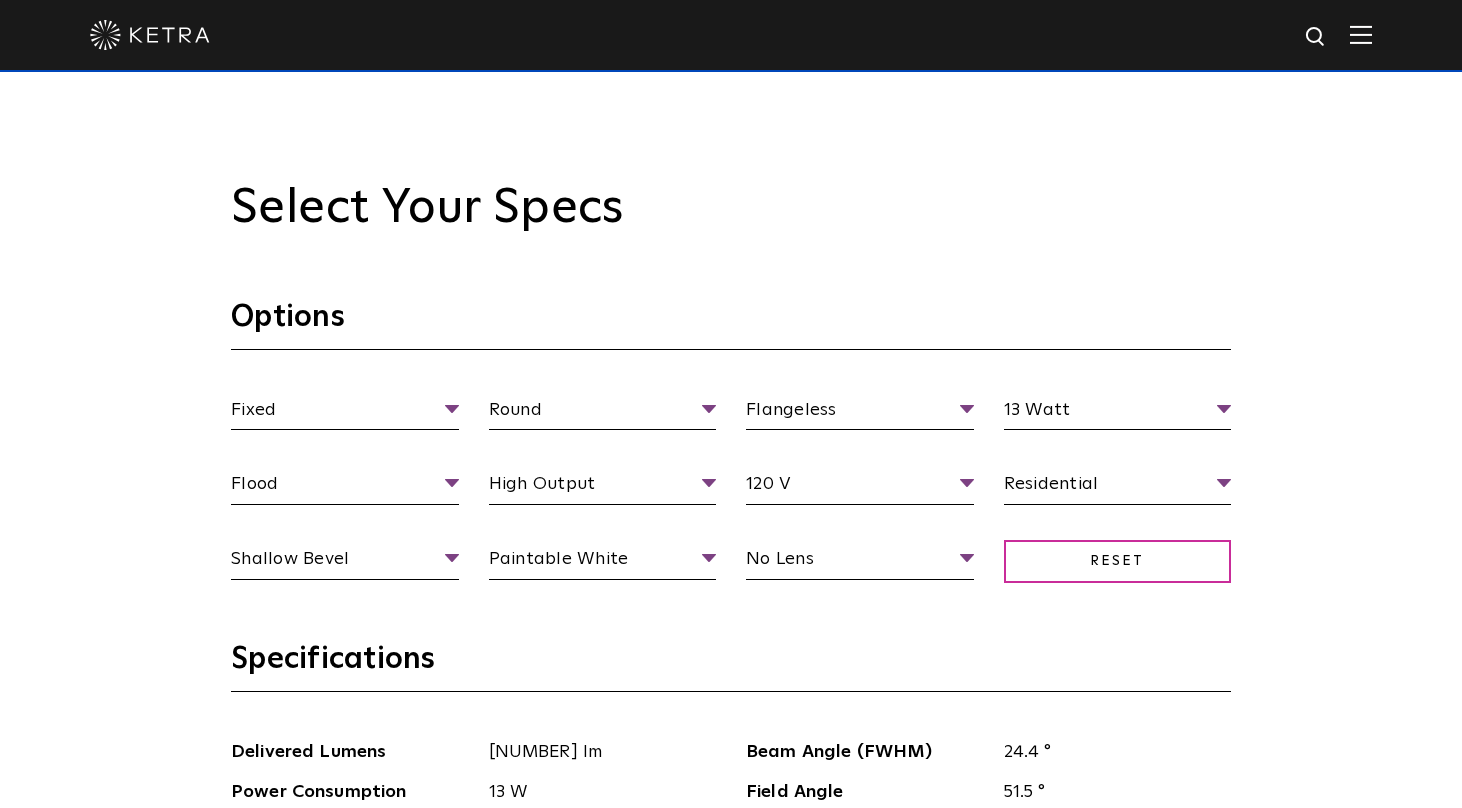 scroll, scrollTop: 1720, scrollLeft: 0, axis: vertical 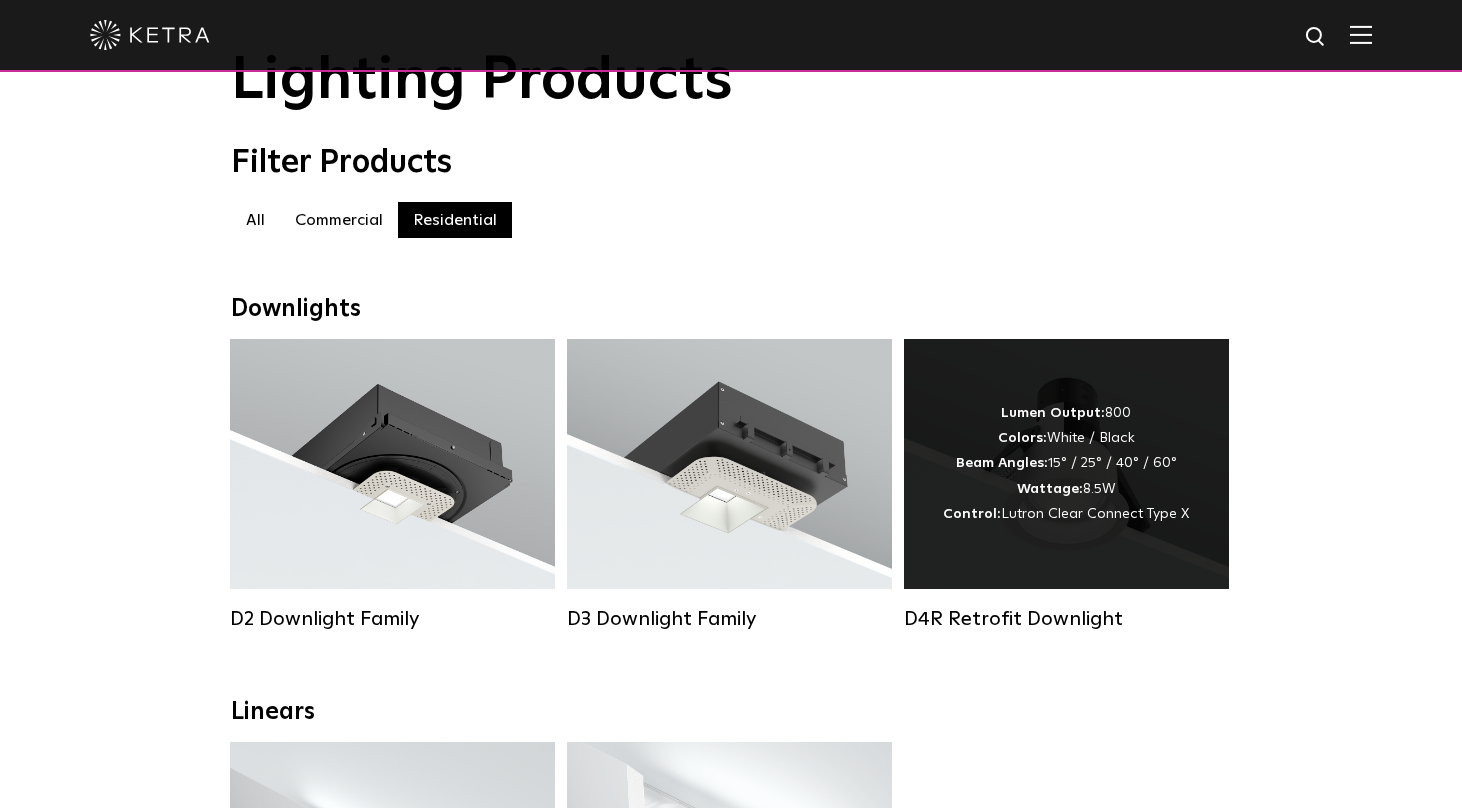 click on "Lumen Output:" at bounding box center [1053, 413] 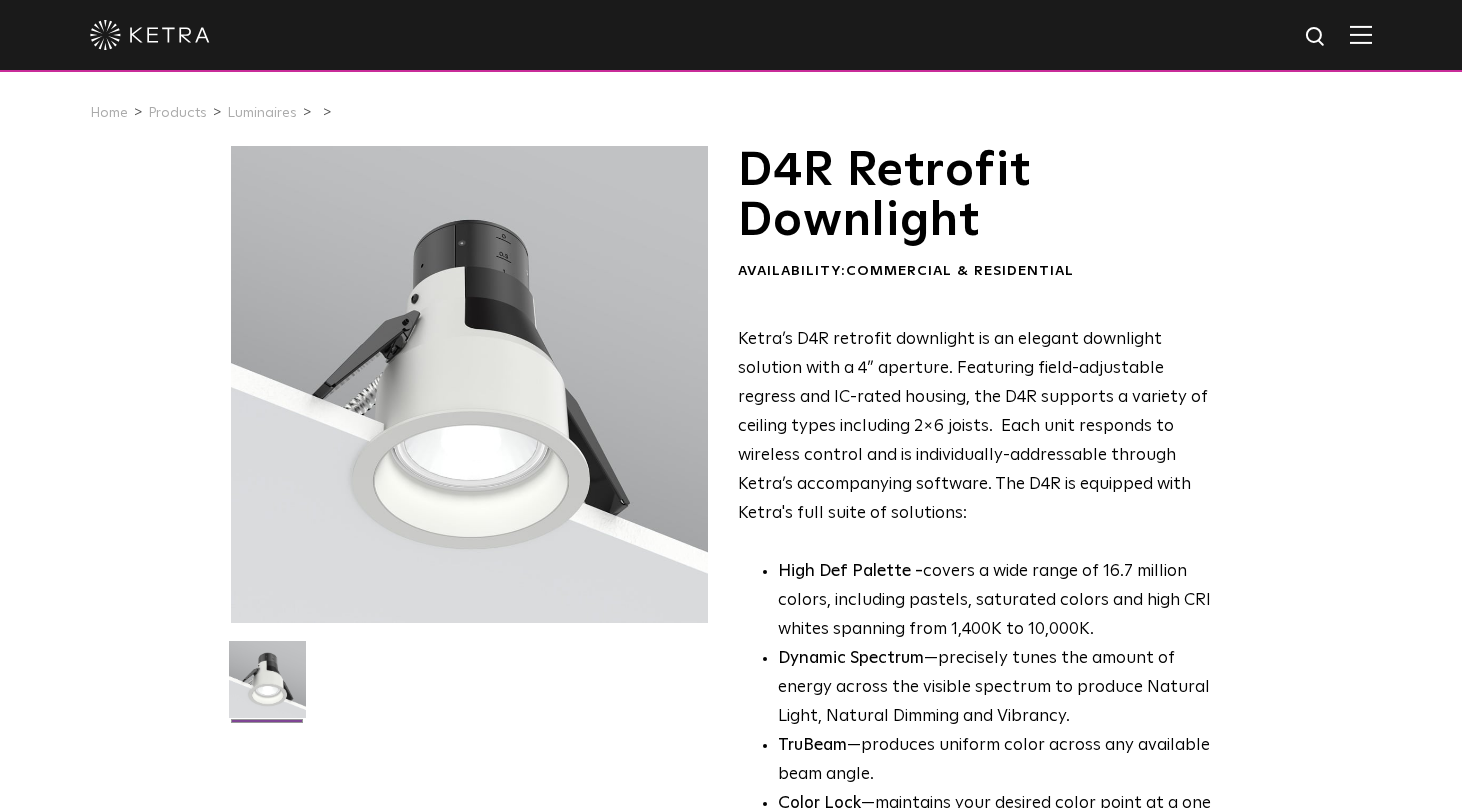 scroll, scrollTop: 0, scrollLeft: 0, axis: both 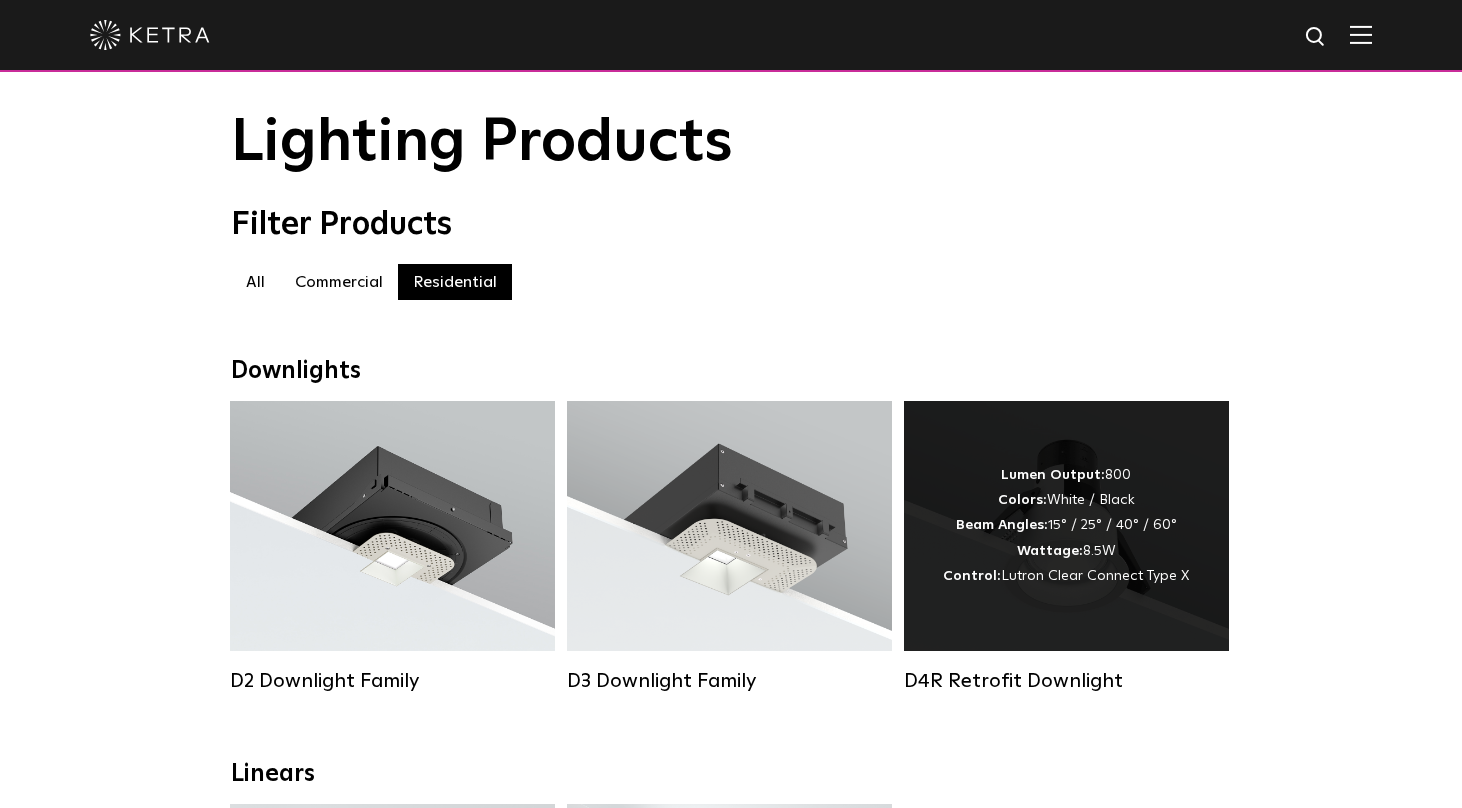 click on "Colors:" at bounding box center (1022, 500) 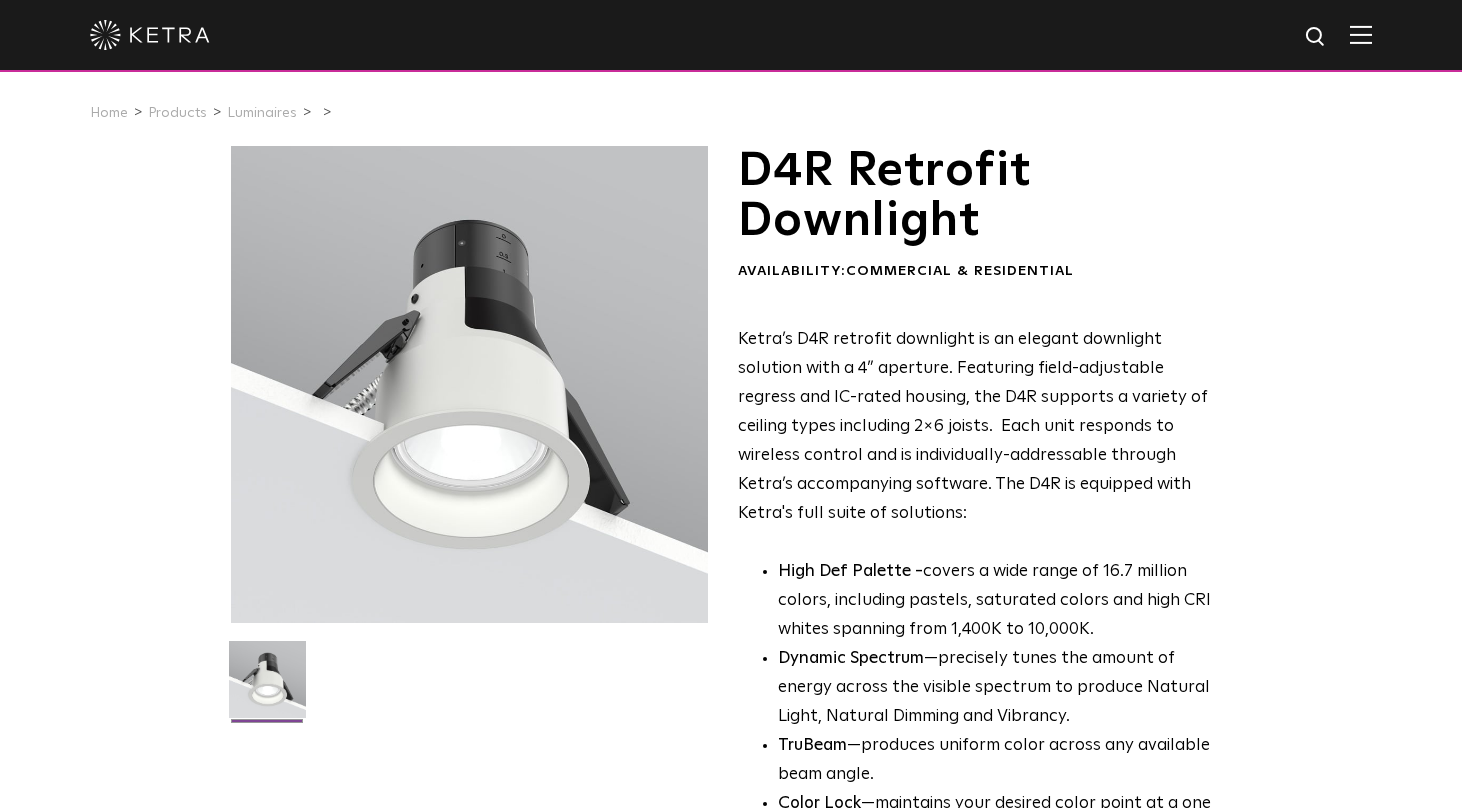 scroll, scrollTop: 0, scrollLeft: 0, axis: both 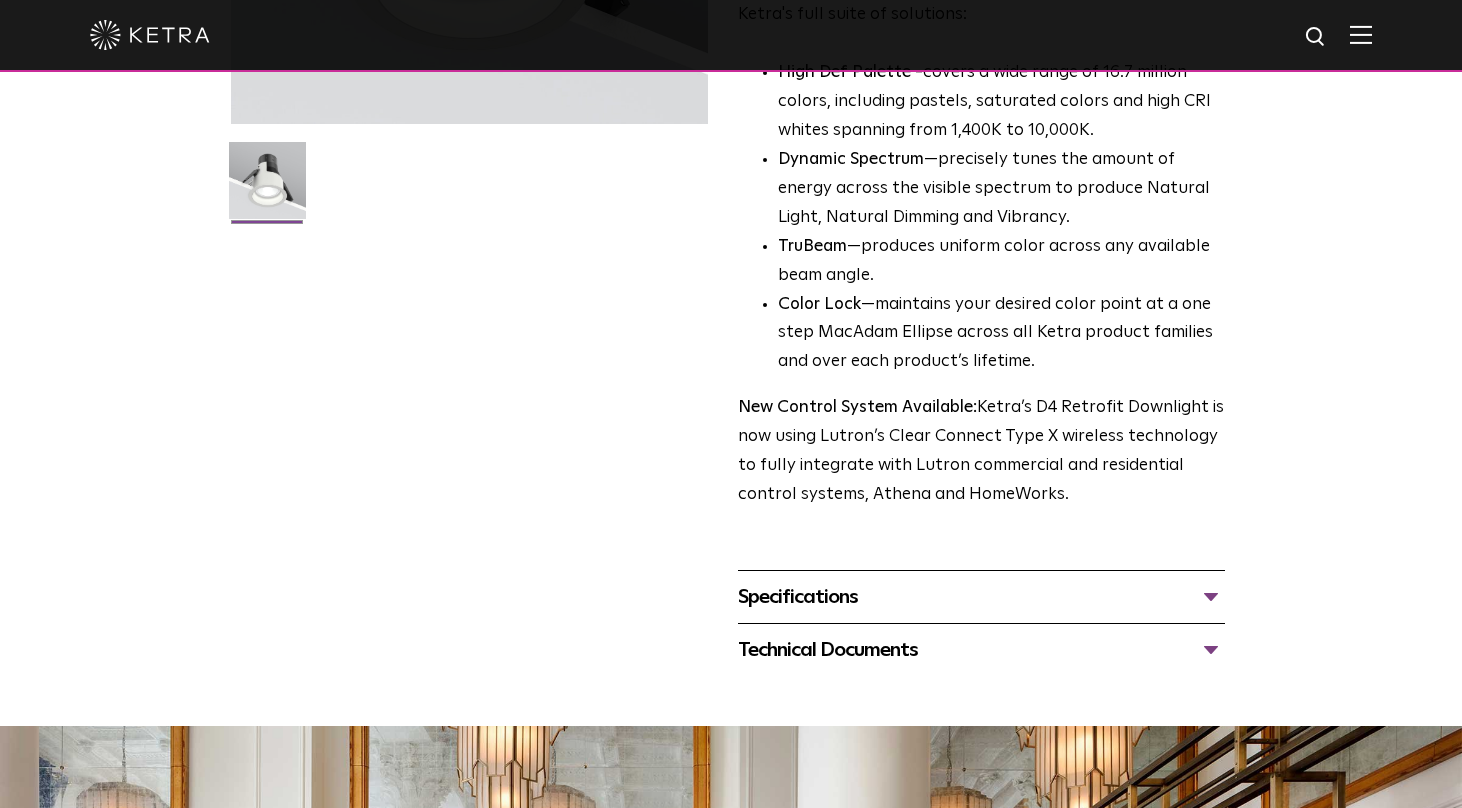 click on "Specifications" at bounding box center (981, 597) 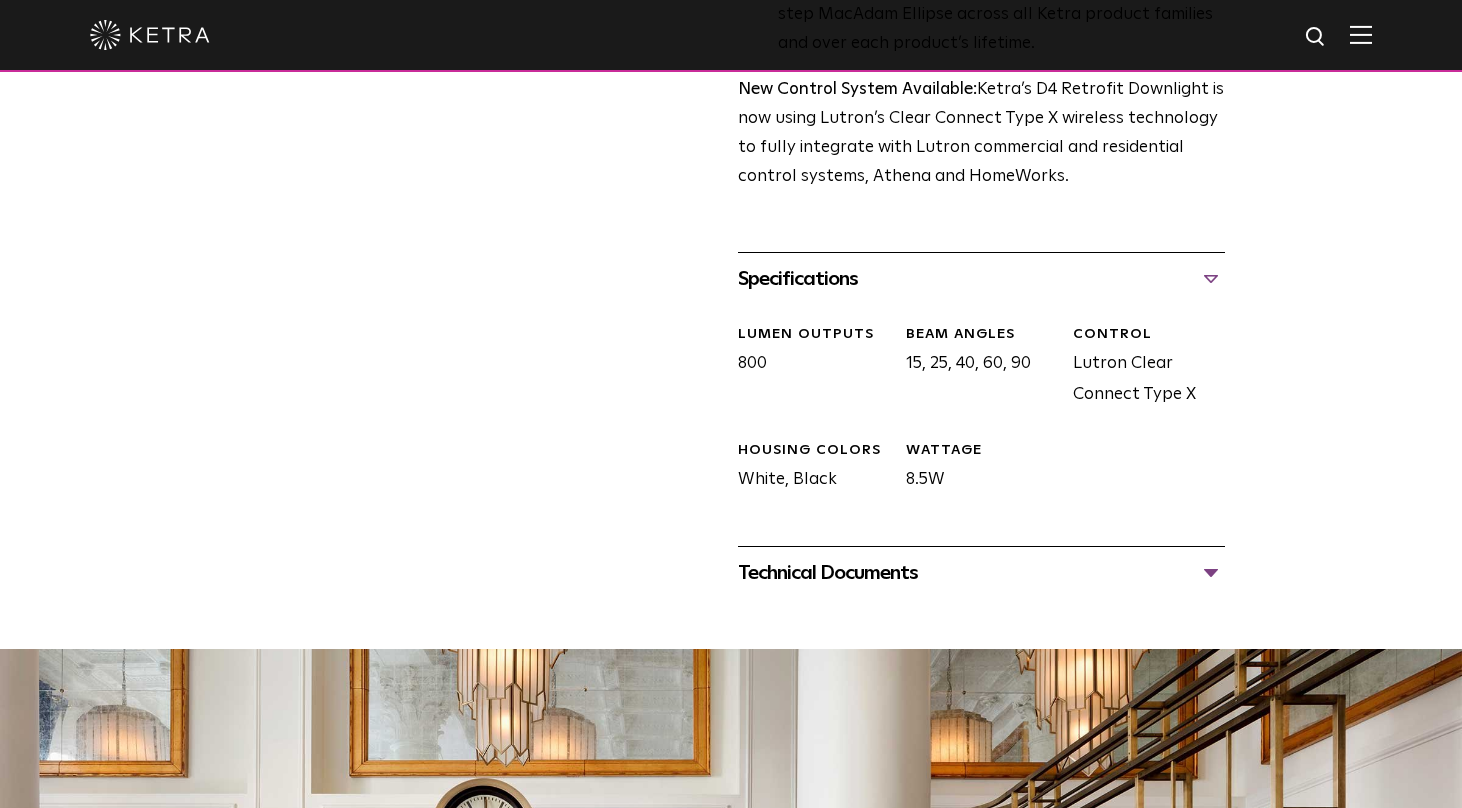 scroll, scrollTop: 825, scrollLeft: 0, axis: vertical 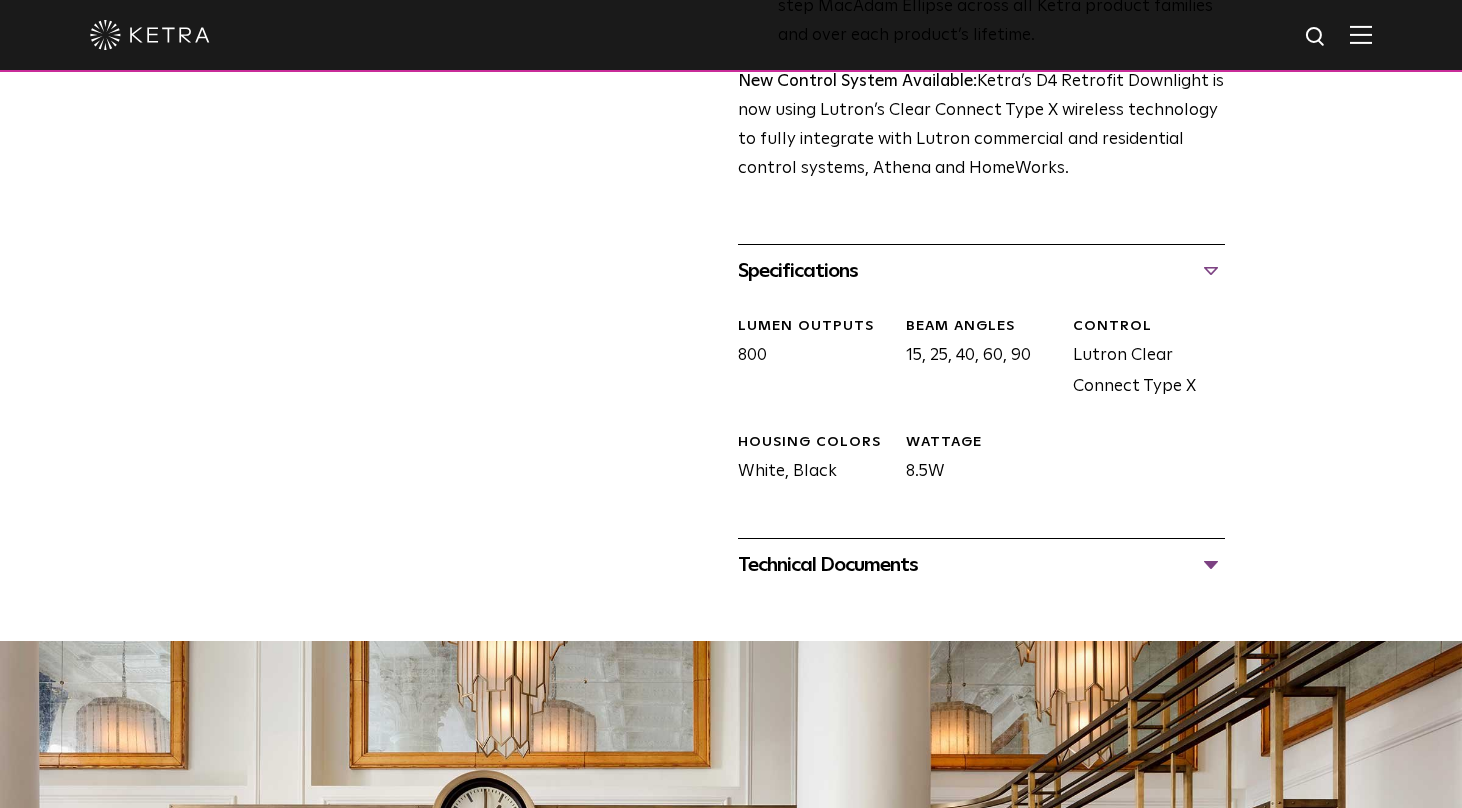 click on "Technical Documents" at bounding box center [981, 565] 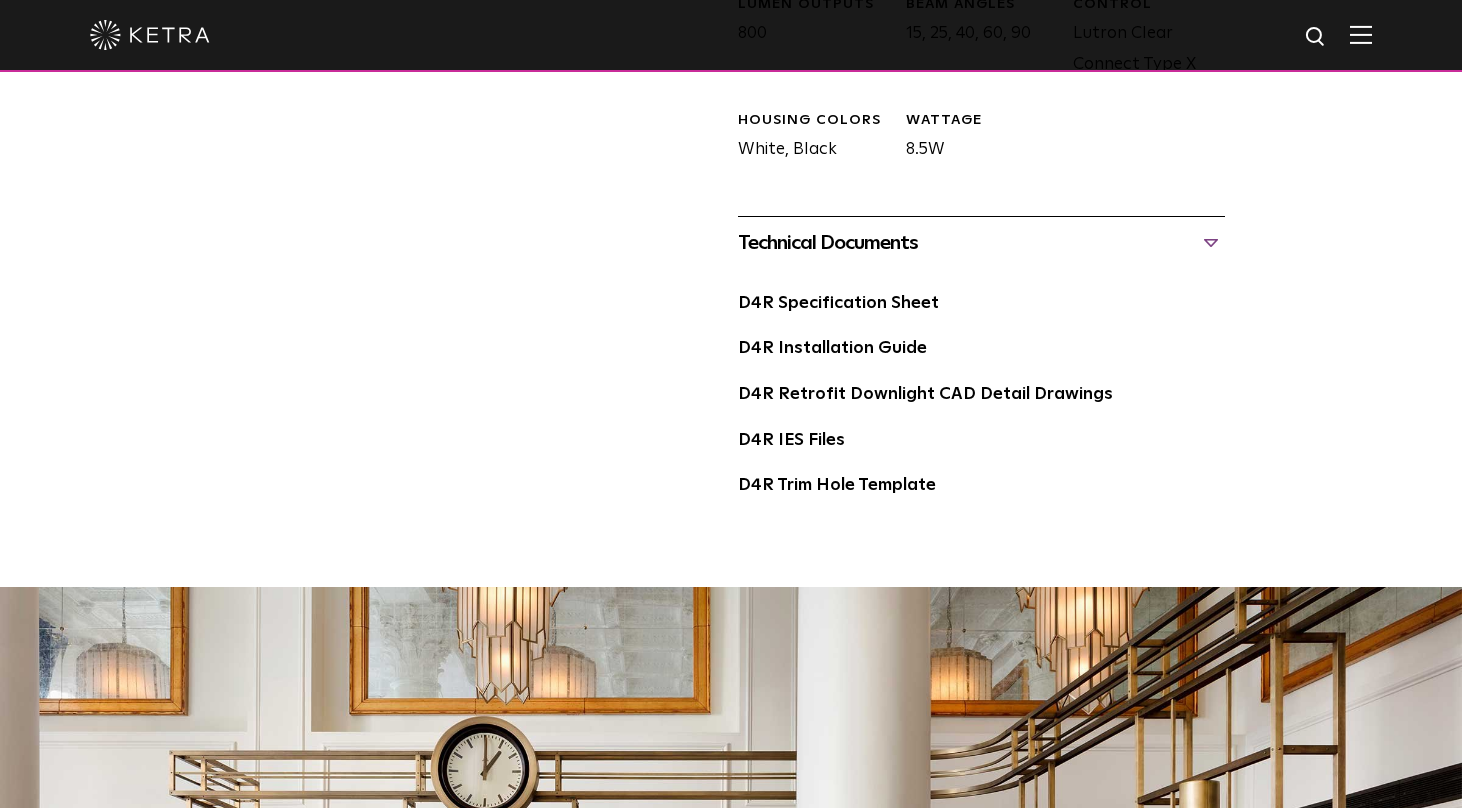 scroll, scrollTop: 1157, scrollLeft: 0, axis: vertical 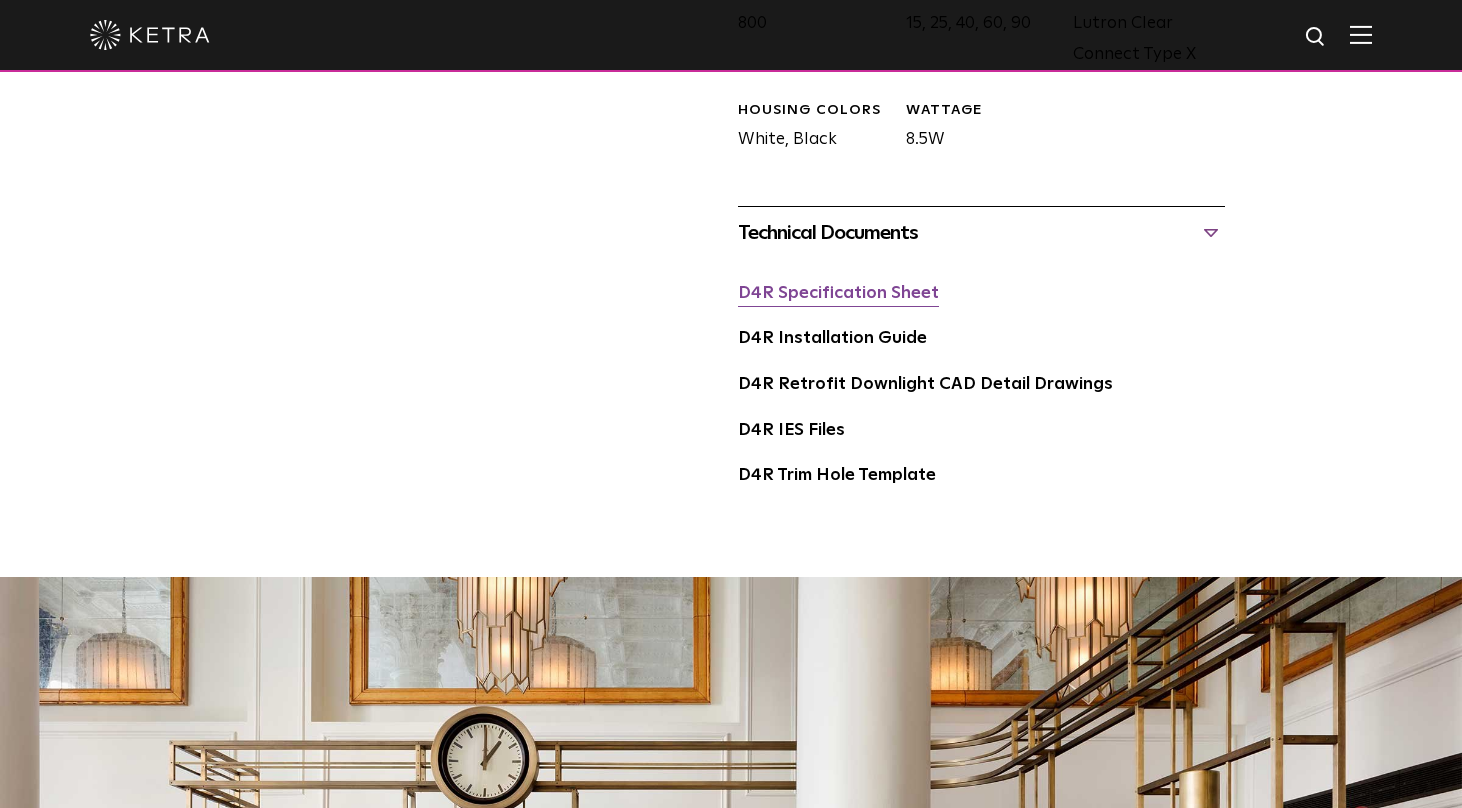 click on "D4R Specification Sheet" at bounding box center (838, 293) 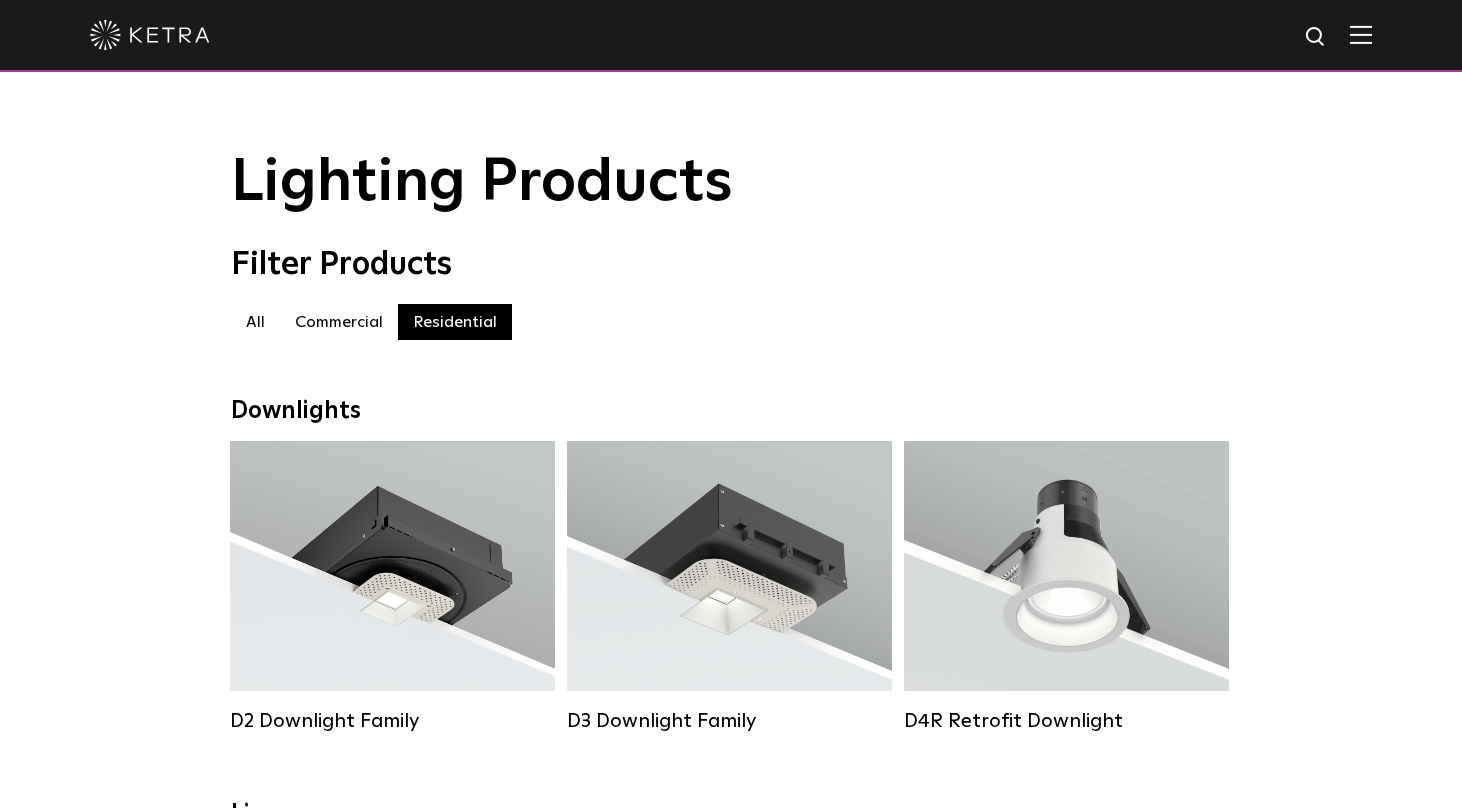 scroll, scrollTop: 40, scrollLeft: 0, axis: vertical 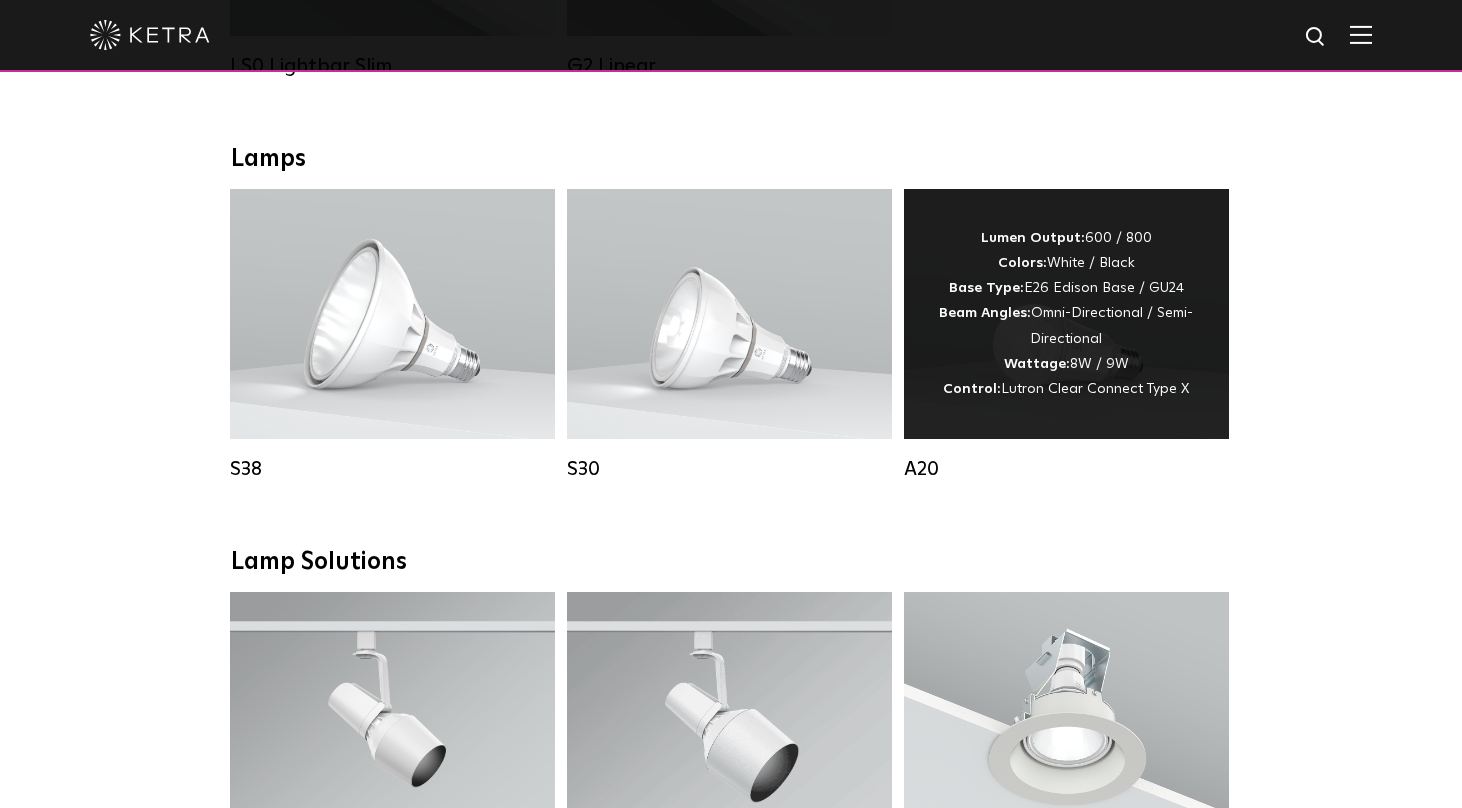 click on "Lumen Output:  600 / 800 Colors:  White / Black Base Type:  E26 Edison Base / GU24 Beam Angles:  Omni-Directional / Semi-Directional Wattage:  8W / 9W Control:  Lutron Clear Connect Type X" at bounding box center (1066, 314) 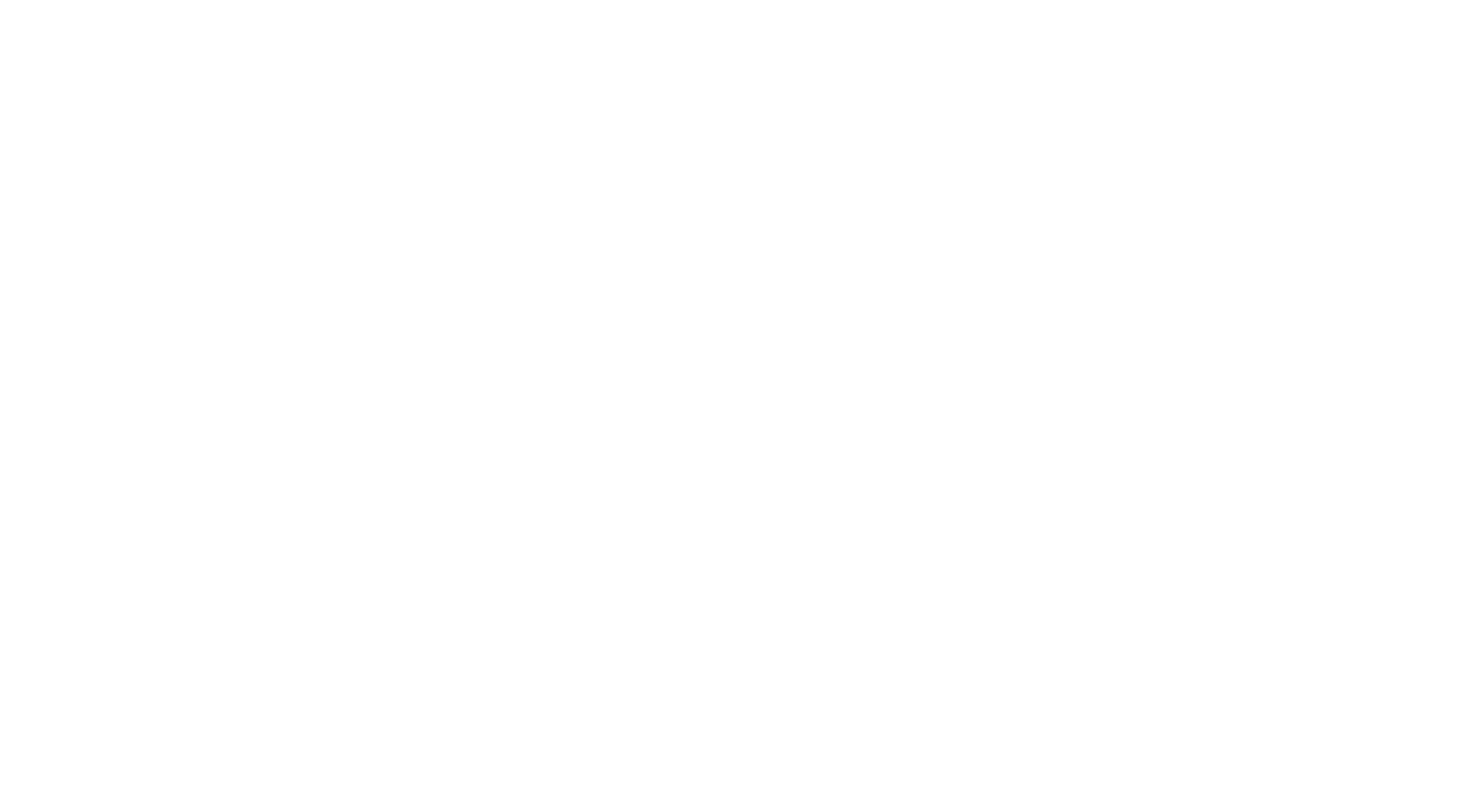 scroll, scrollTop: 0, scrollLeft: 0, axis: both 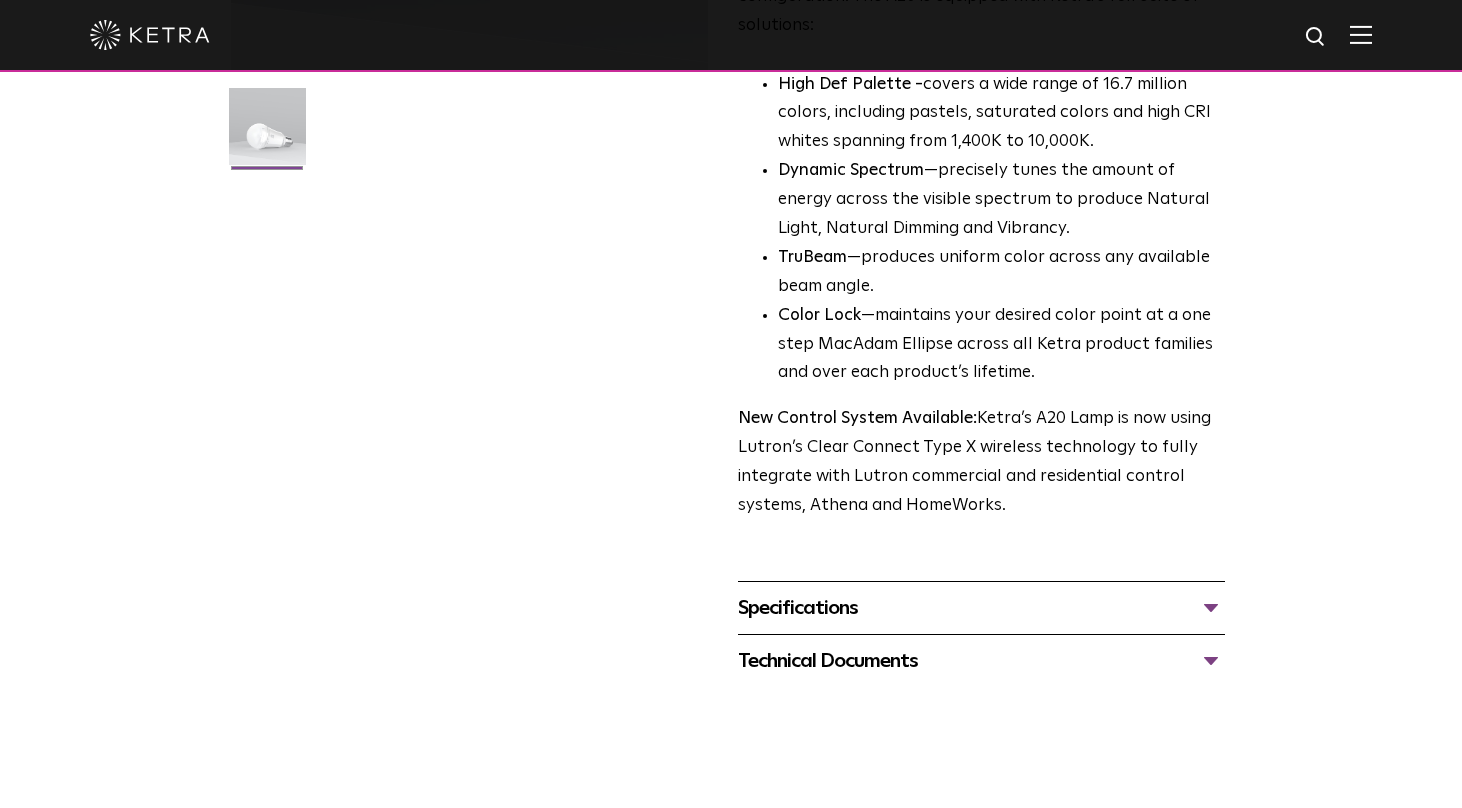 click on "Technical Documents" at bounding box center (981, 661) 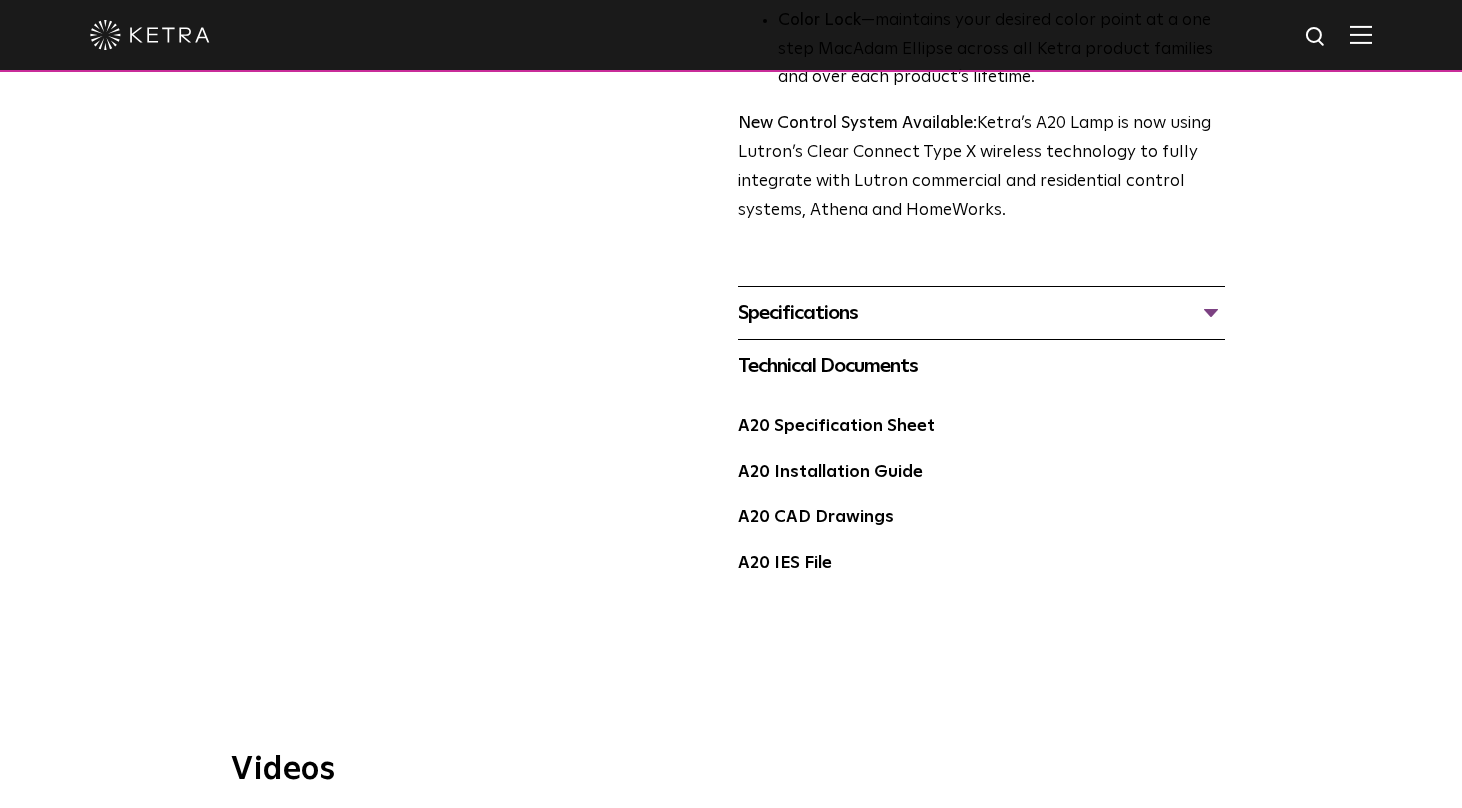 scroll, scrollTop: 875, scrollLeft: 0, axis: vertical 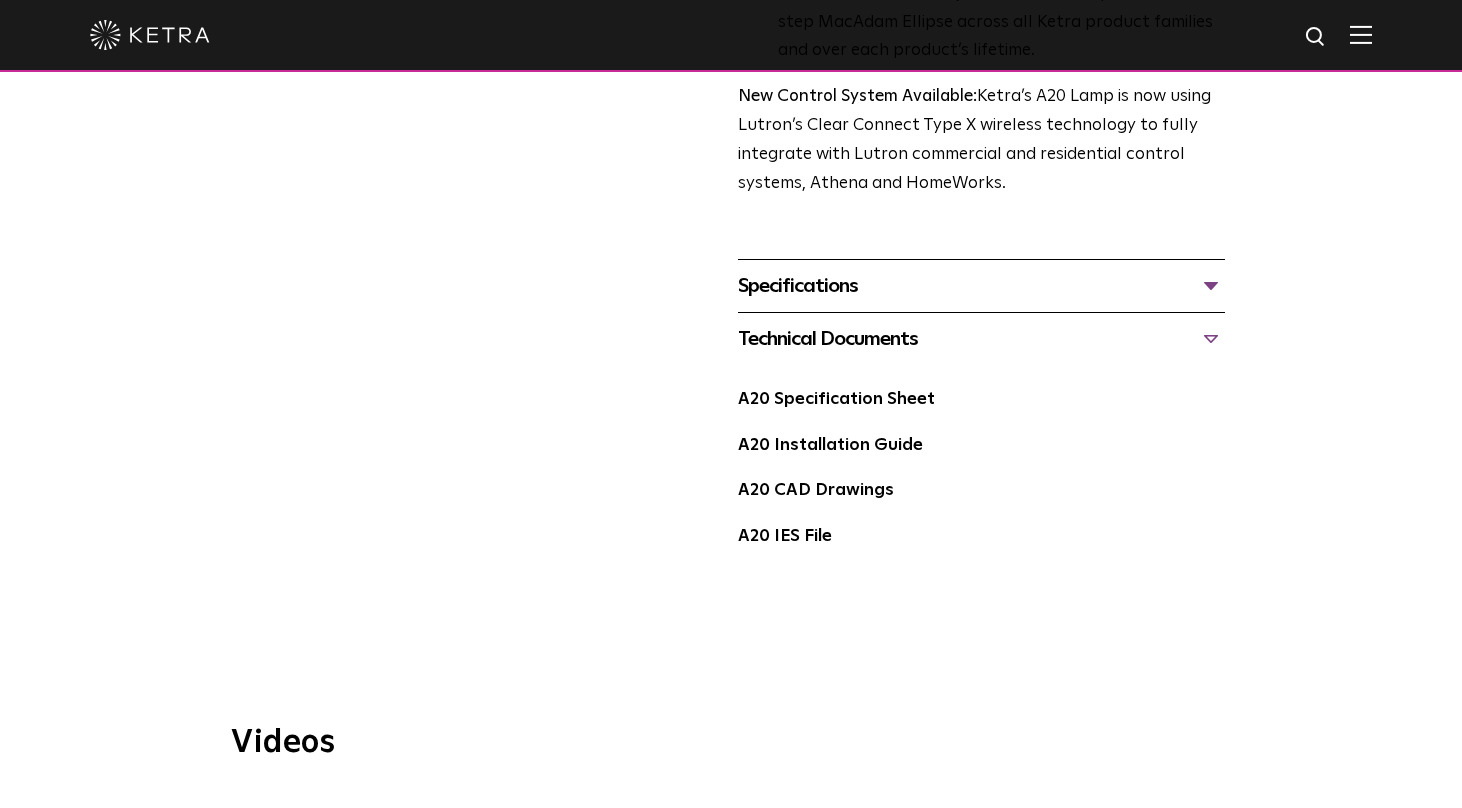 click on "Specifications" at bounding box center [981, 286] 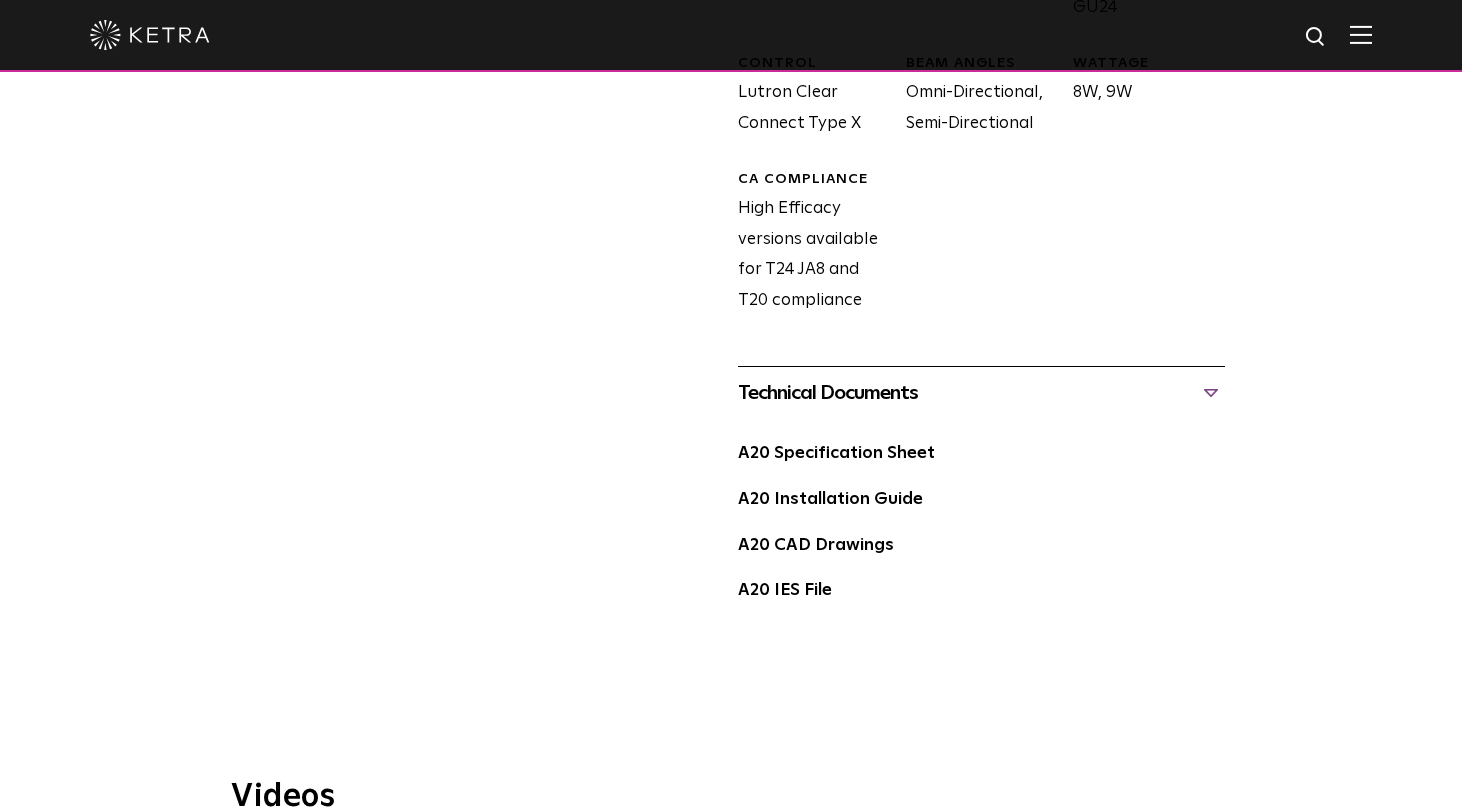scroll, scrollTop: 1293, scrollLeft: 0, axis: vertical 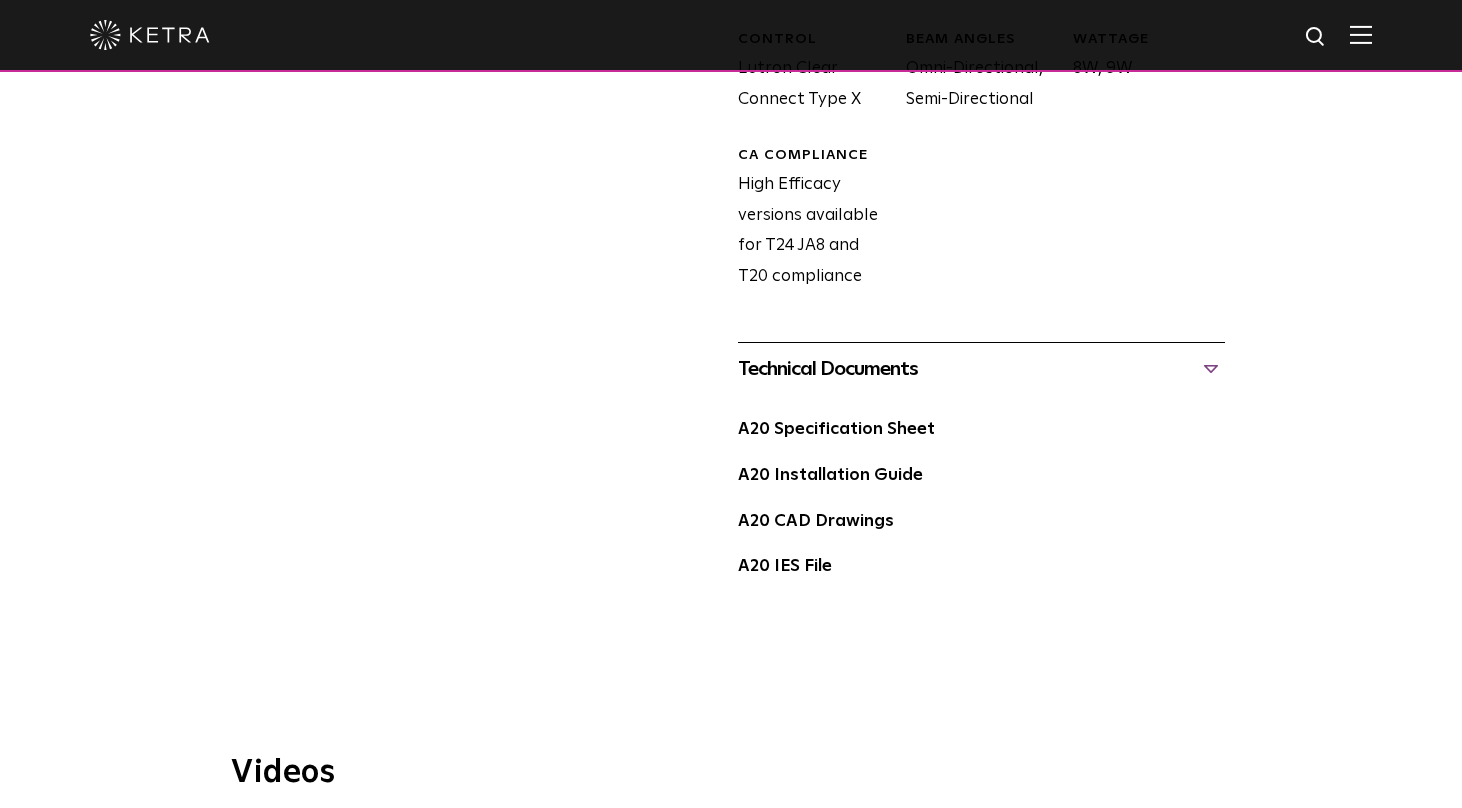click on "A20 Specification Sheet" at bounding box center (981, 438) 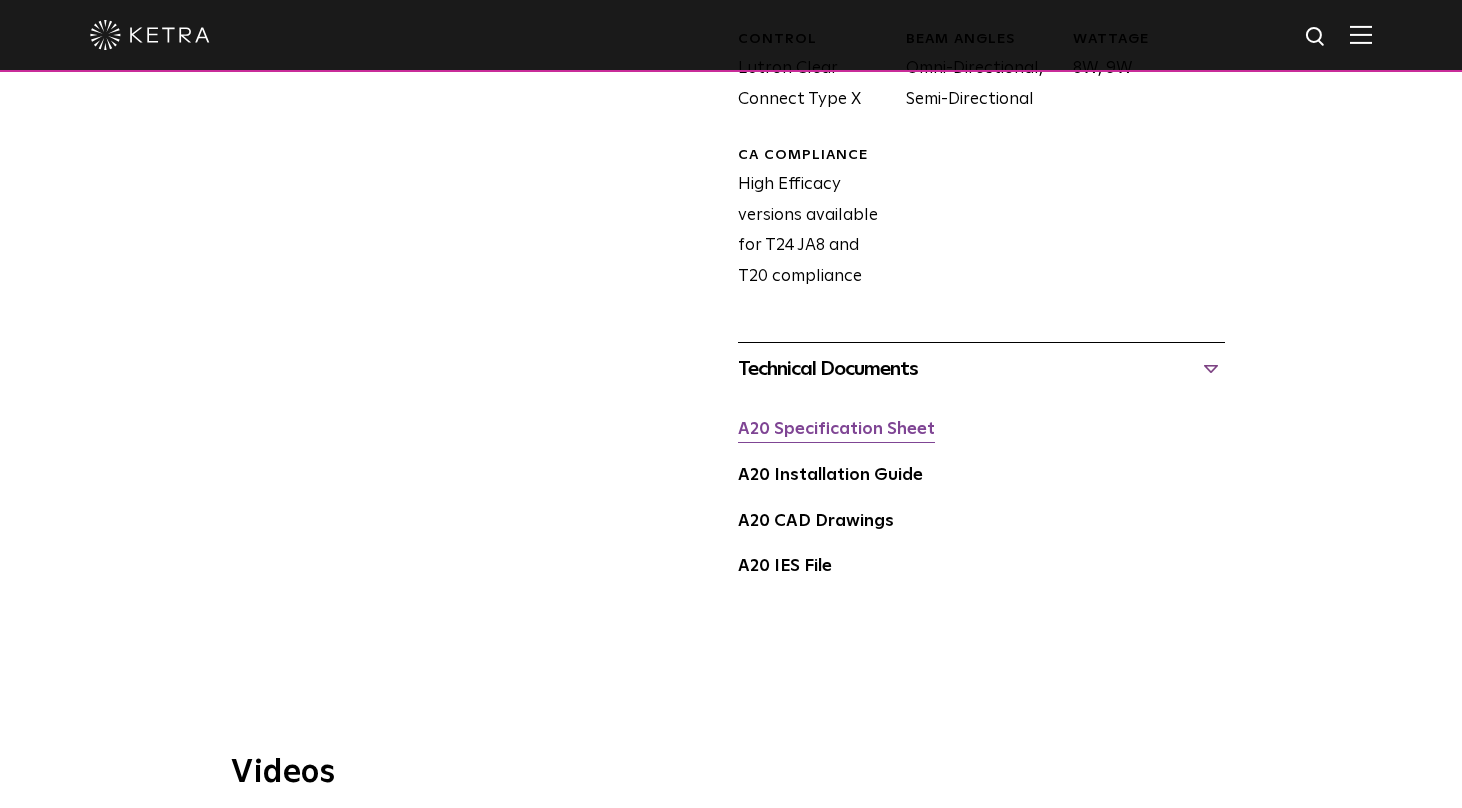 click on "A20 Specification Sheet" at bounding box center (836, 429) 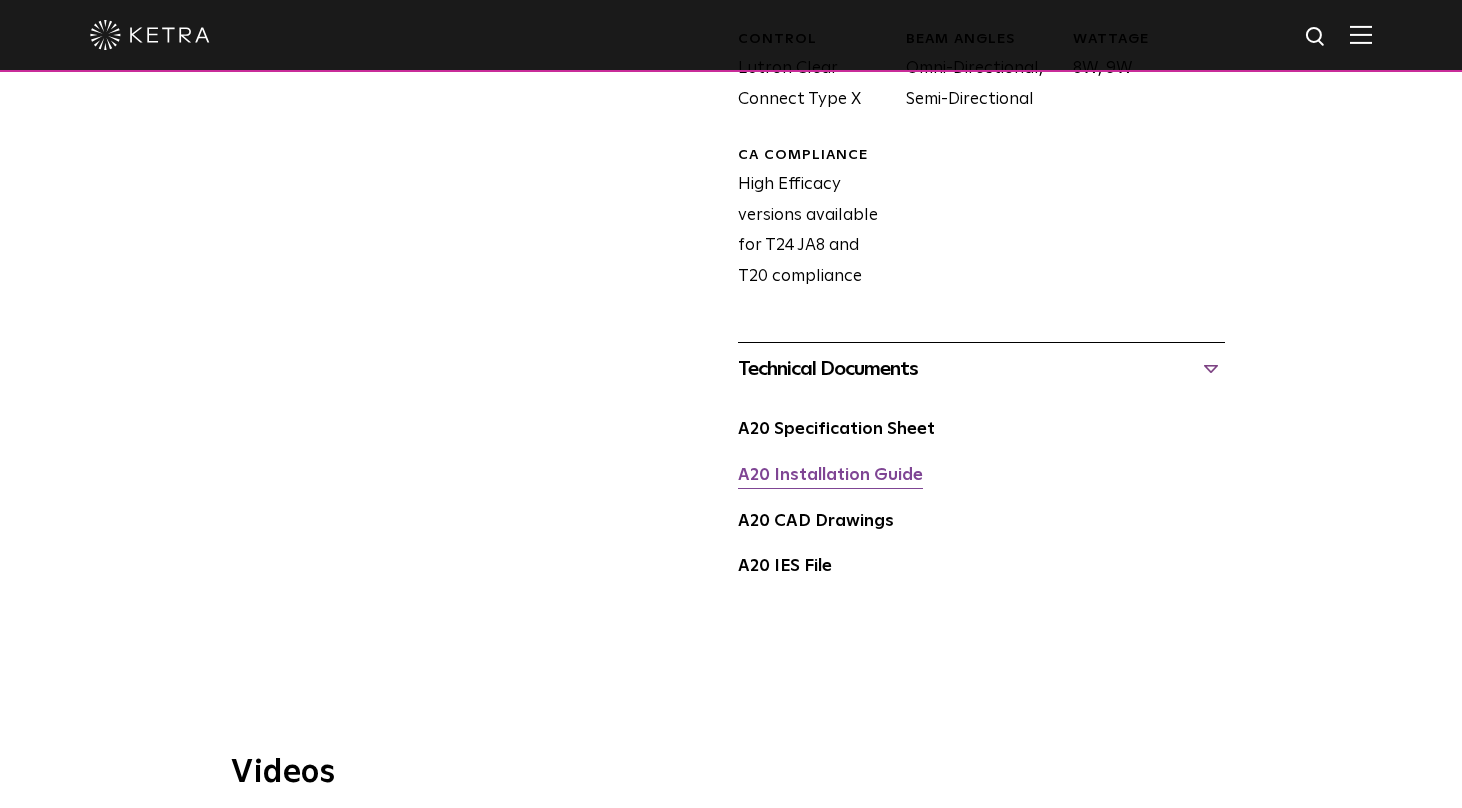 click on "A20 Installation Guide" at bounding box center [830, 475] 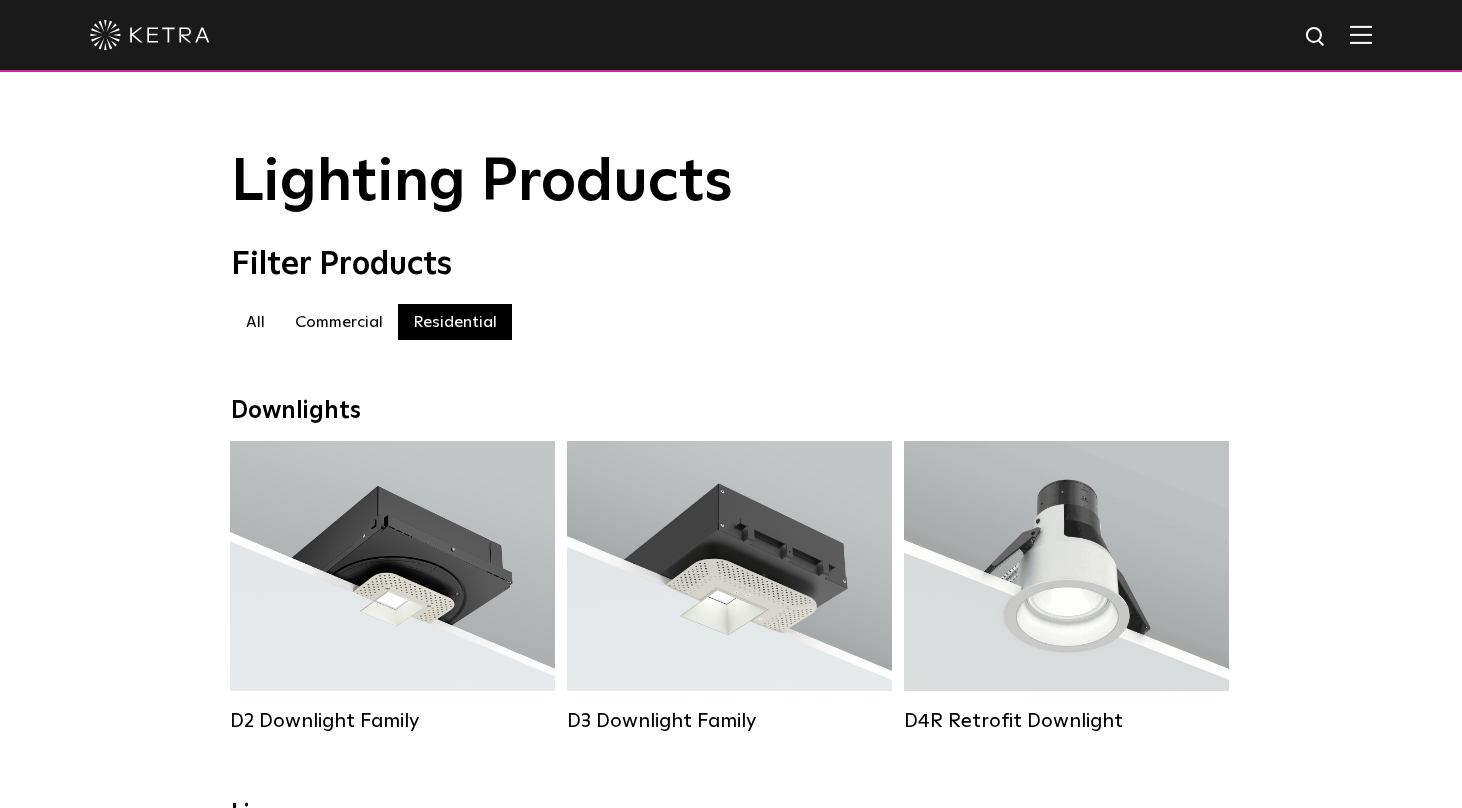 scroll, scrollTop: 1587, scrollLeft: 0, axis: vertical 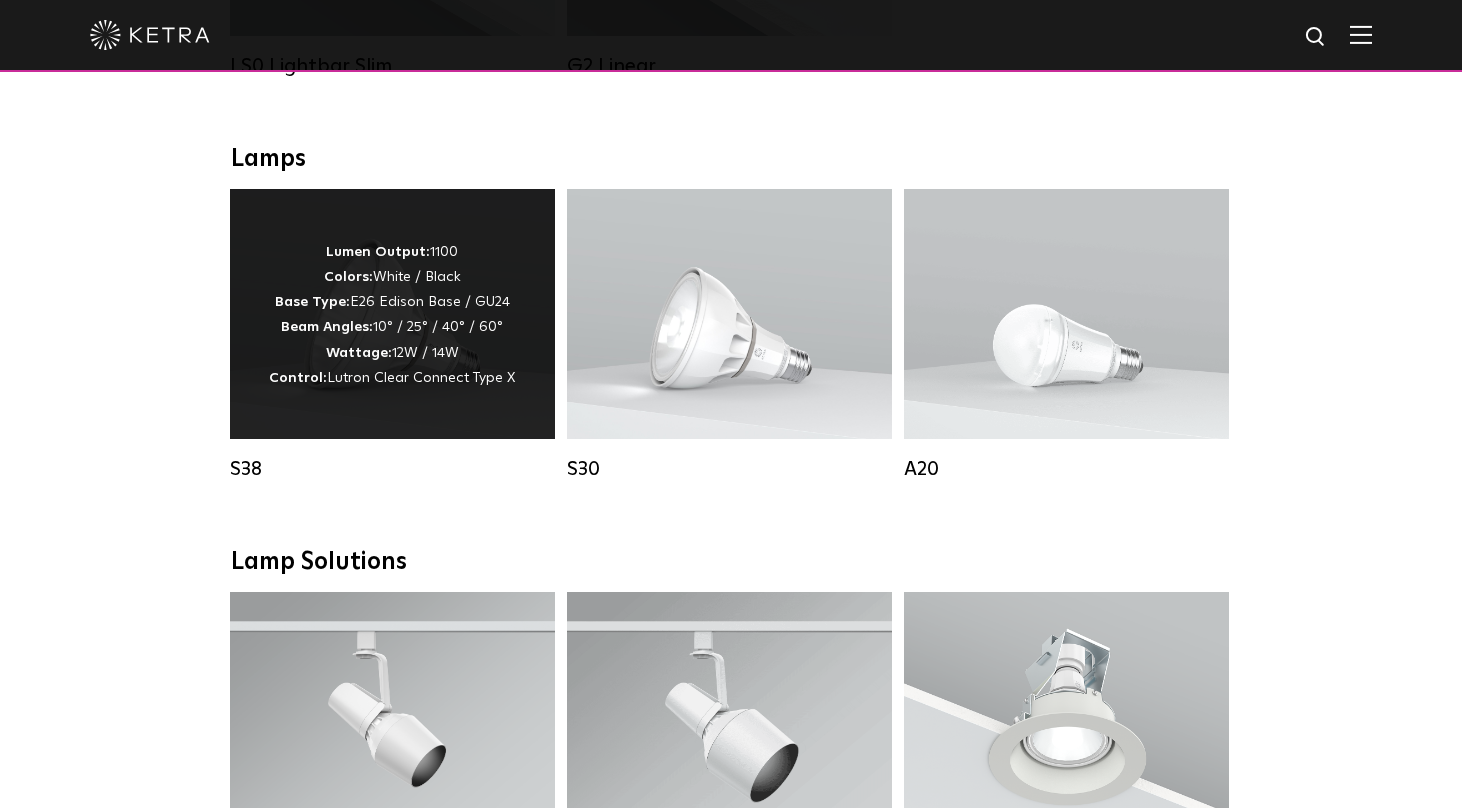 click on "Lumen Output:   1100 Colors:  White / Black Base Type:  E26 Edison Base / GU24 Beam Angles:  10° / 25° / 40° / 60° Wattage:  12W / 14W Control:  Lutron Clear Connect Type X" at bounding box center (392, 315) 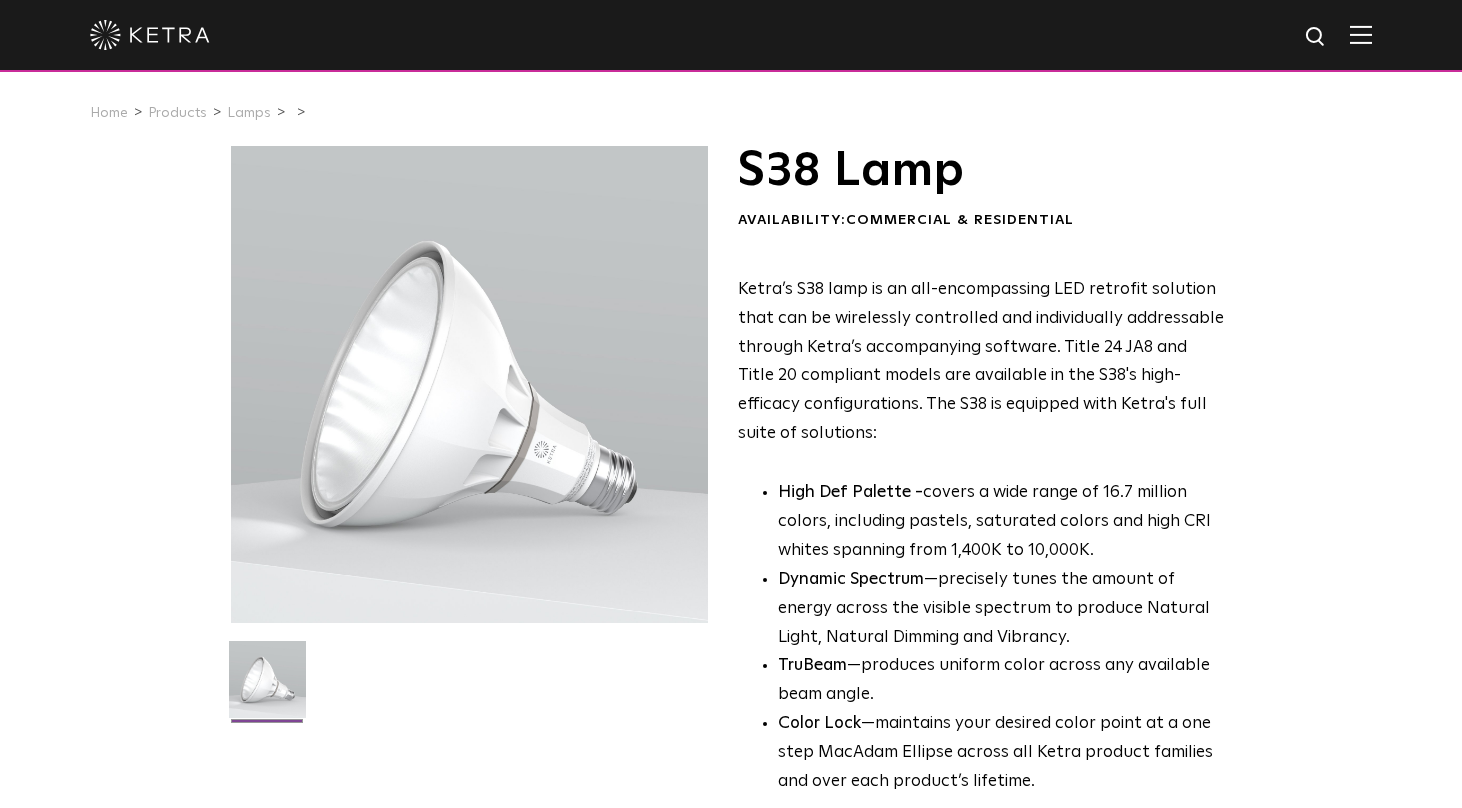 scroll, scrollTop: 0, scrollLeft: 0, axis: both 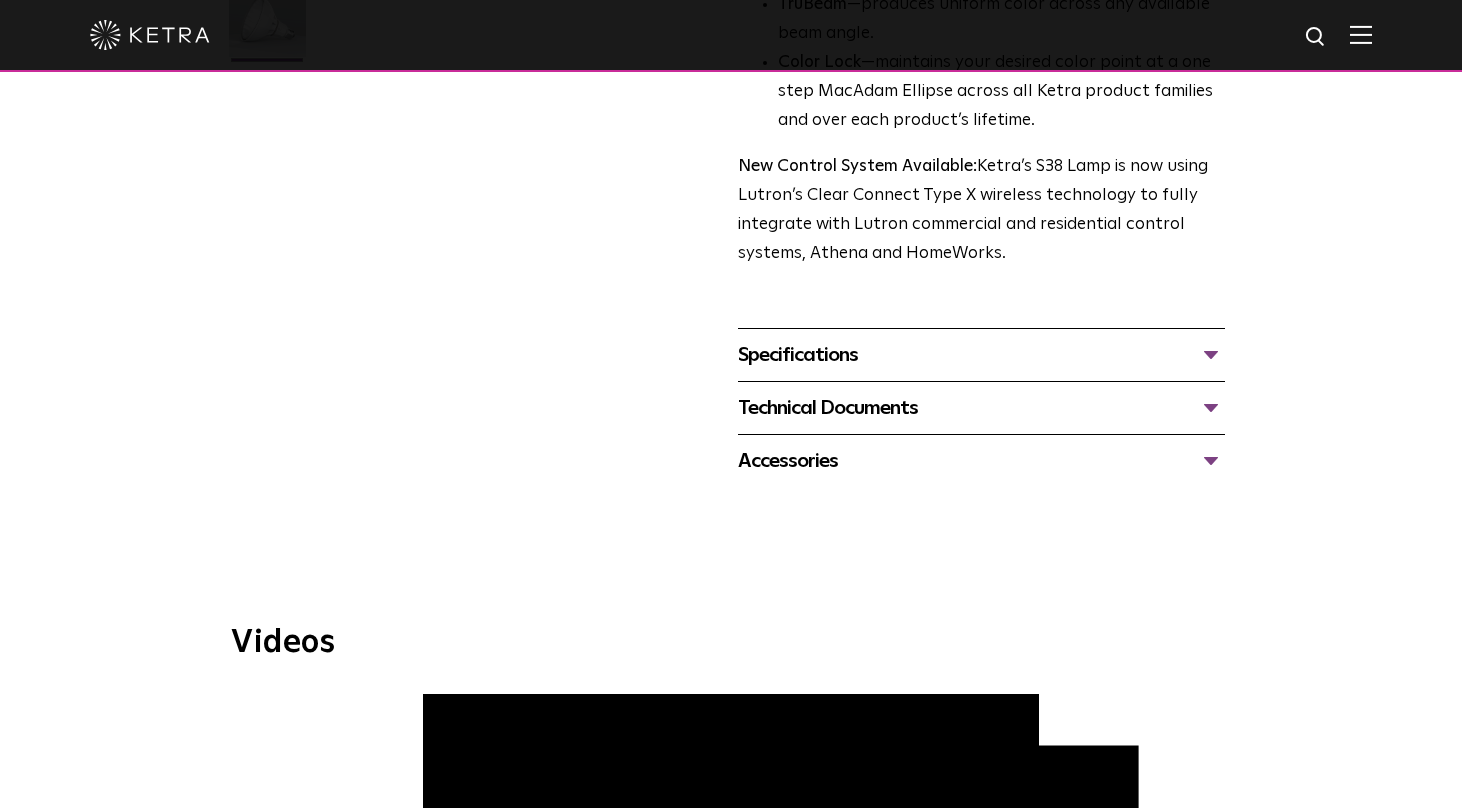 click on "Specifications" at bounding box center [981, 355] 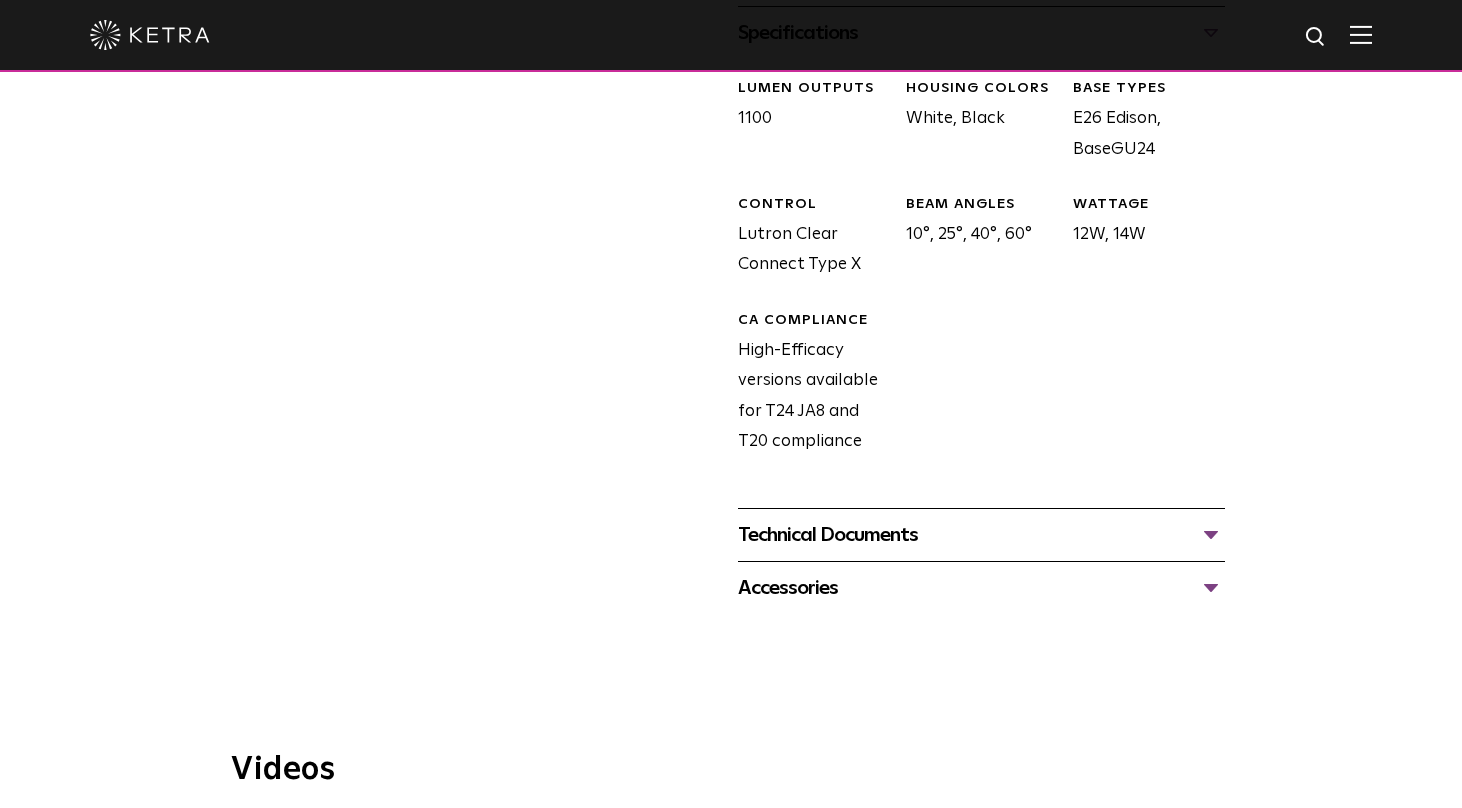 scroll, scrollTop: 985, scrollLeft: 0, axis: vertical 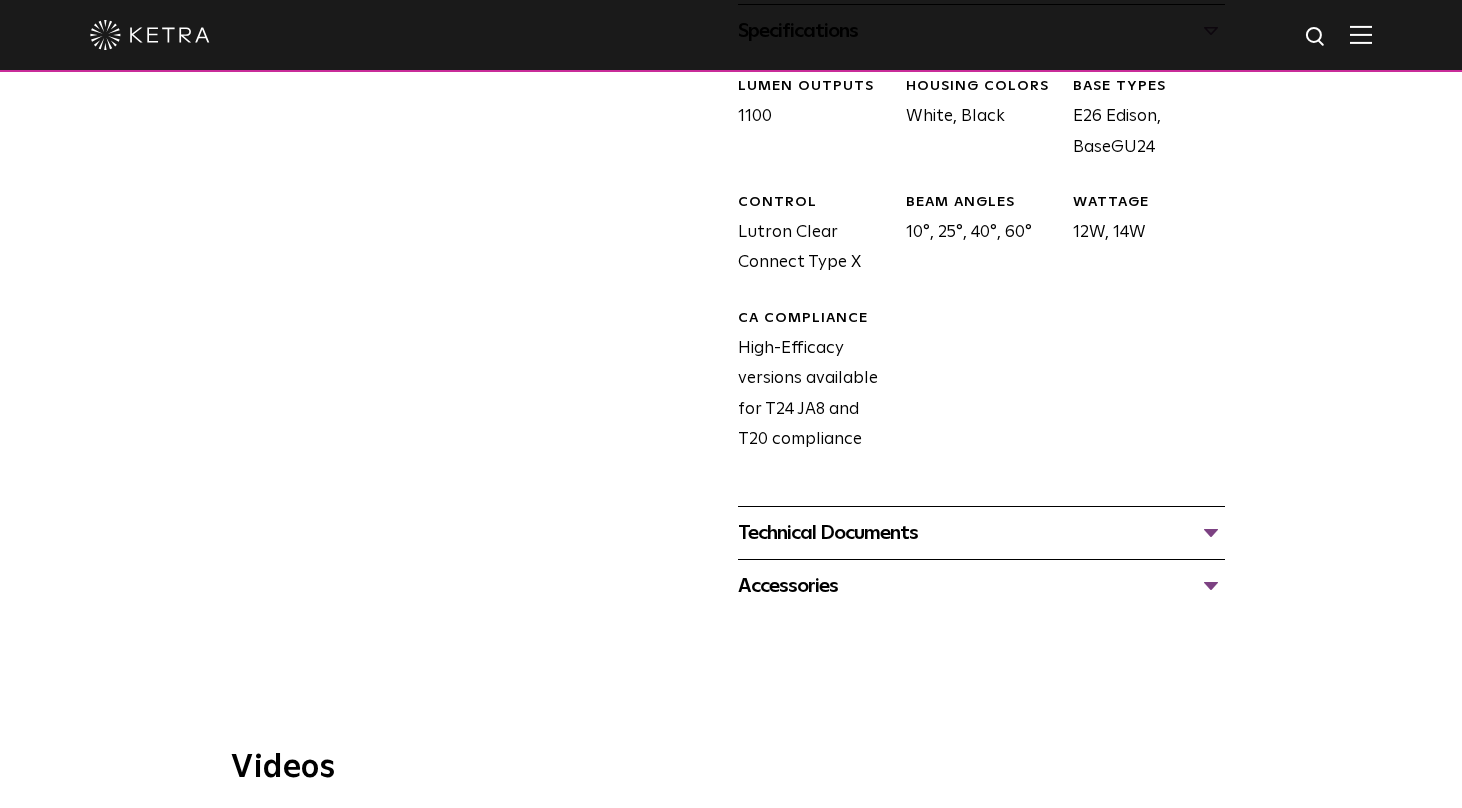 click on "Technical Documents" at bounding box center (981, 533) 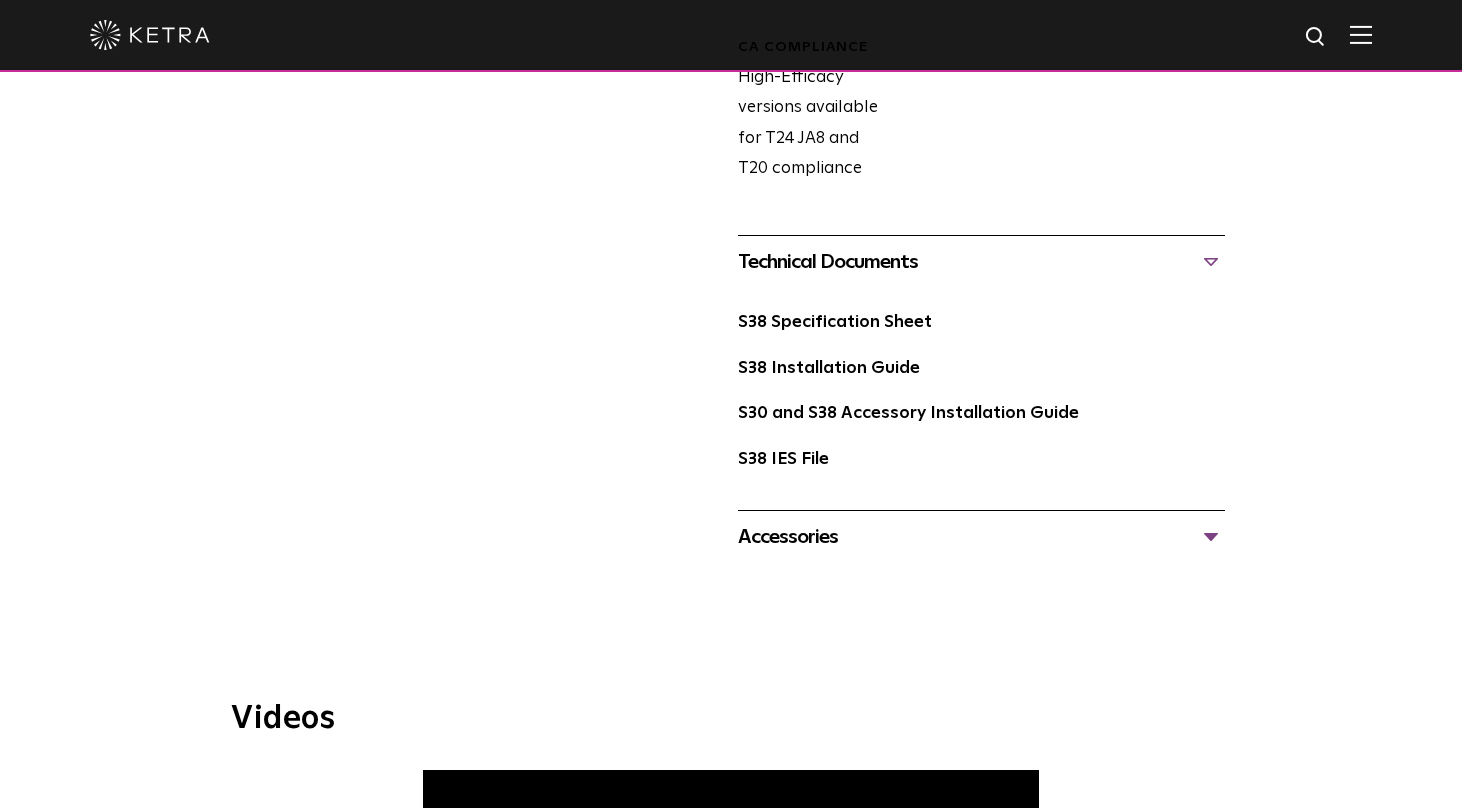 scroll, scrollTop: 1267, scrollLeft: 0, axis: vertical 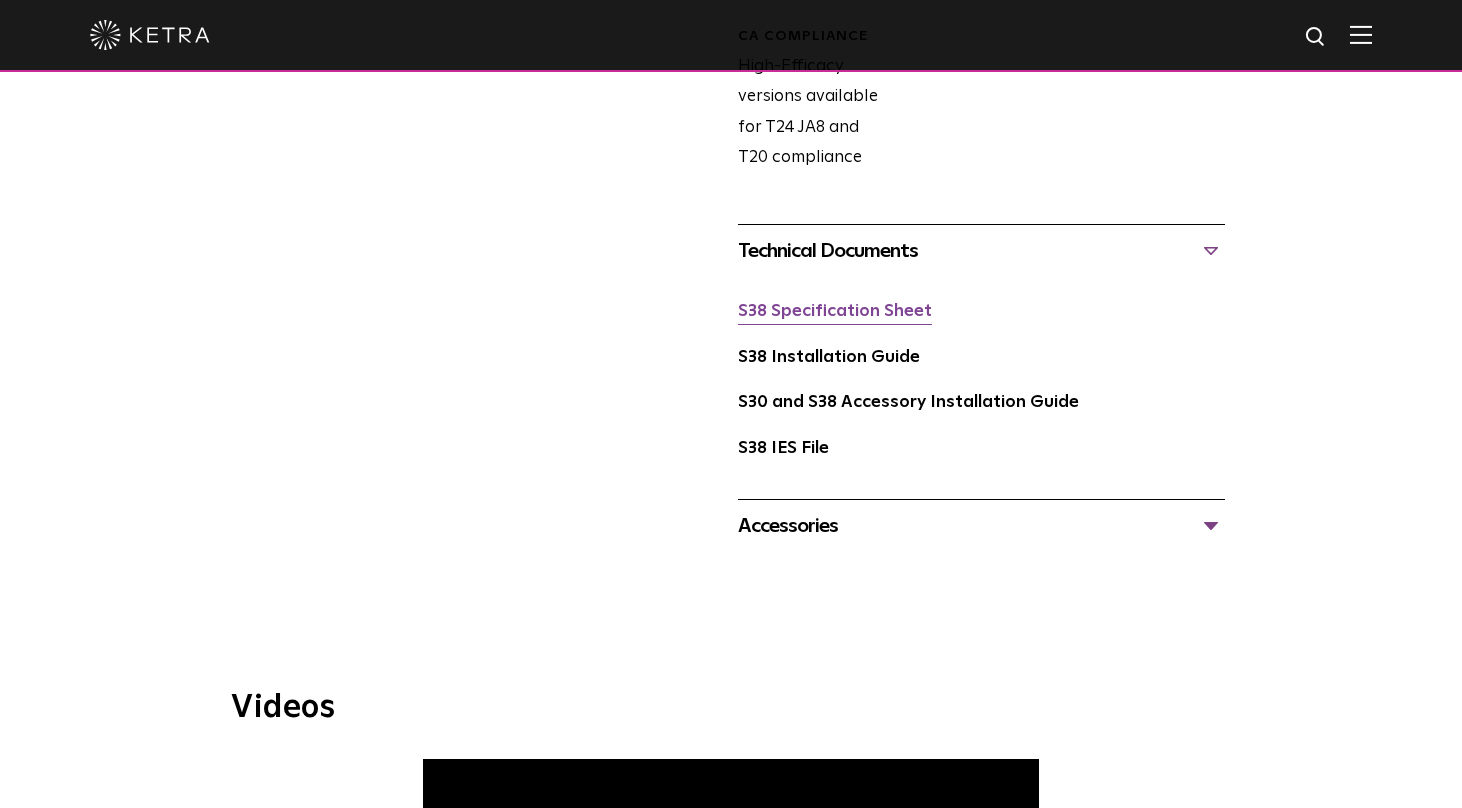 click on "S38 Specification Sheet" at bounding box center [835, 311] 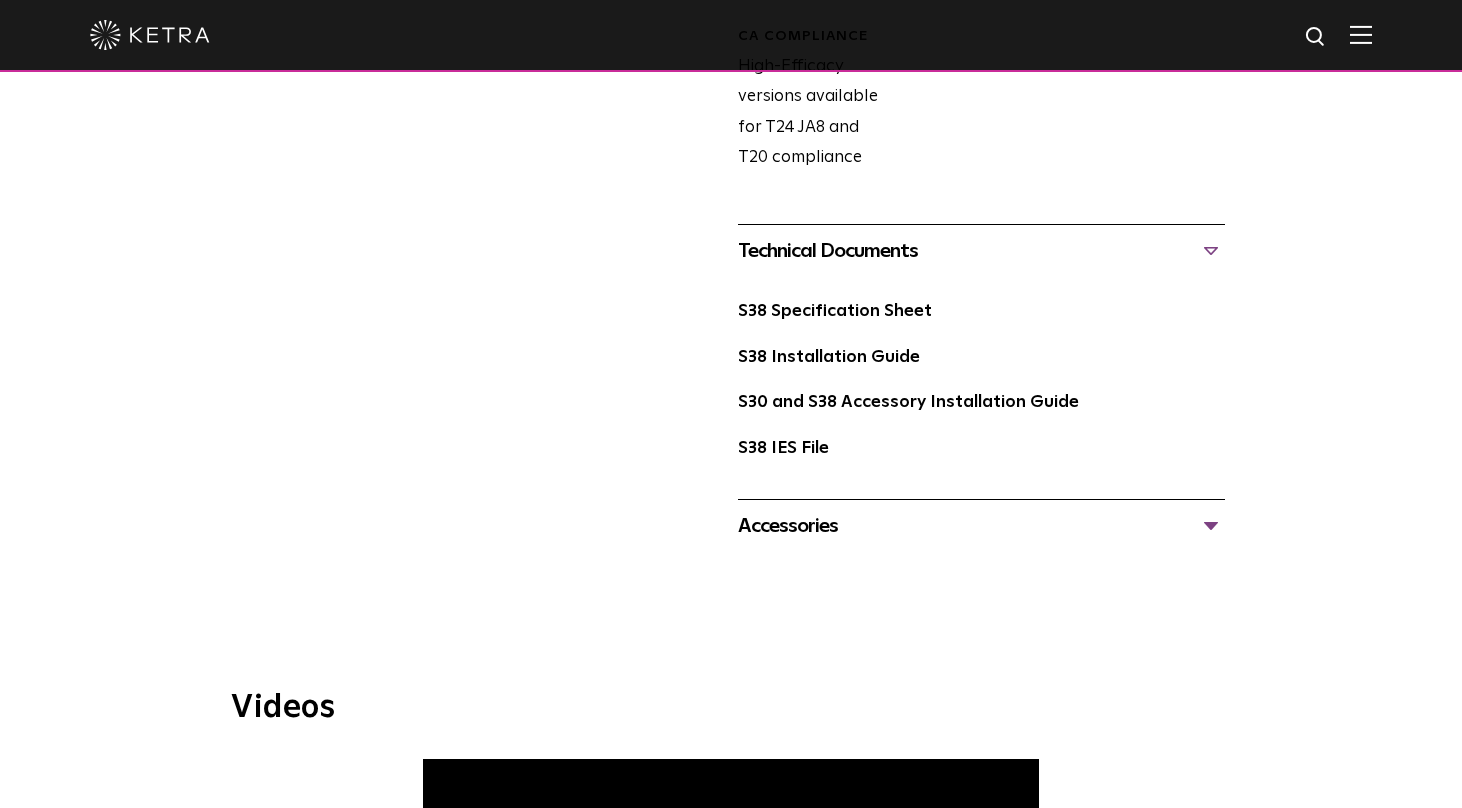 click on "Accessories" at bounding box center (981, 526) 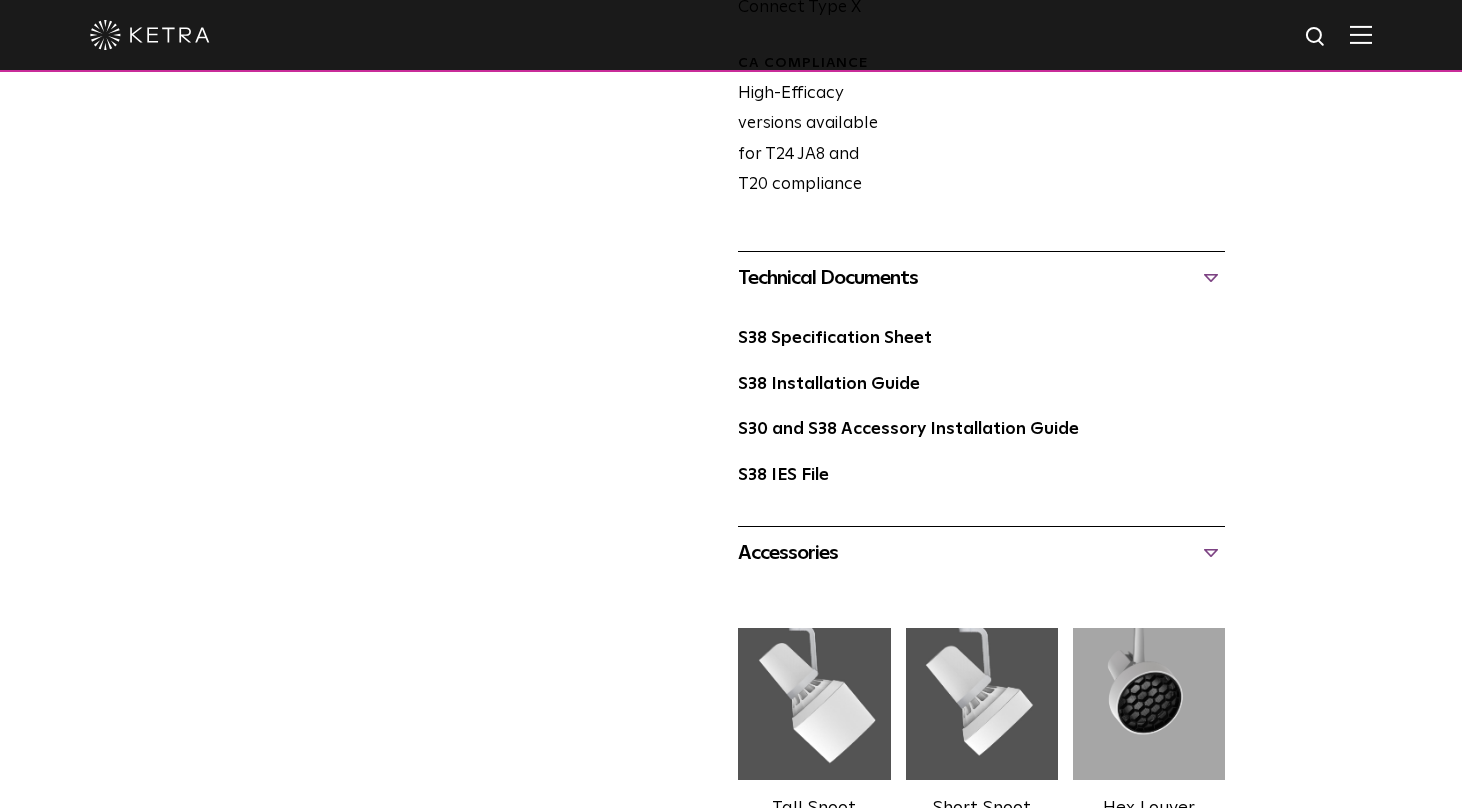 scroll, scrollTop: 1195, scrollLeft: 0, axis: vertical 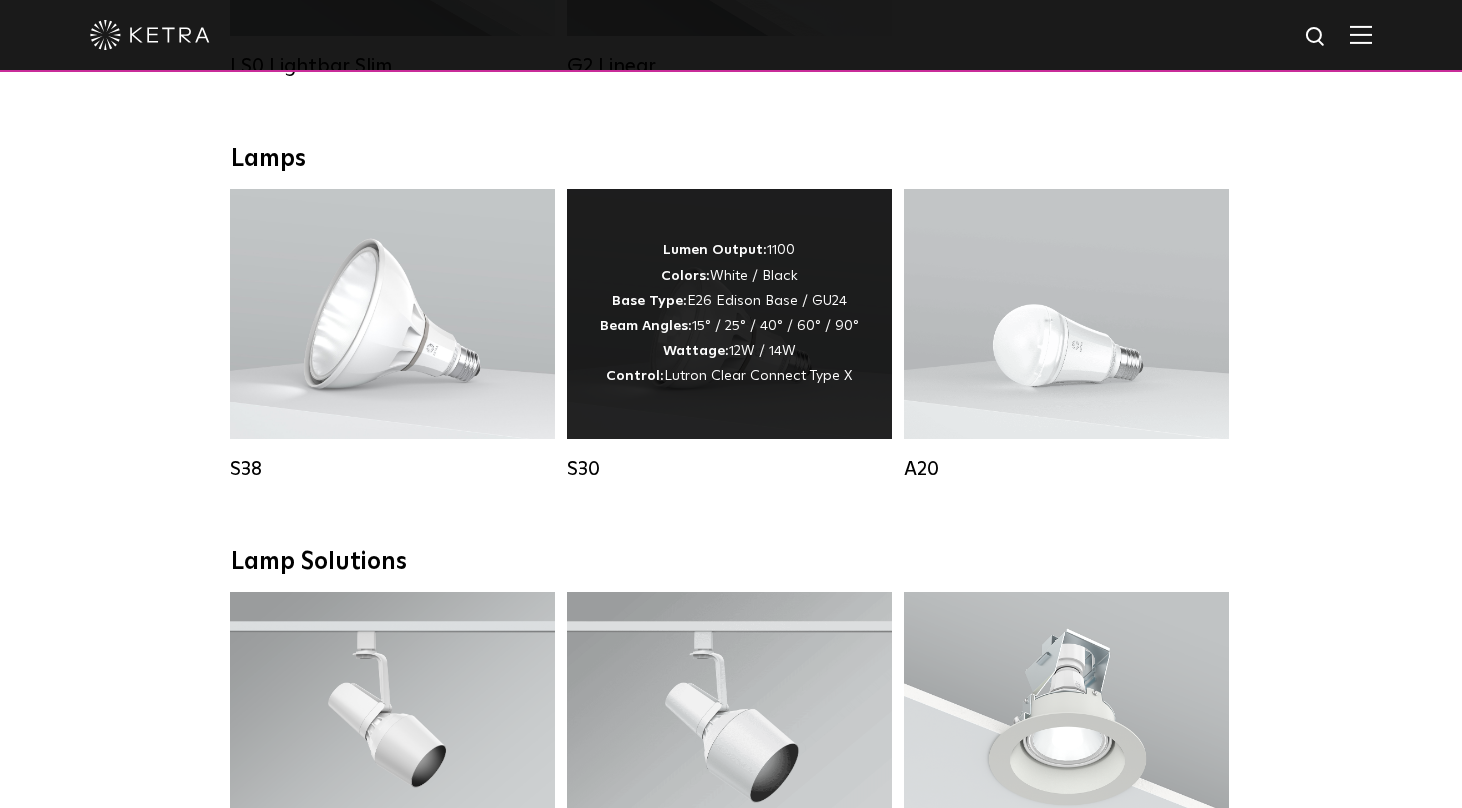 click on "Lumen Output:   1100 Colors:  White / Black Base Type:  E26 Edison Base / GU24 Beam Angles:  15° / 25° / 40° / 60° / 90° Wattage:  12W / 14W Control:  Lutron Clear Connect Type X" at bounding box center [729, 314] 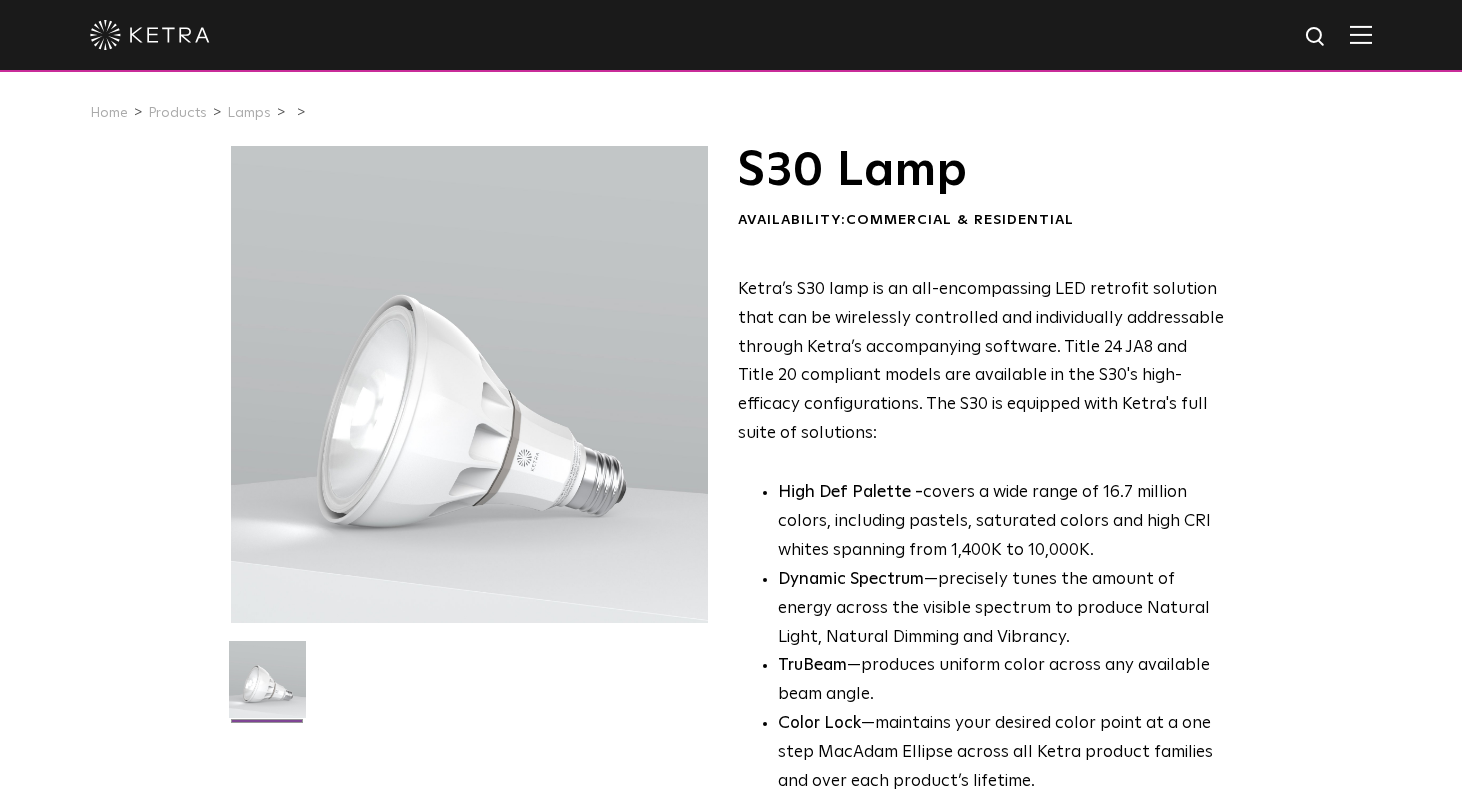 scroll, scrollTop: 0, scrollLeft: 0, axis: both 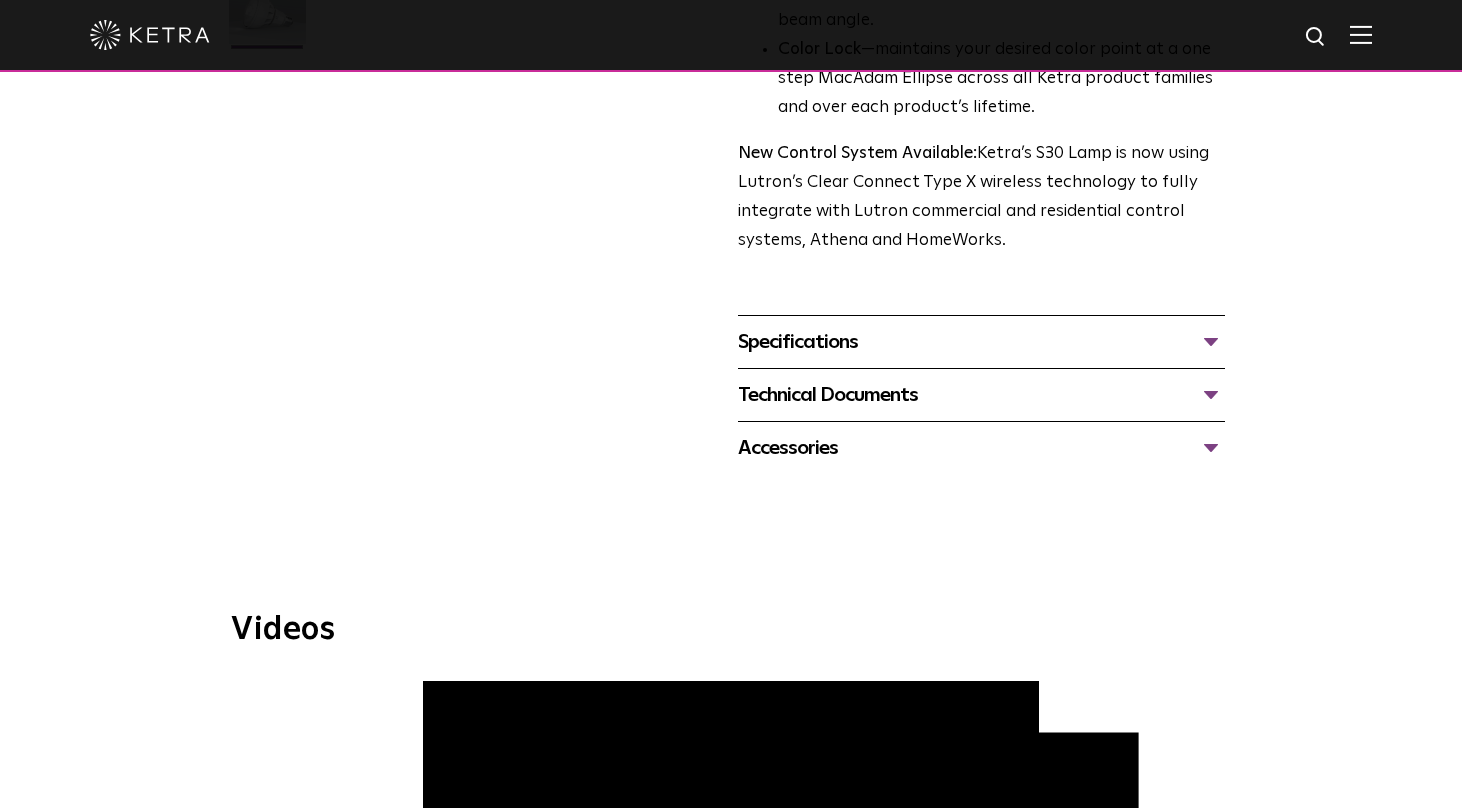 click on "Specifications" at bounding box center (981, 342) 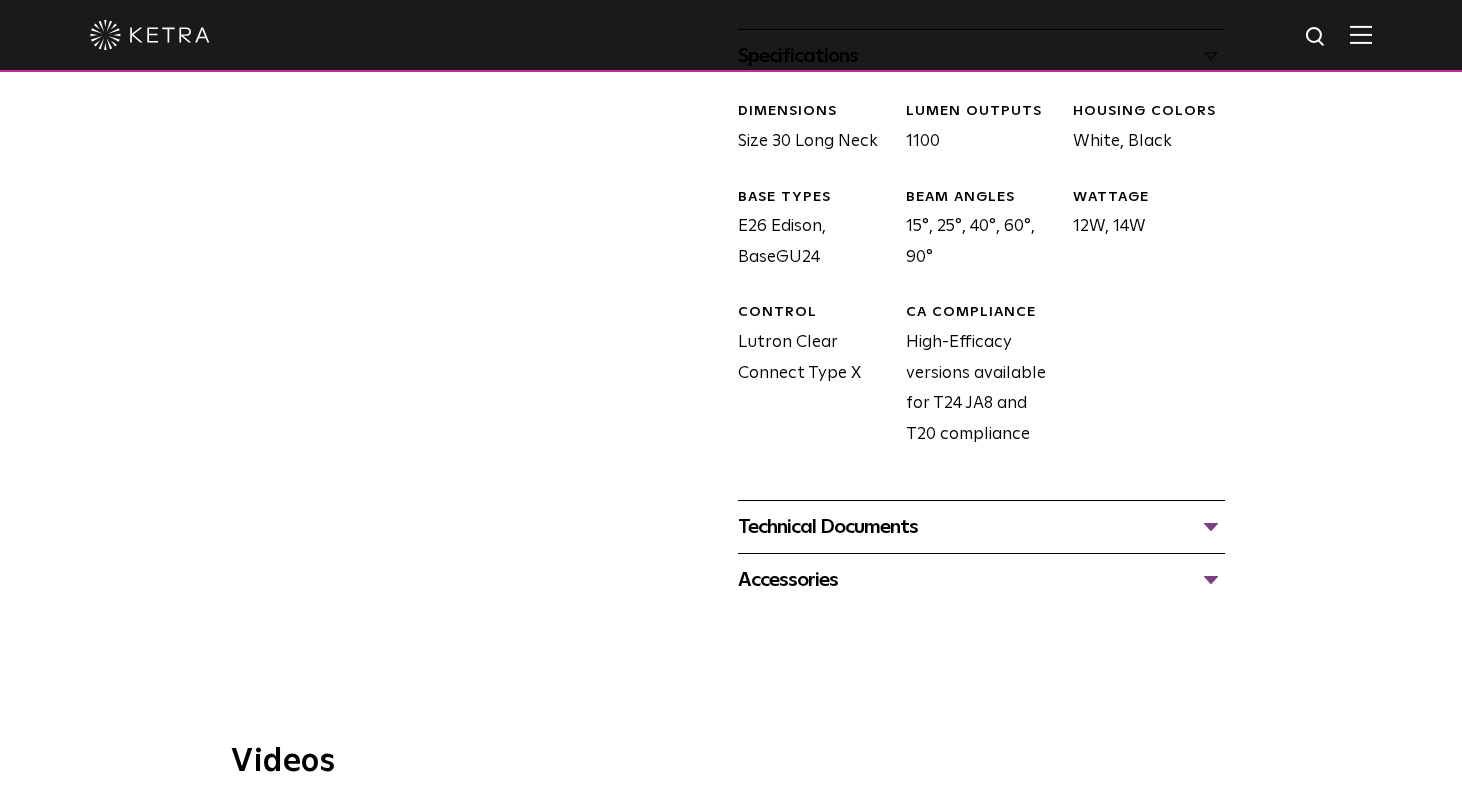 scroll, scrollTop: 971, scrollLeft: 0, axis: vertical 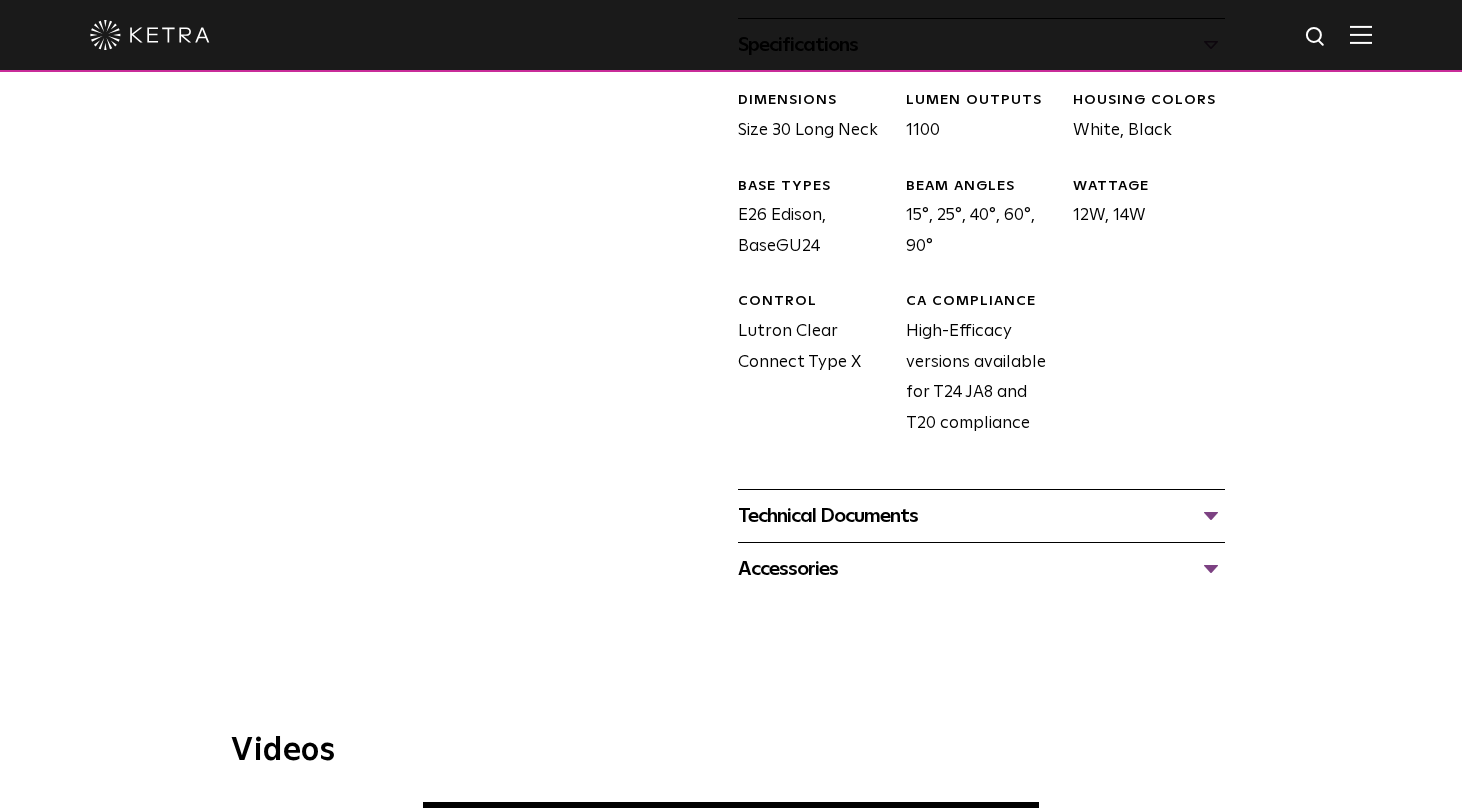 click on "Technical Documents" at bounding box center [981, 516] 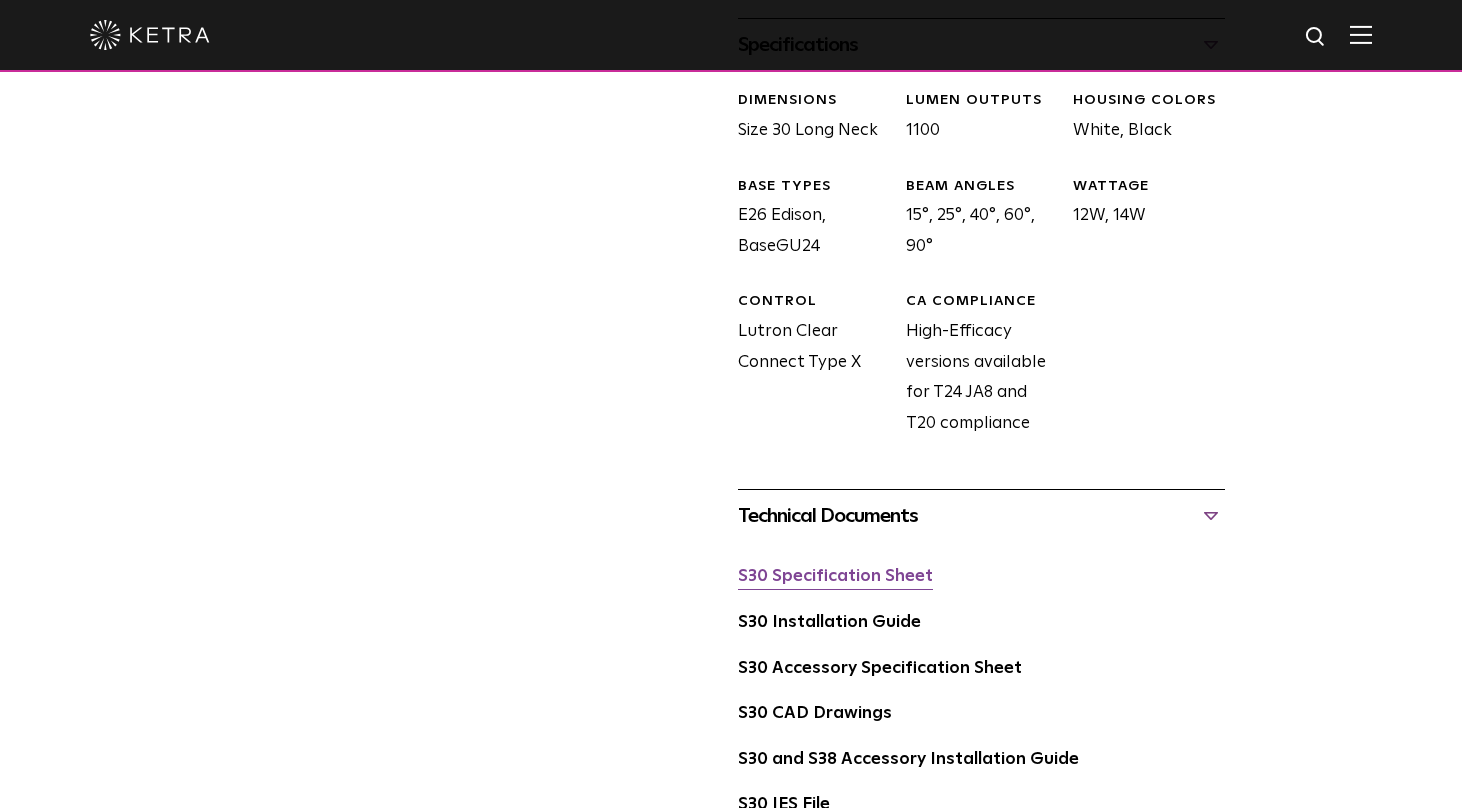 click on "S30 Specification Sheet" at bounding box center [835, 576] 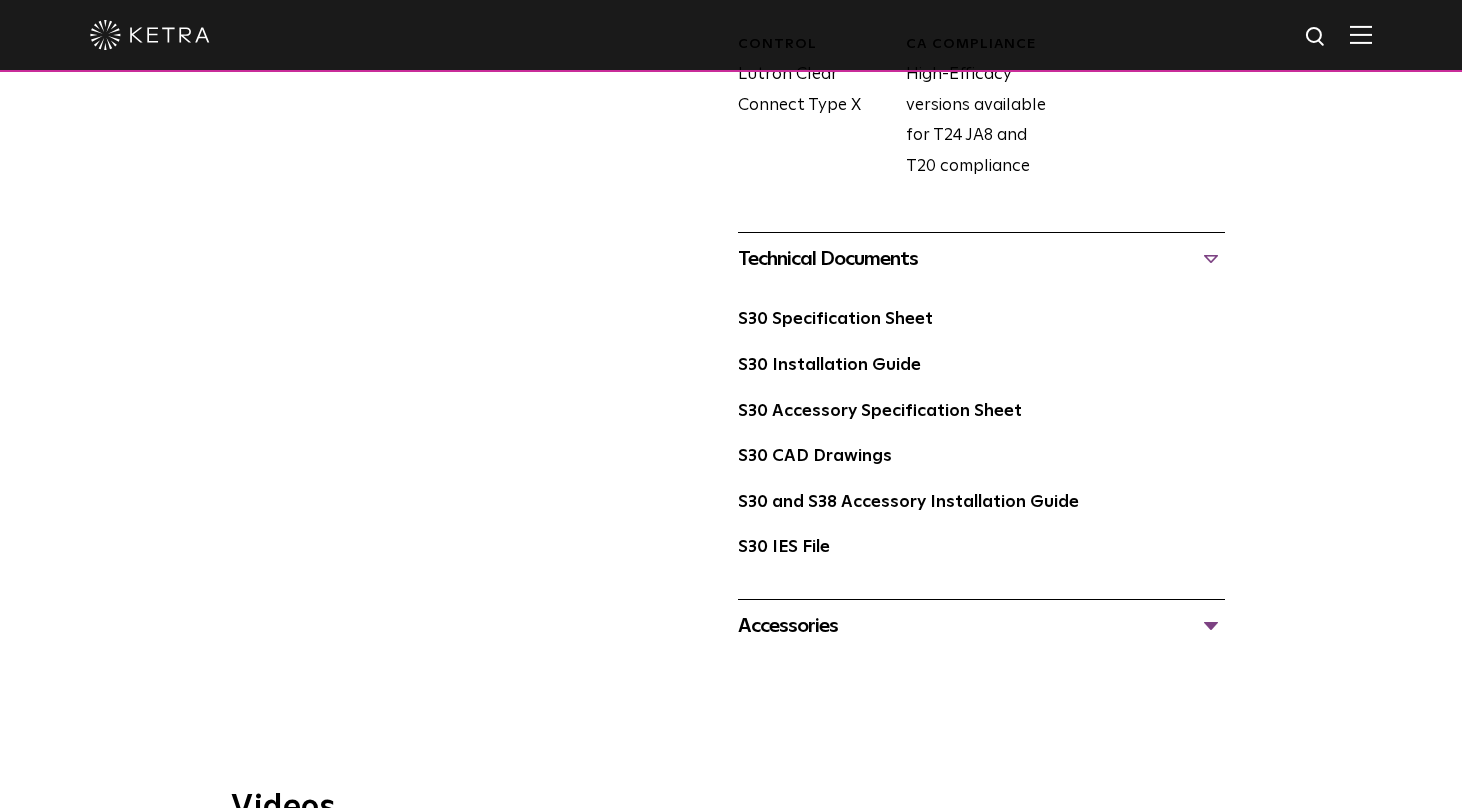 scroll, scrollTop: 1229, scrollLeft: 0, axis: vertical 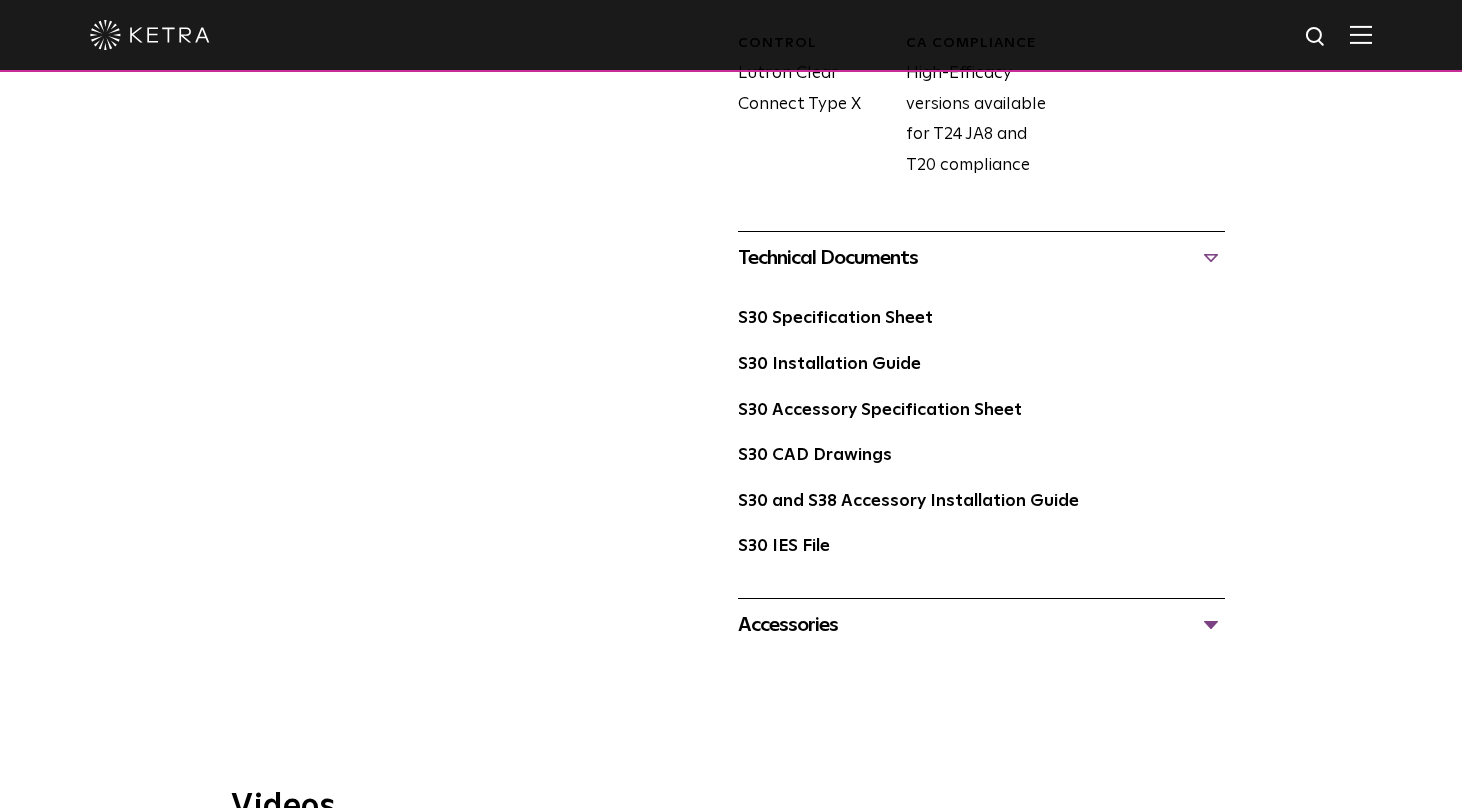 click on "Accessories" at bounding box center (981, 625) 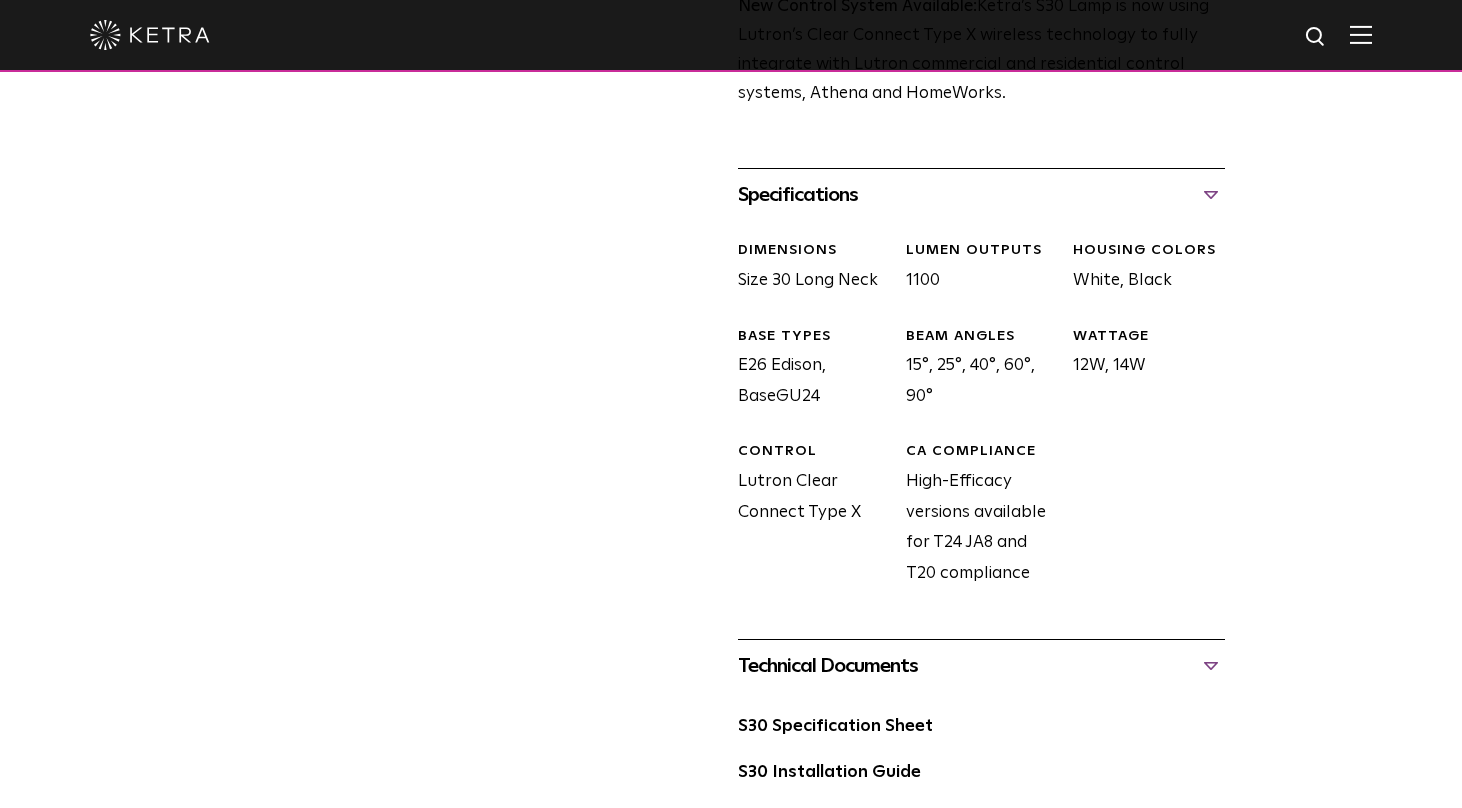scroll, scrollTop: 690, scrollLeft: 0, axis: vertical 